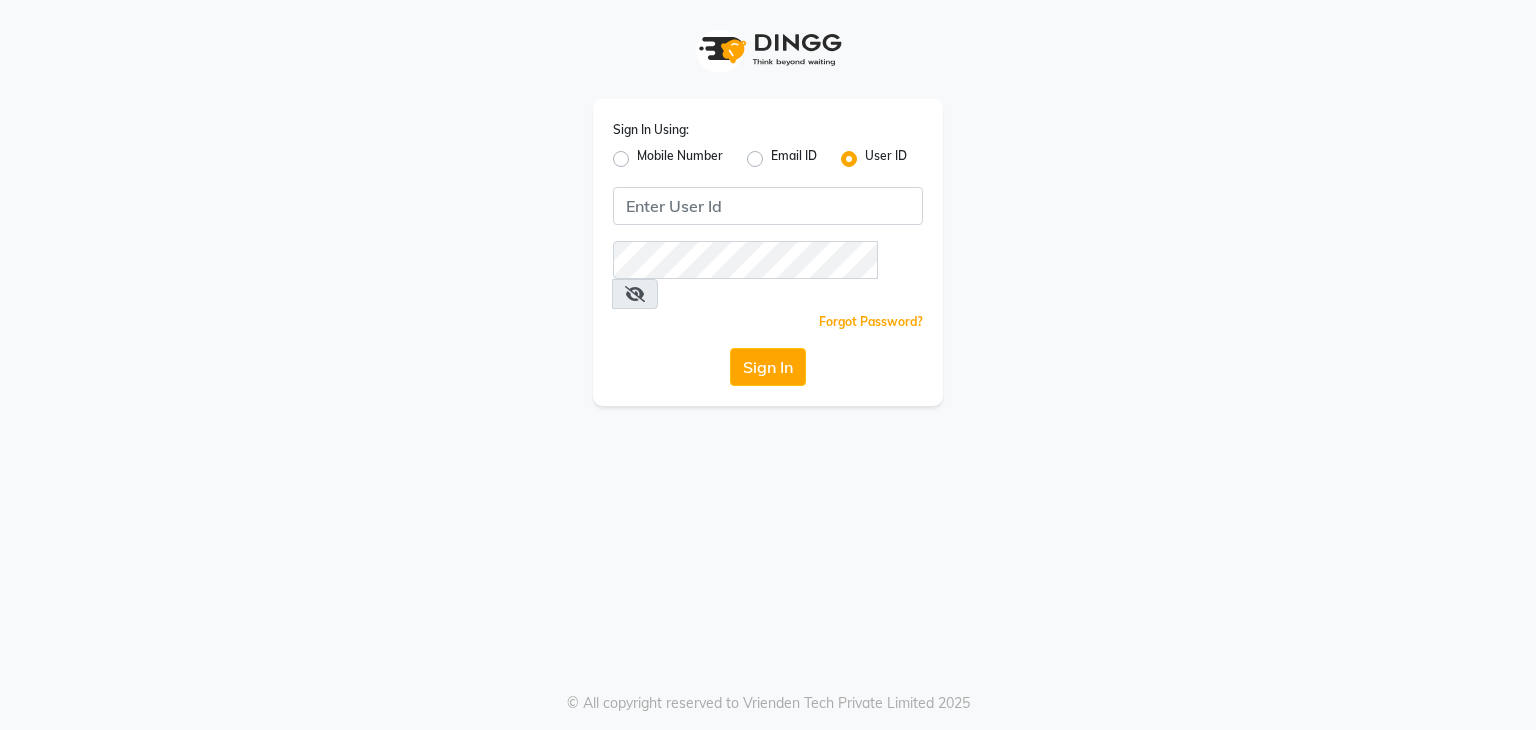 scroll, scrollTop: 0, scrollLeft: 0, axis: both 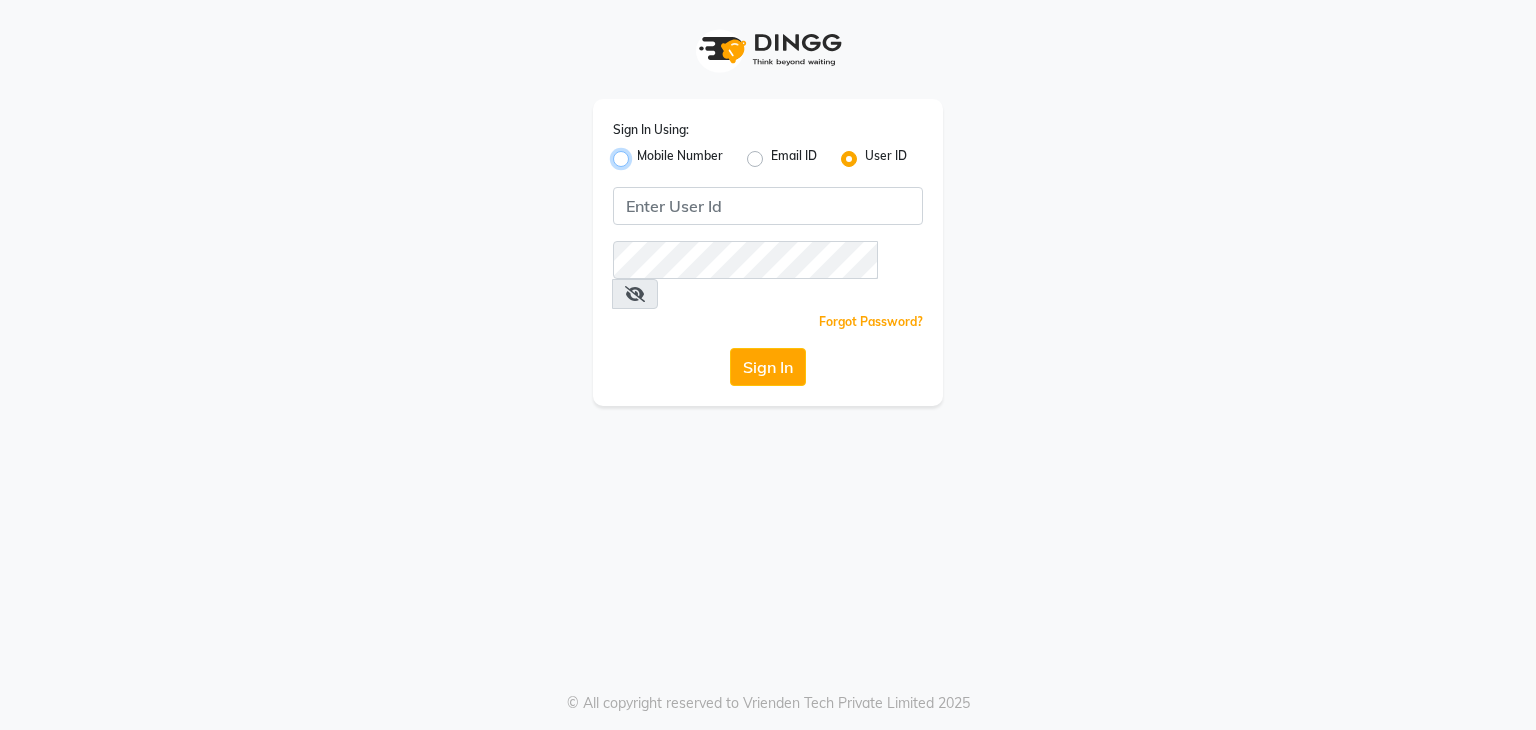 click on "Mobile Number" at bounding box center (643, 153) 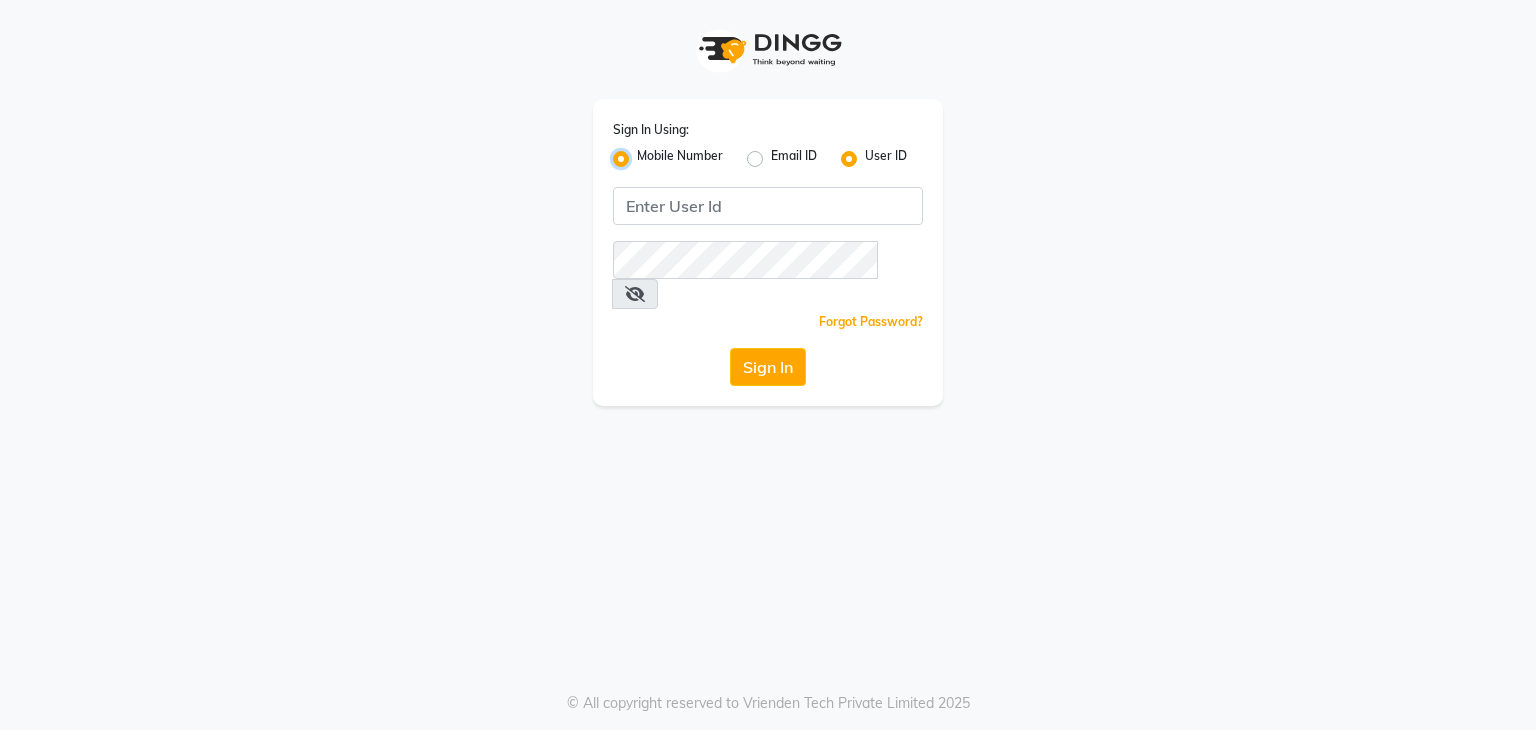 radio on "false" 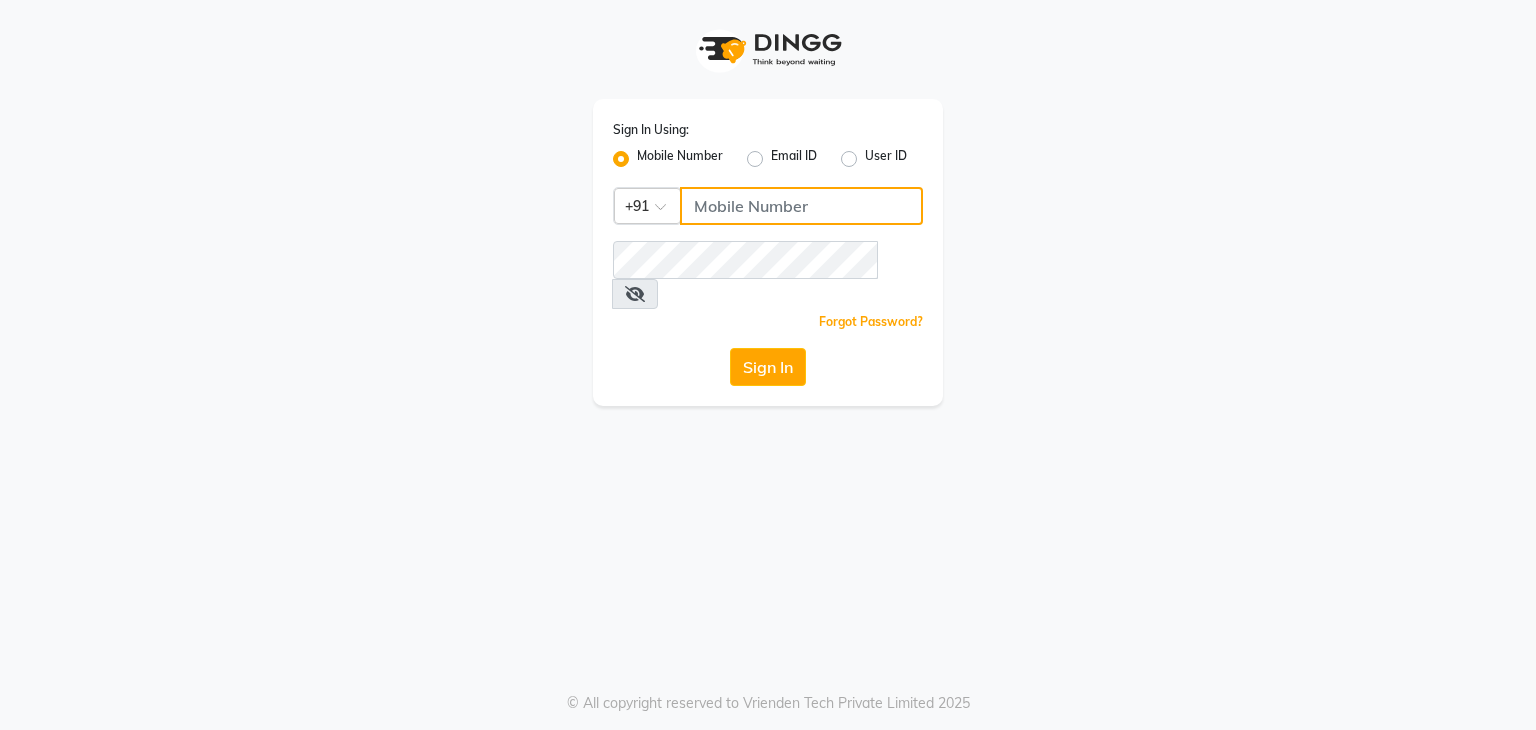 click 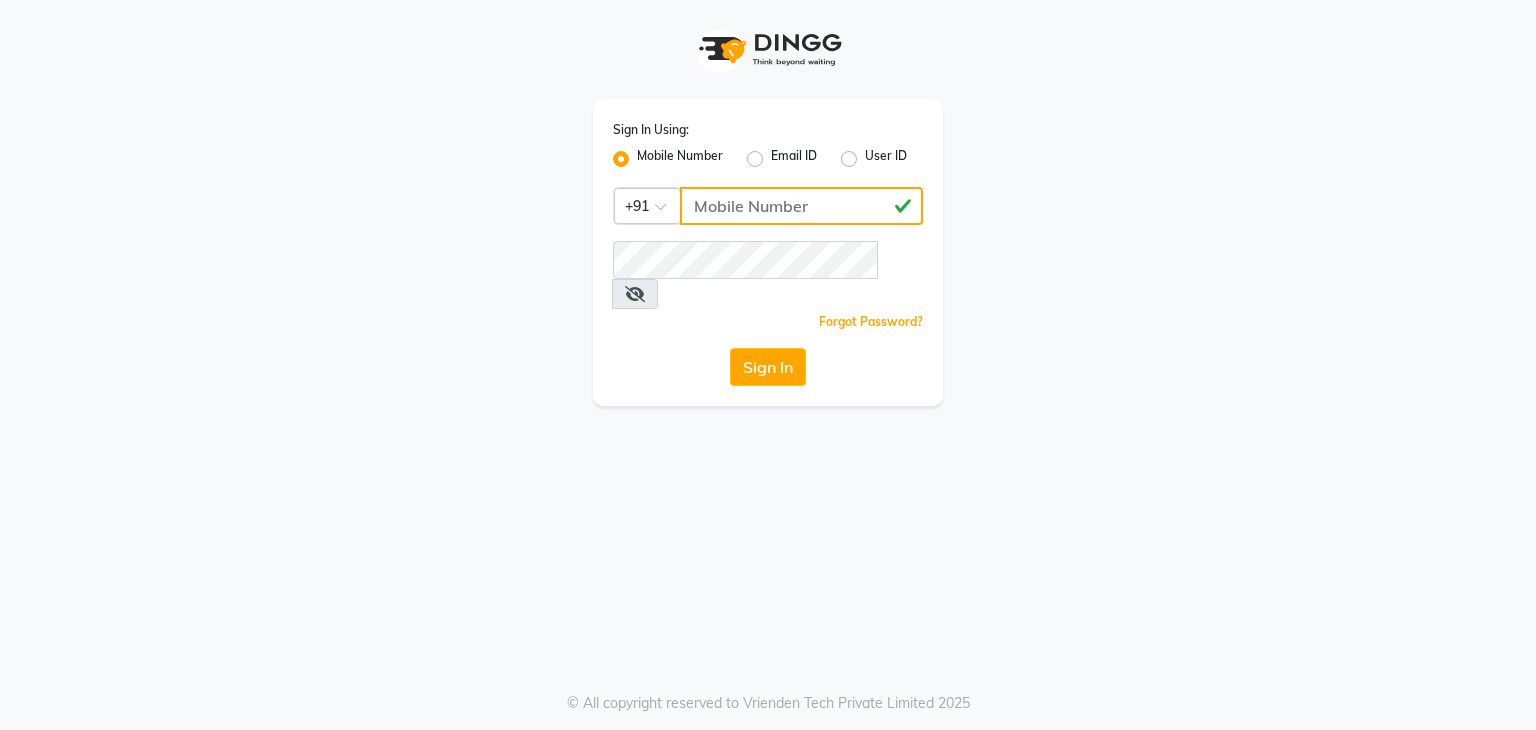type on "509167323" 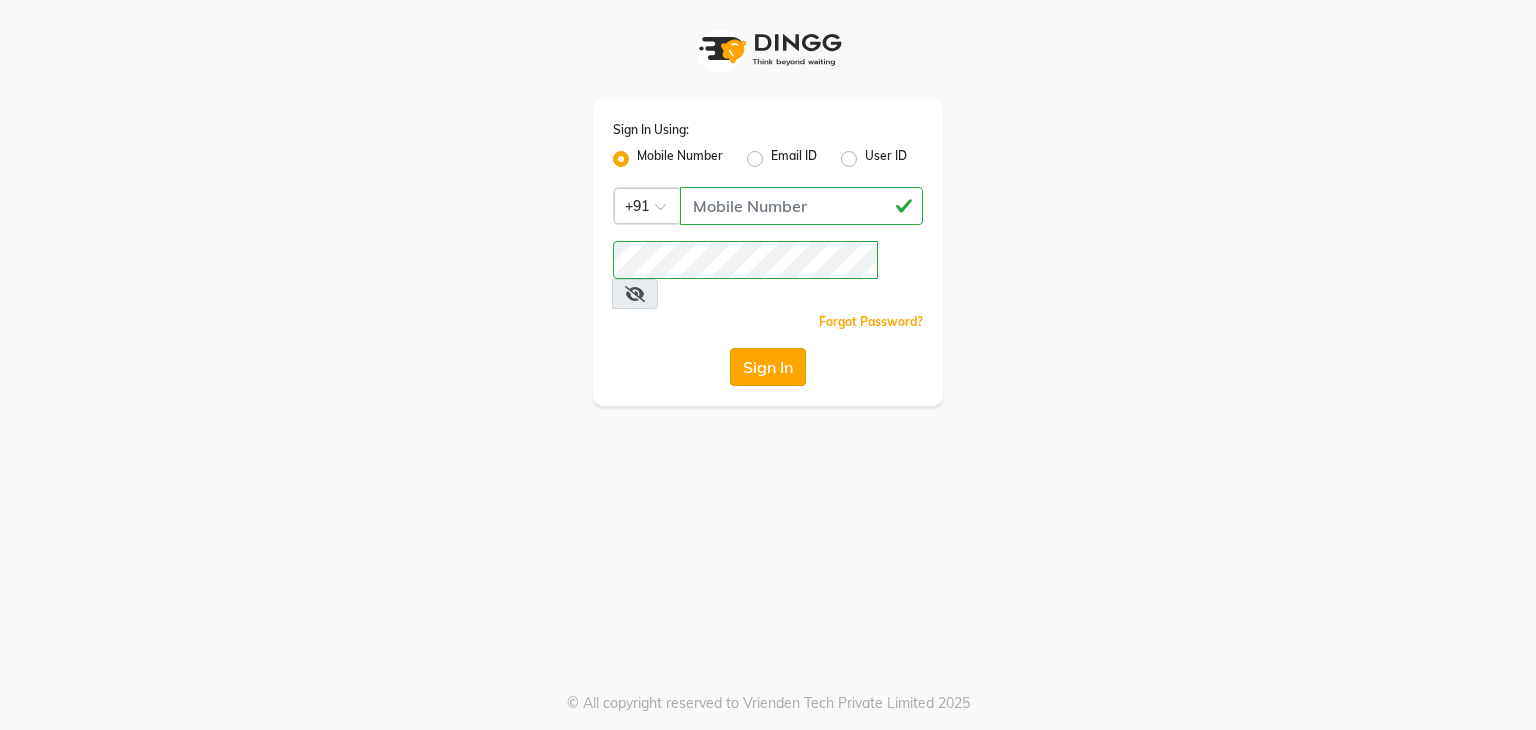 click on "Sign In" 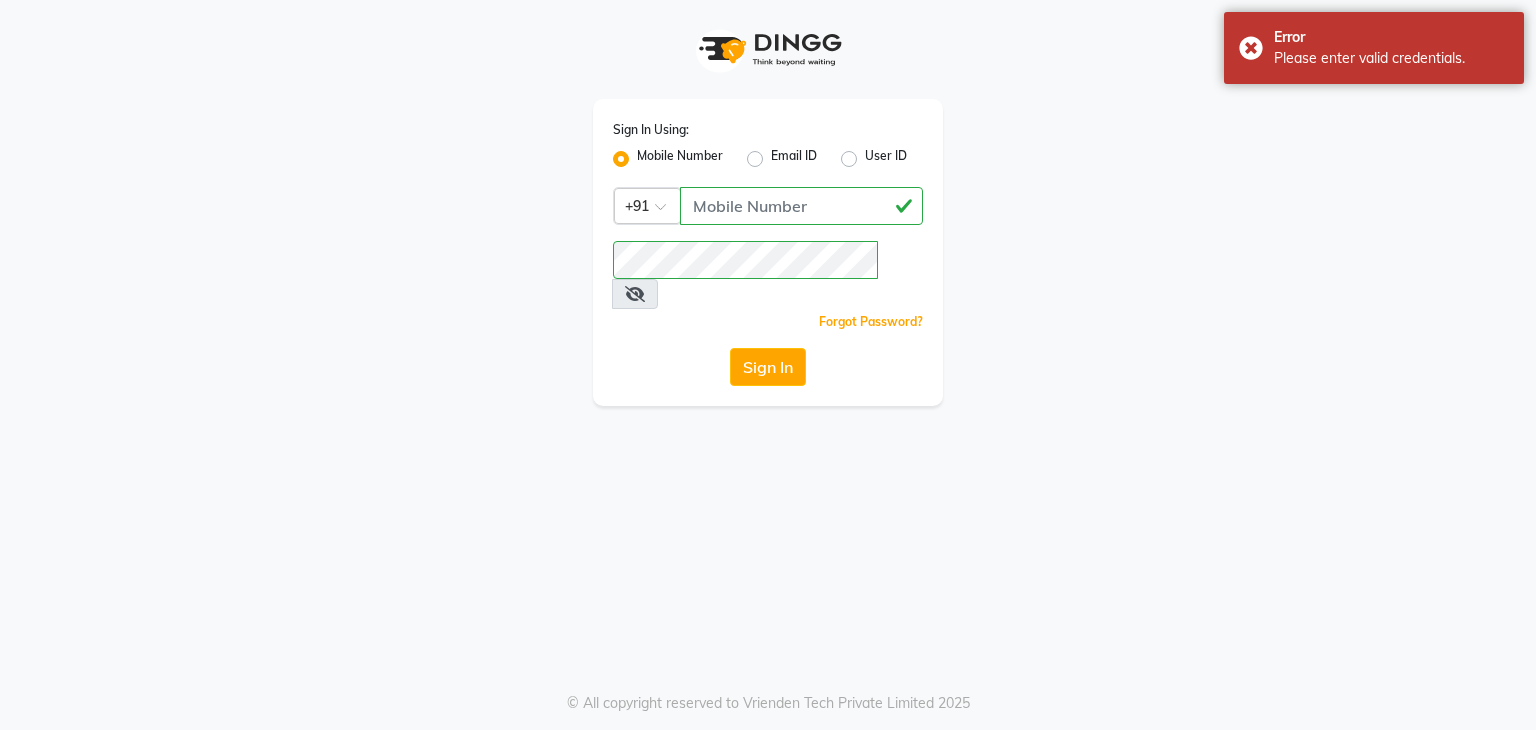 click at bounding box center [635, 294] 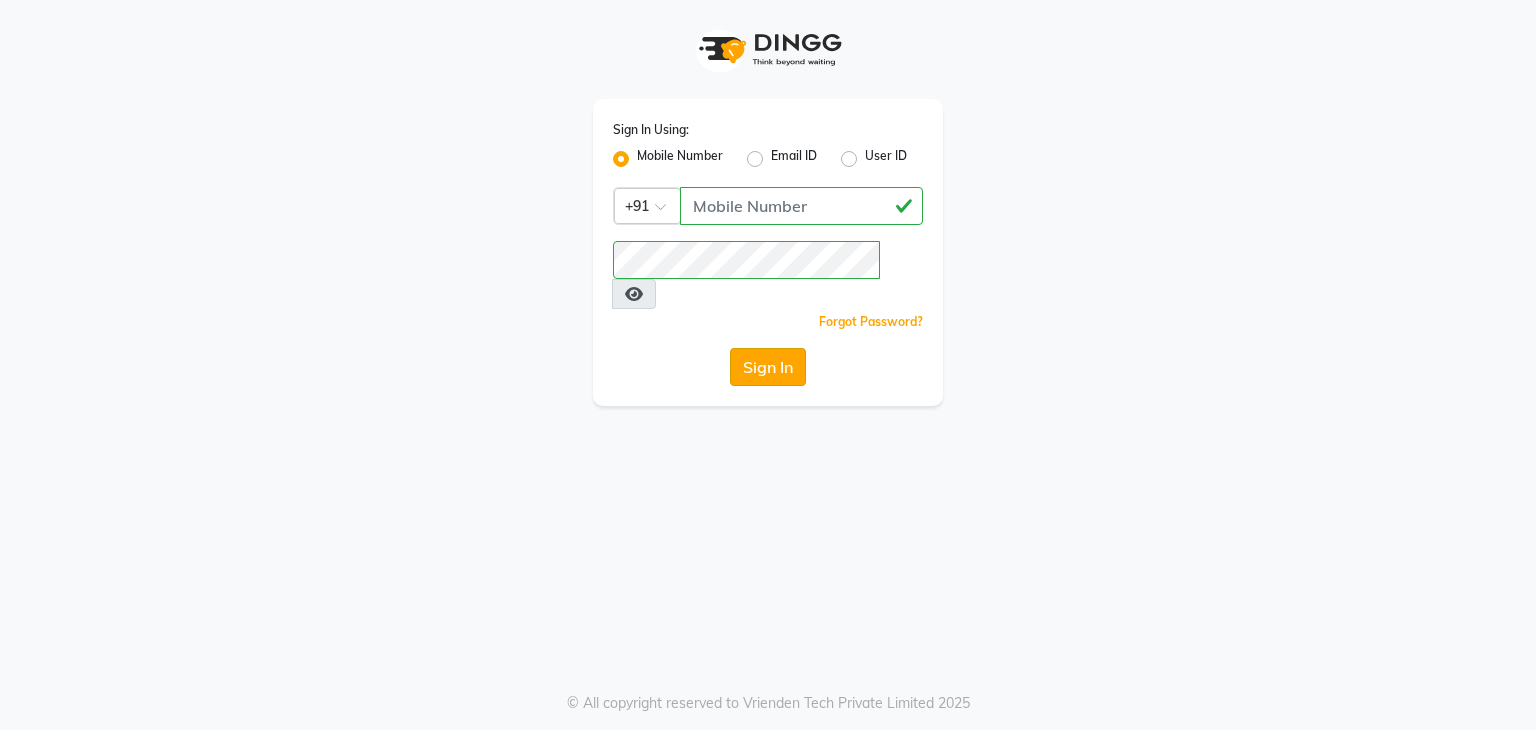 click on "Sign In" 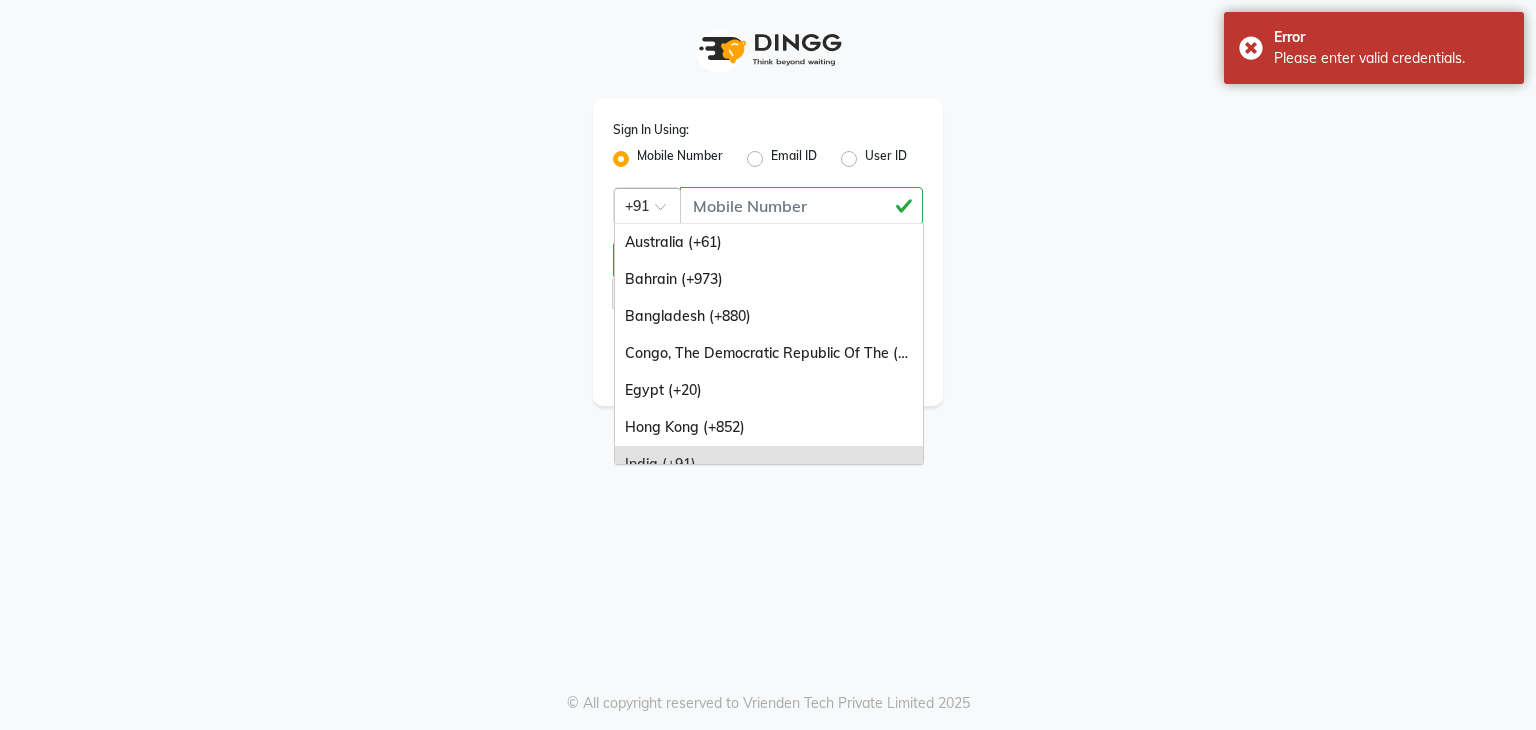 click 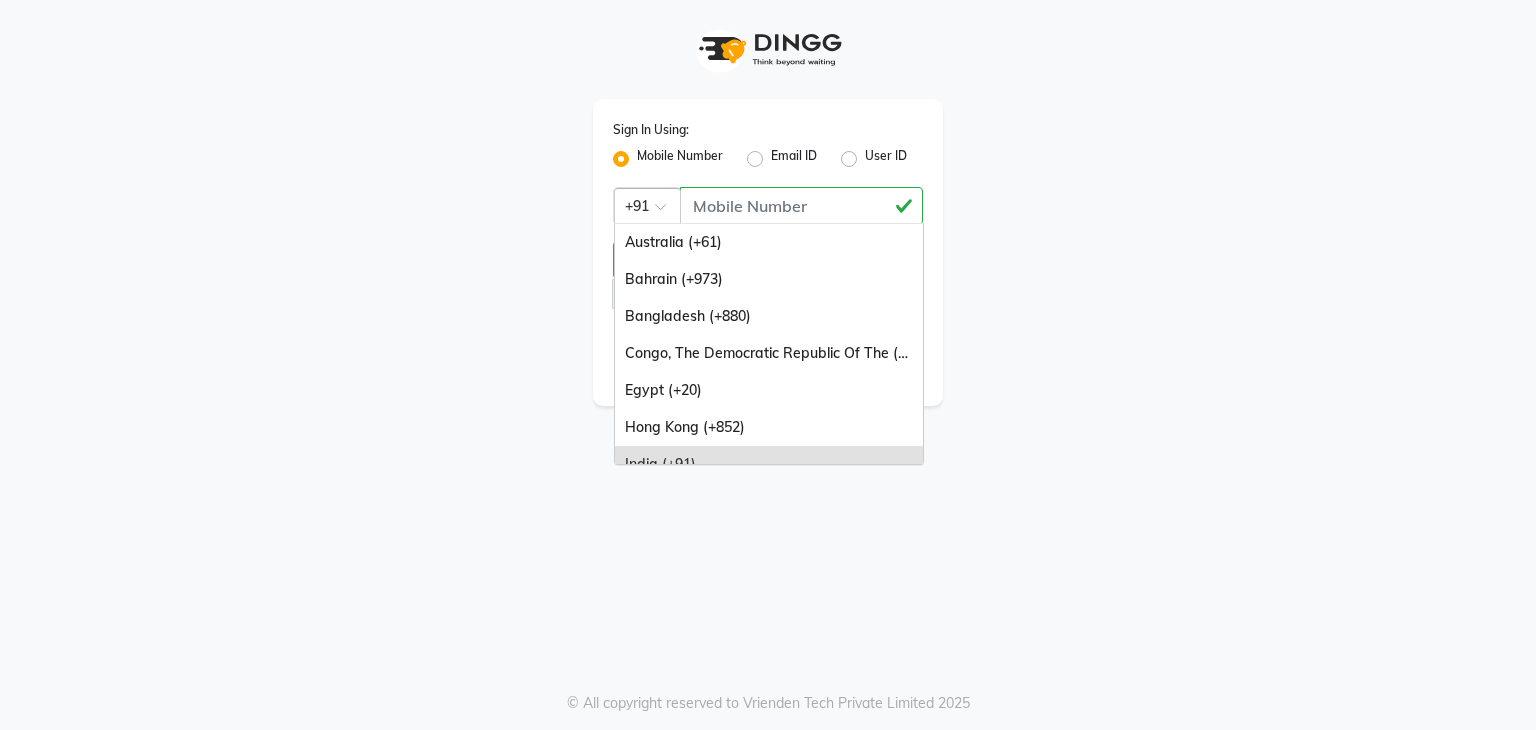 type on "U" 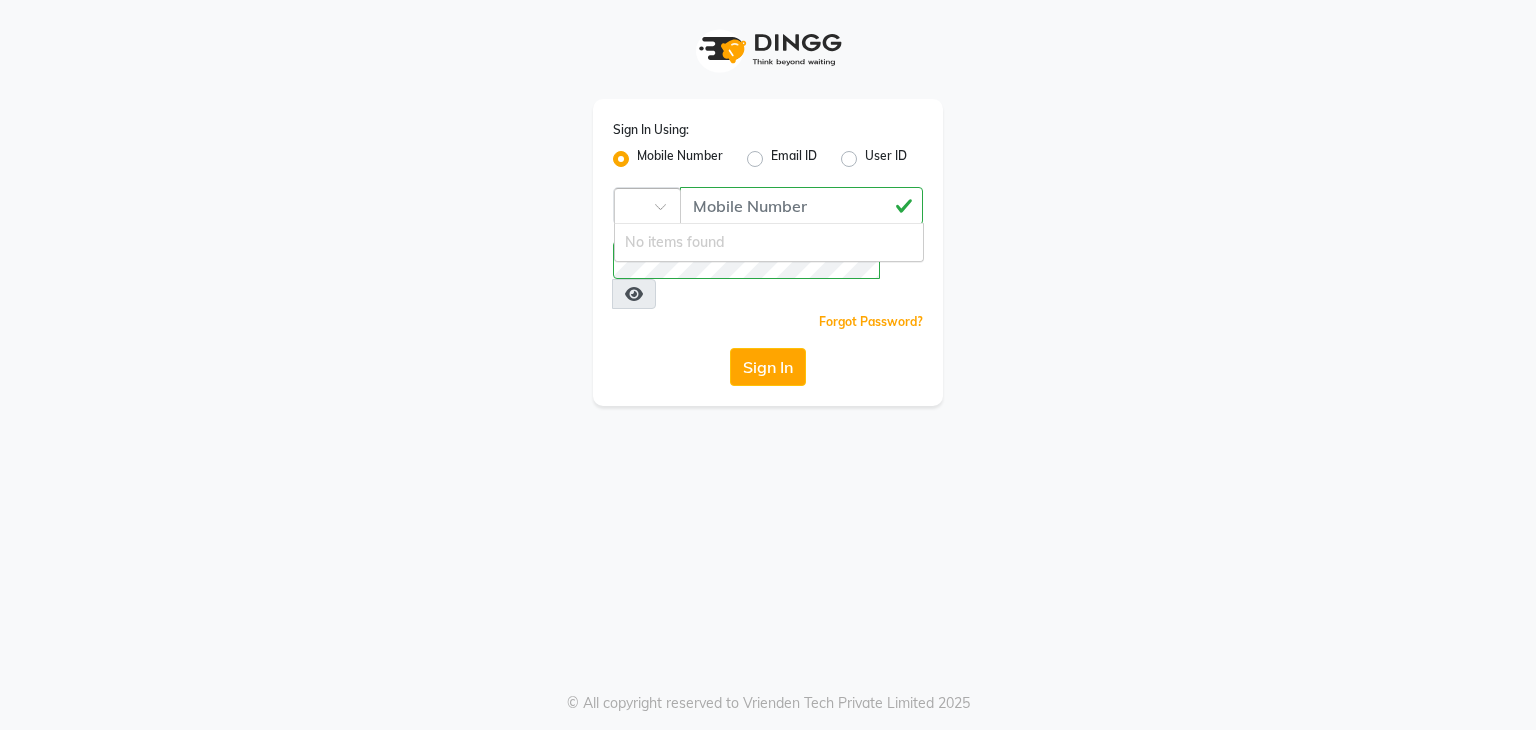 scroll, scrollTop: 0, scrollLeft: 0, axis: both 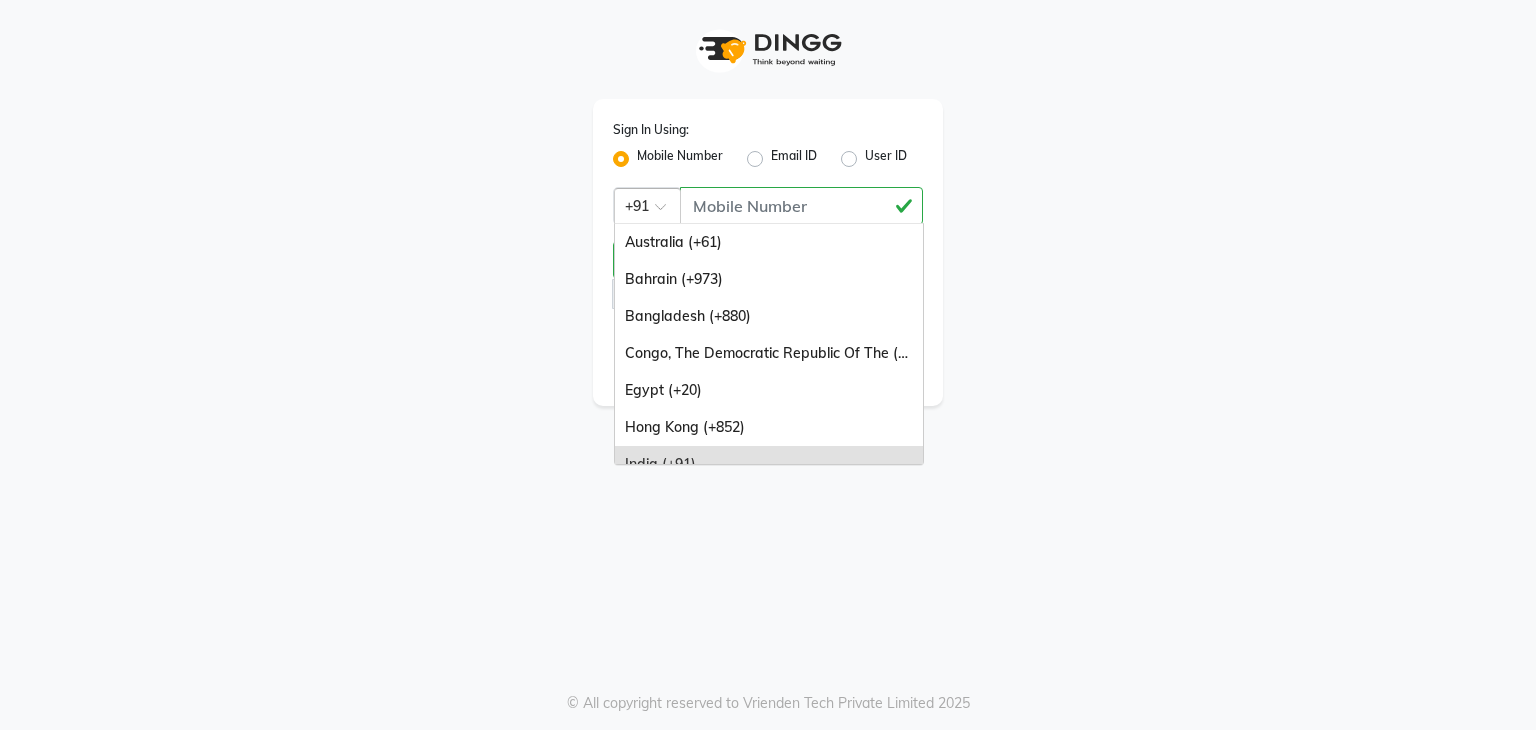type on "U" 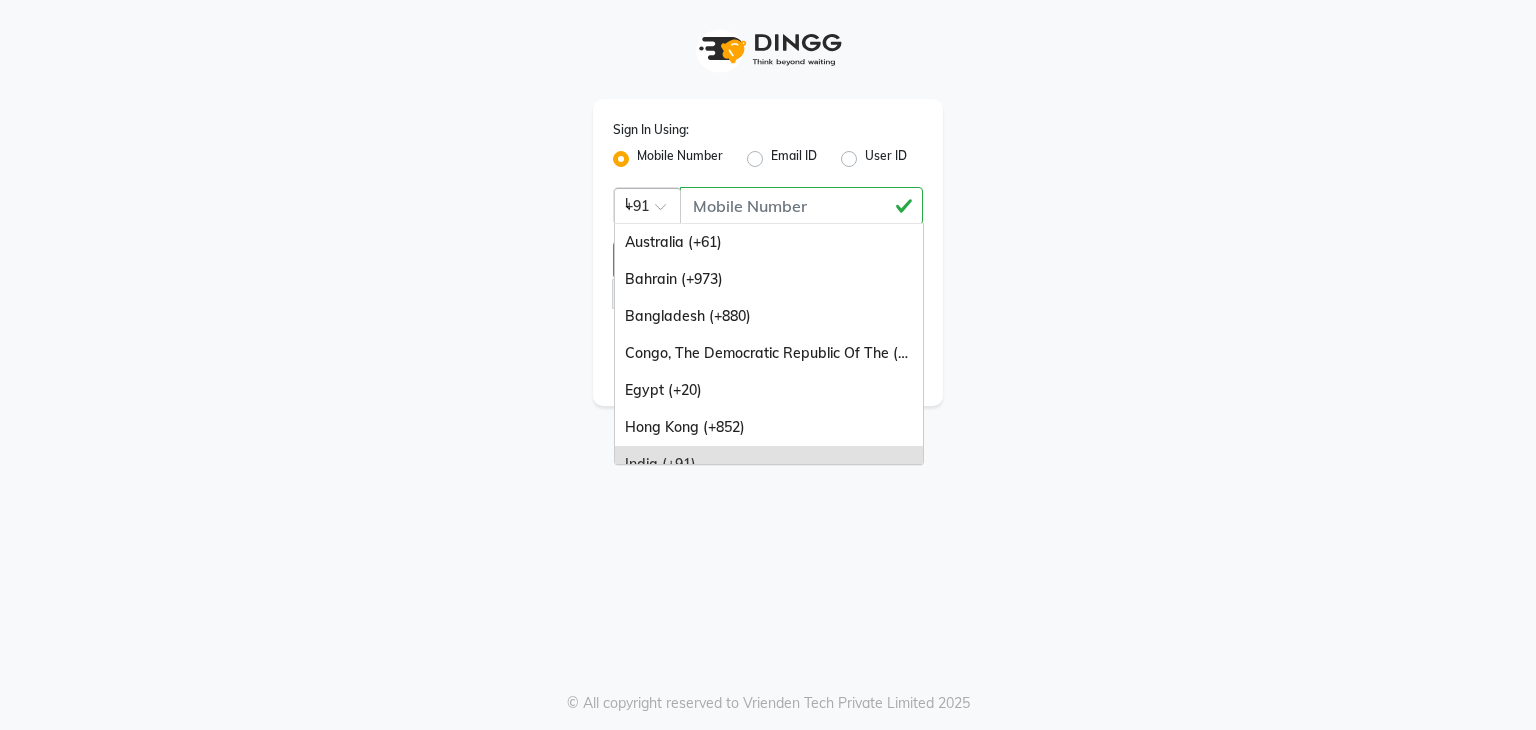 scroll, scrollTop: 0, scrollLeft: 4, axis: horizontal 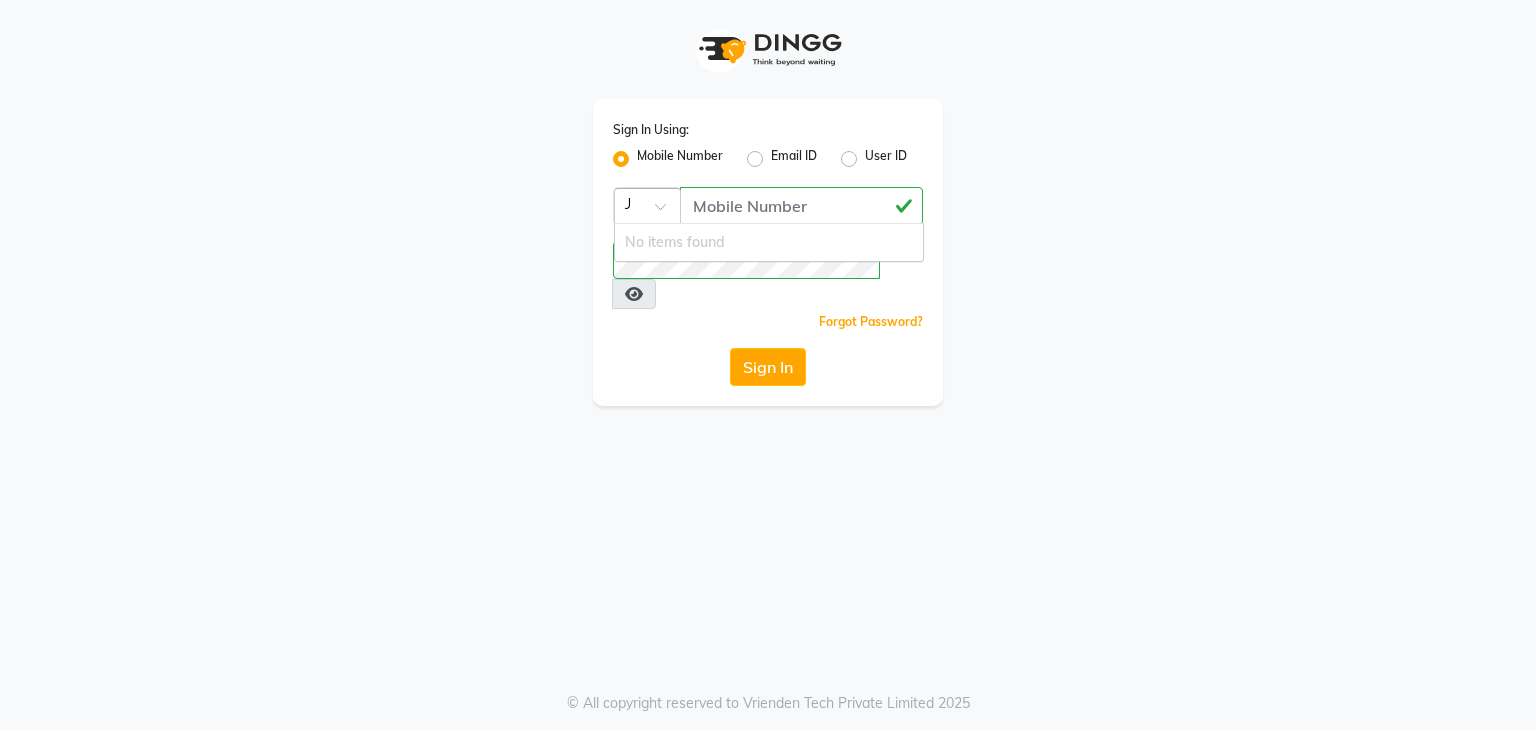 type 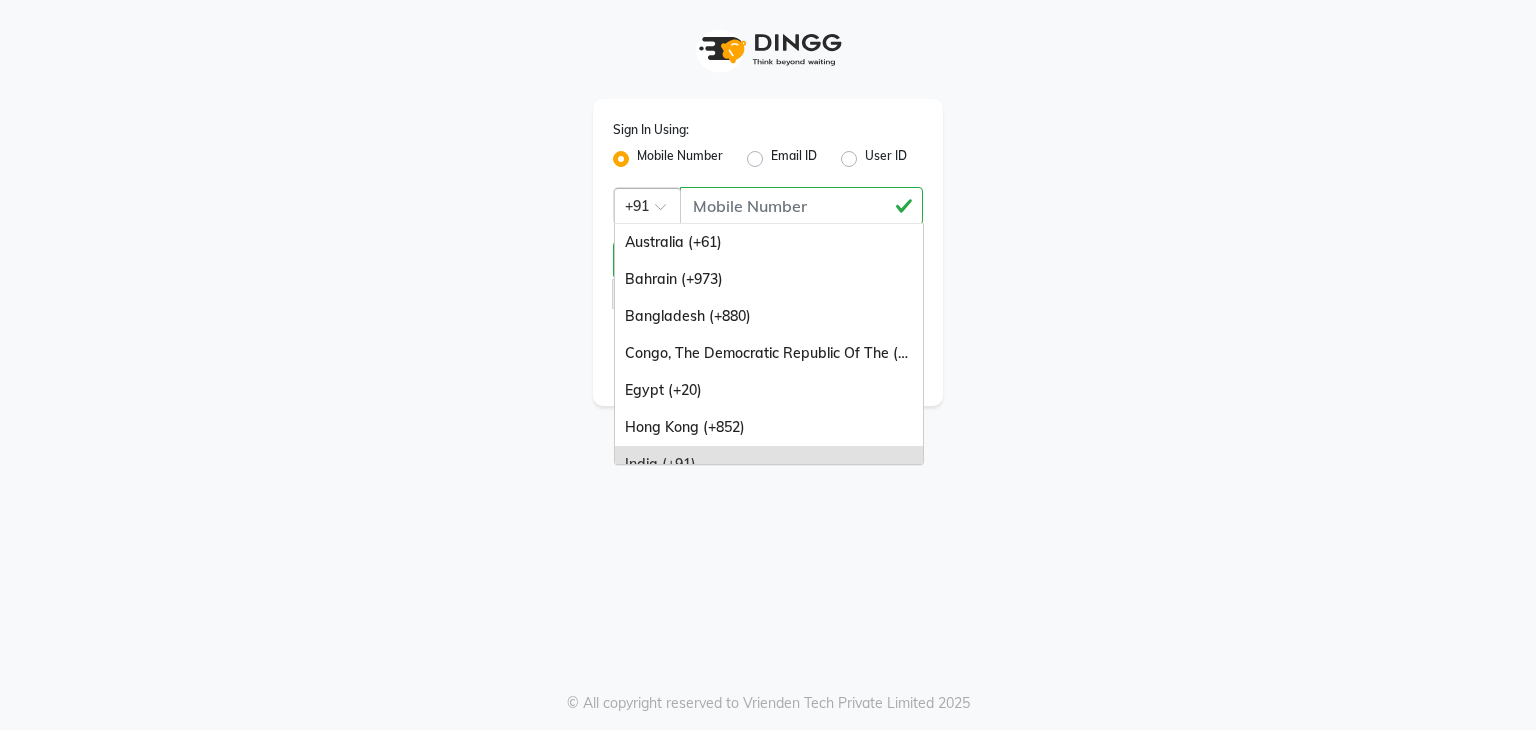 scroll, scrollTop: 0, scrollLeft: 0, axis: both 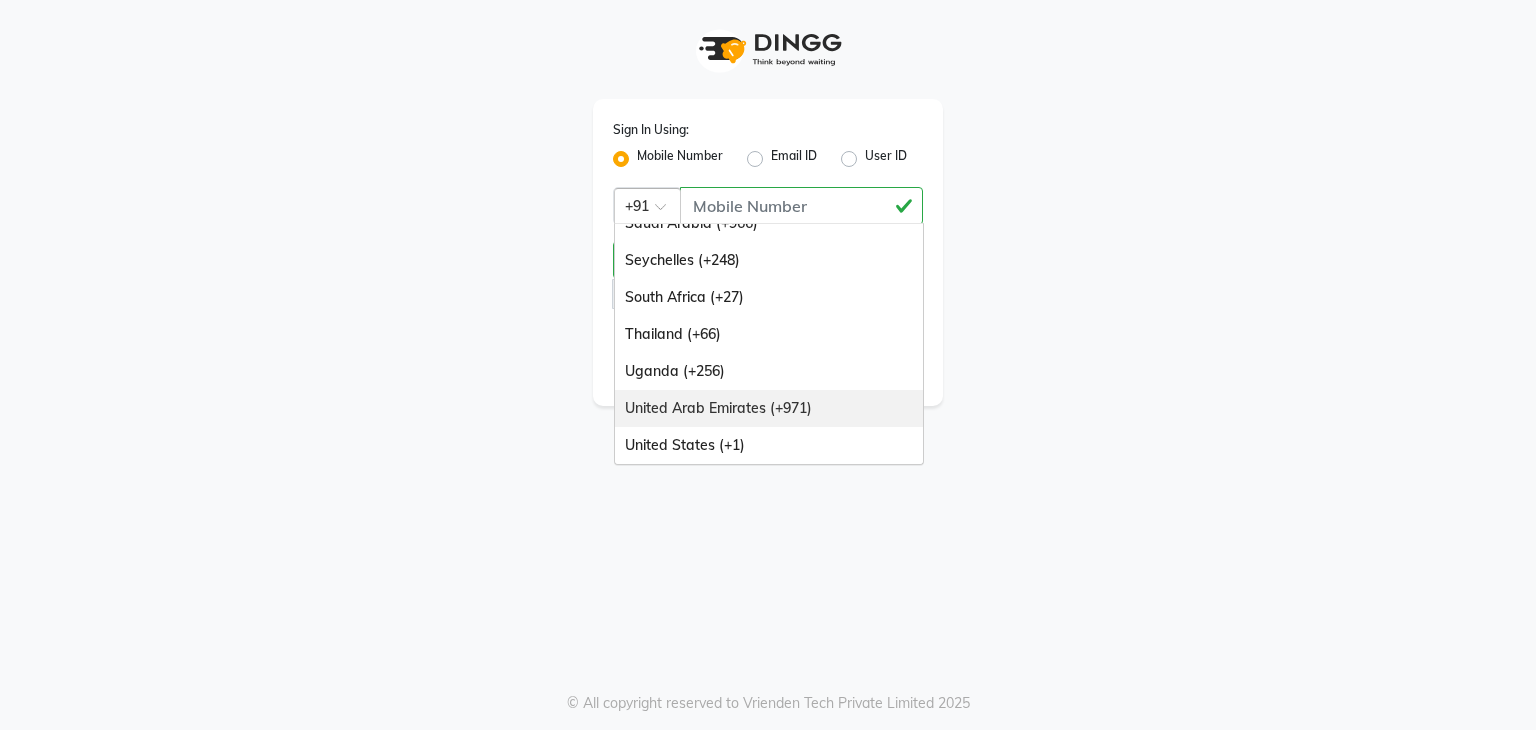 click on "United Arab Emirates (+971)" at bounding box center (769, 408) 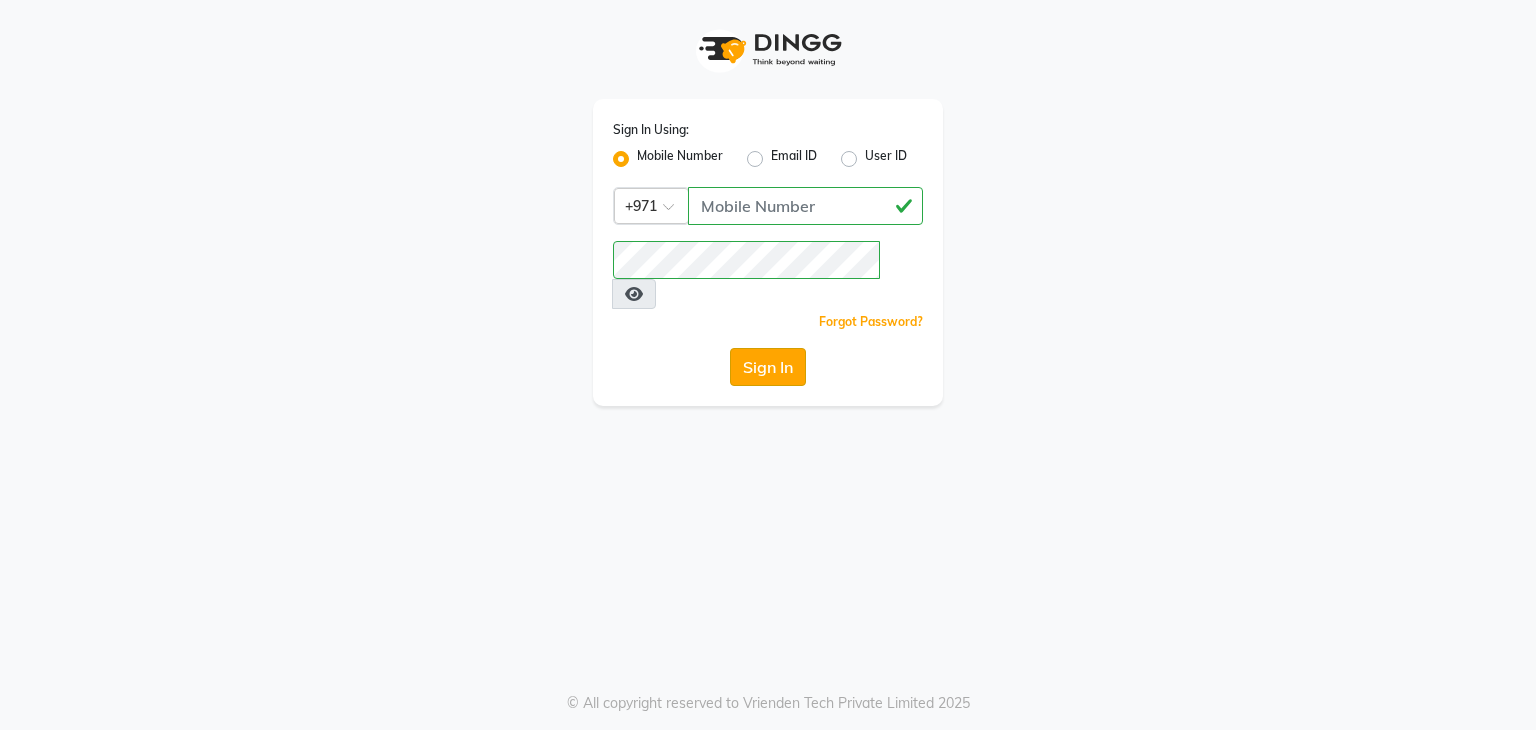 click on "Sign In" 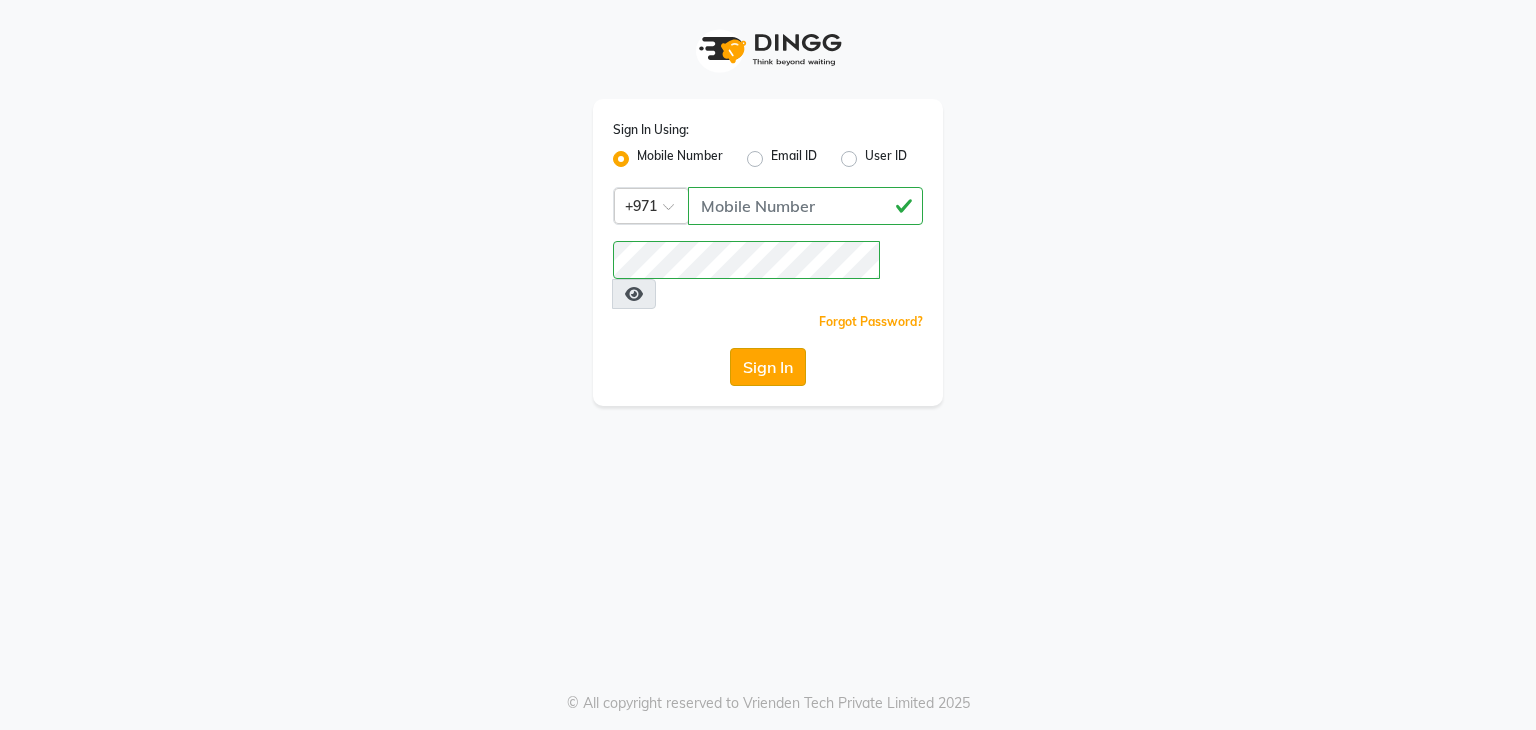 click on "Sign In" 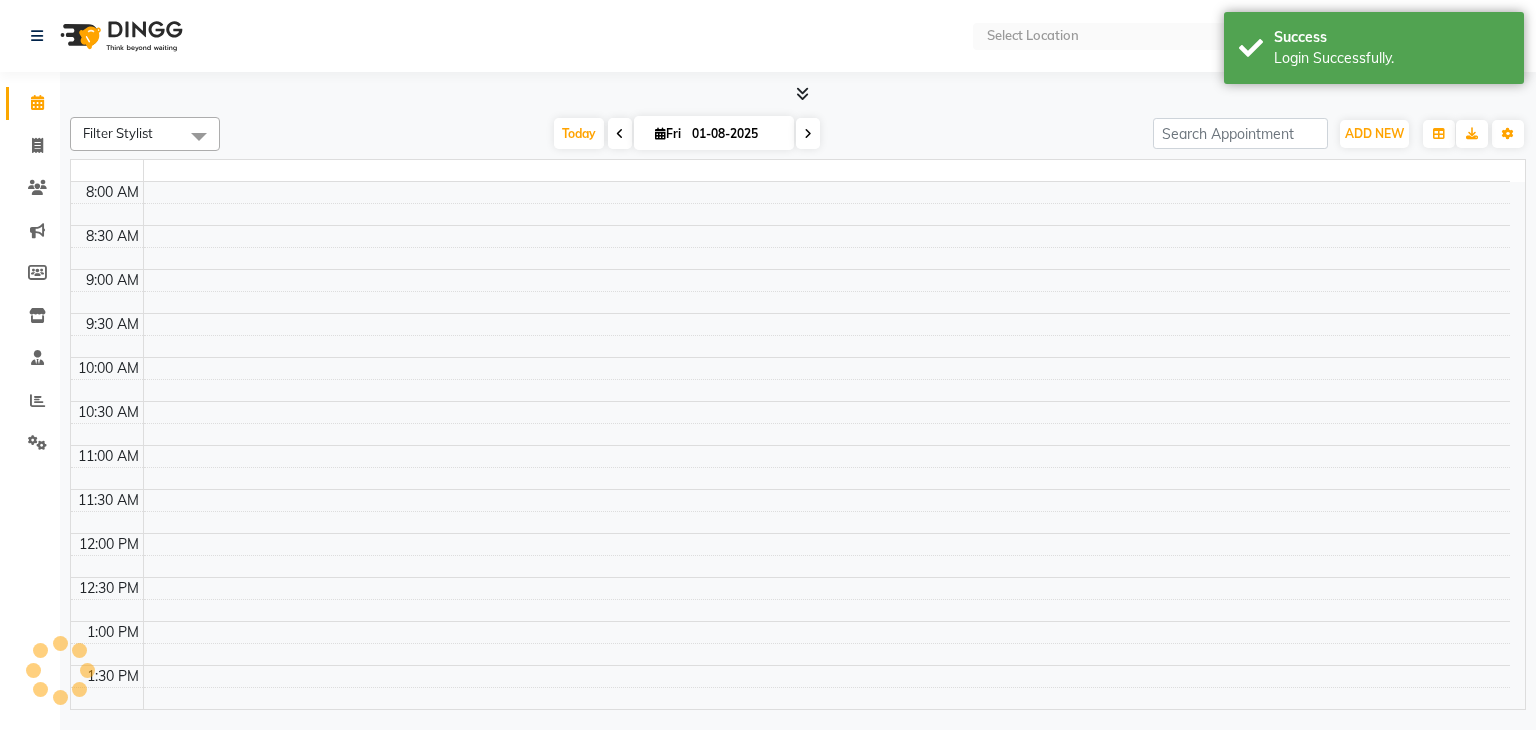 select on "en" 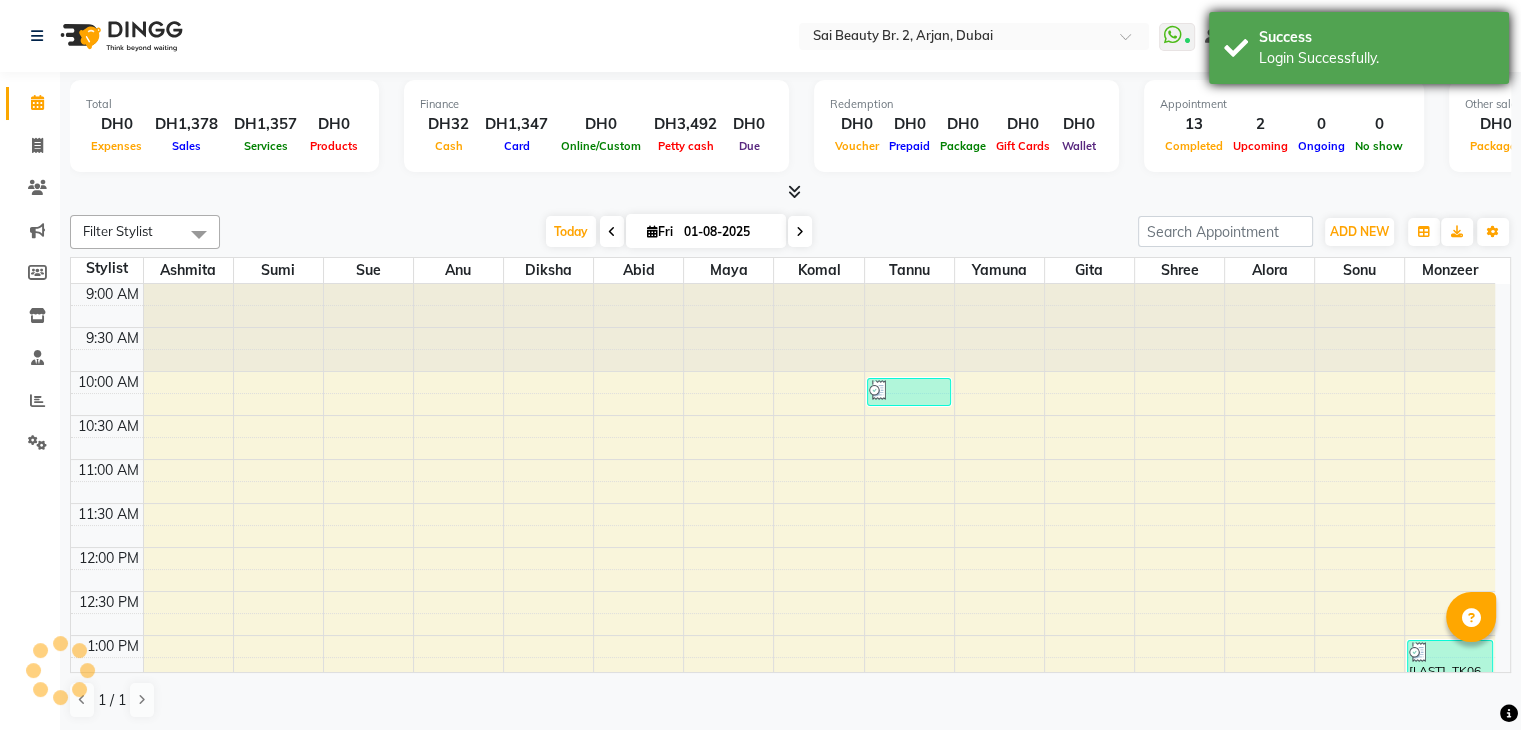 scroll, scrollTop: 0, scrollLeft: 0, axis: both 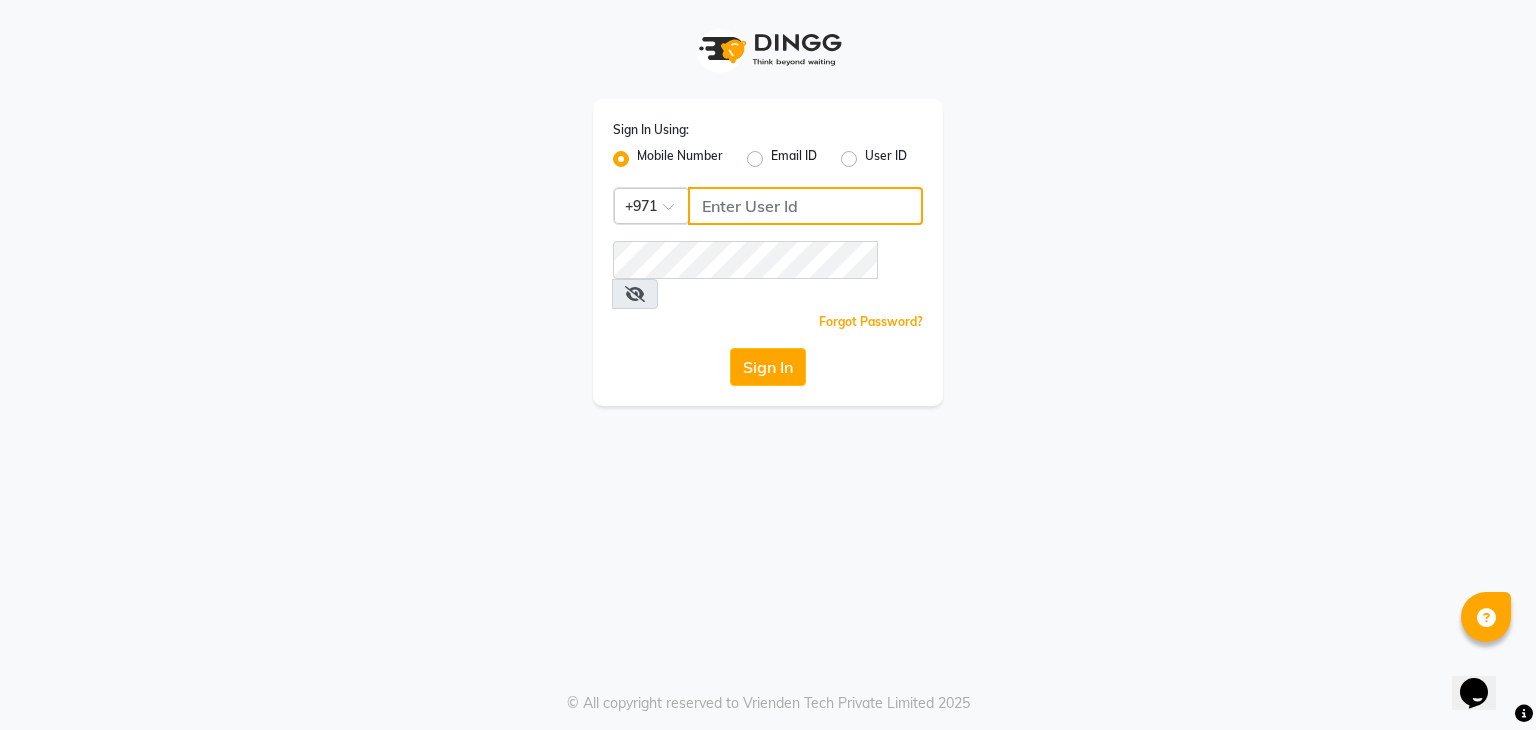 type on "509167323" 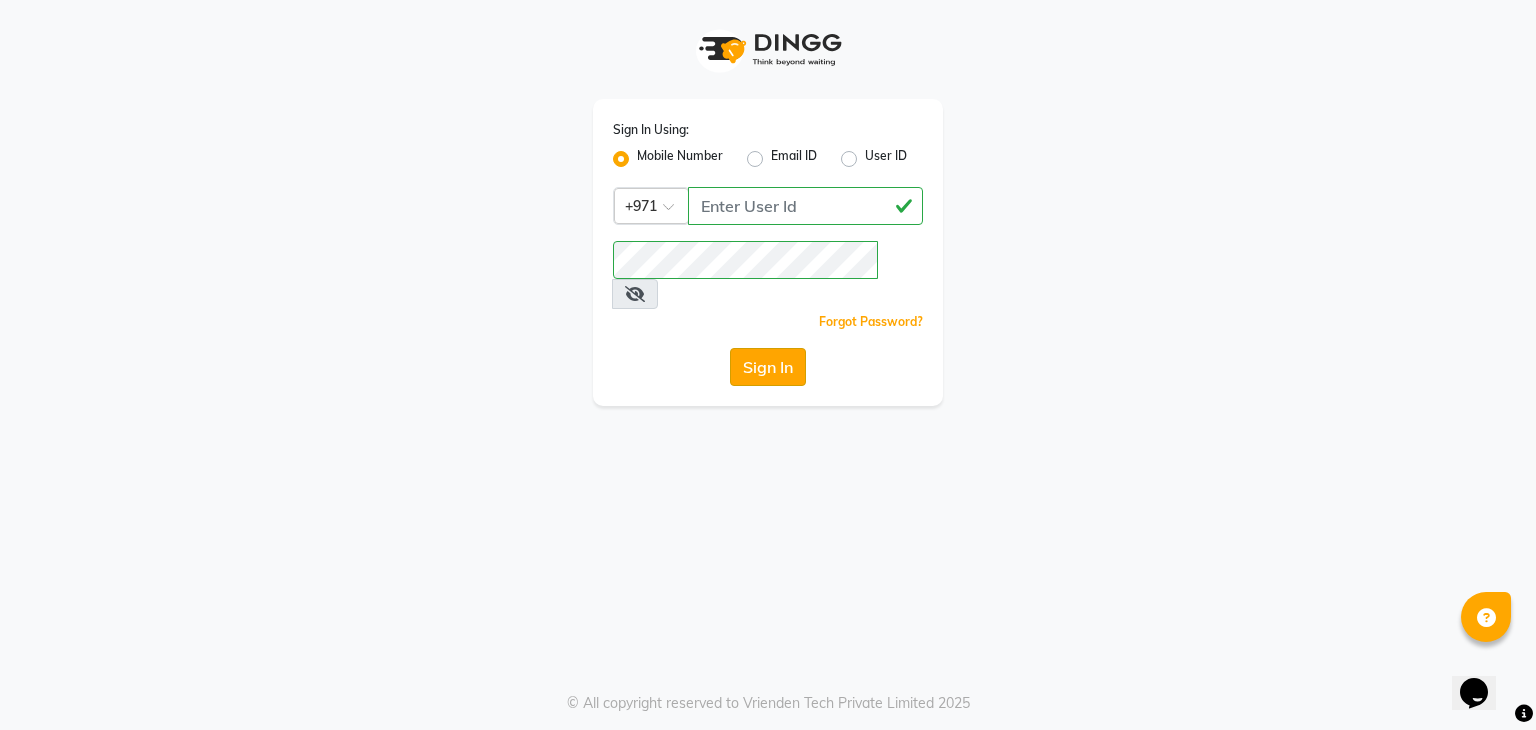 click on "Sign In" 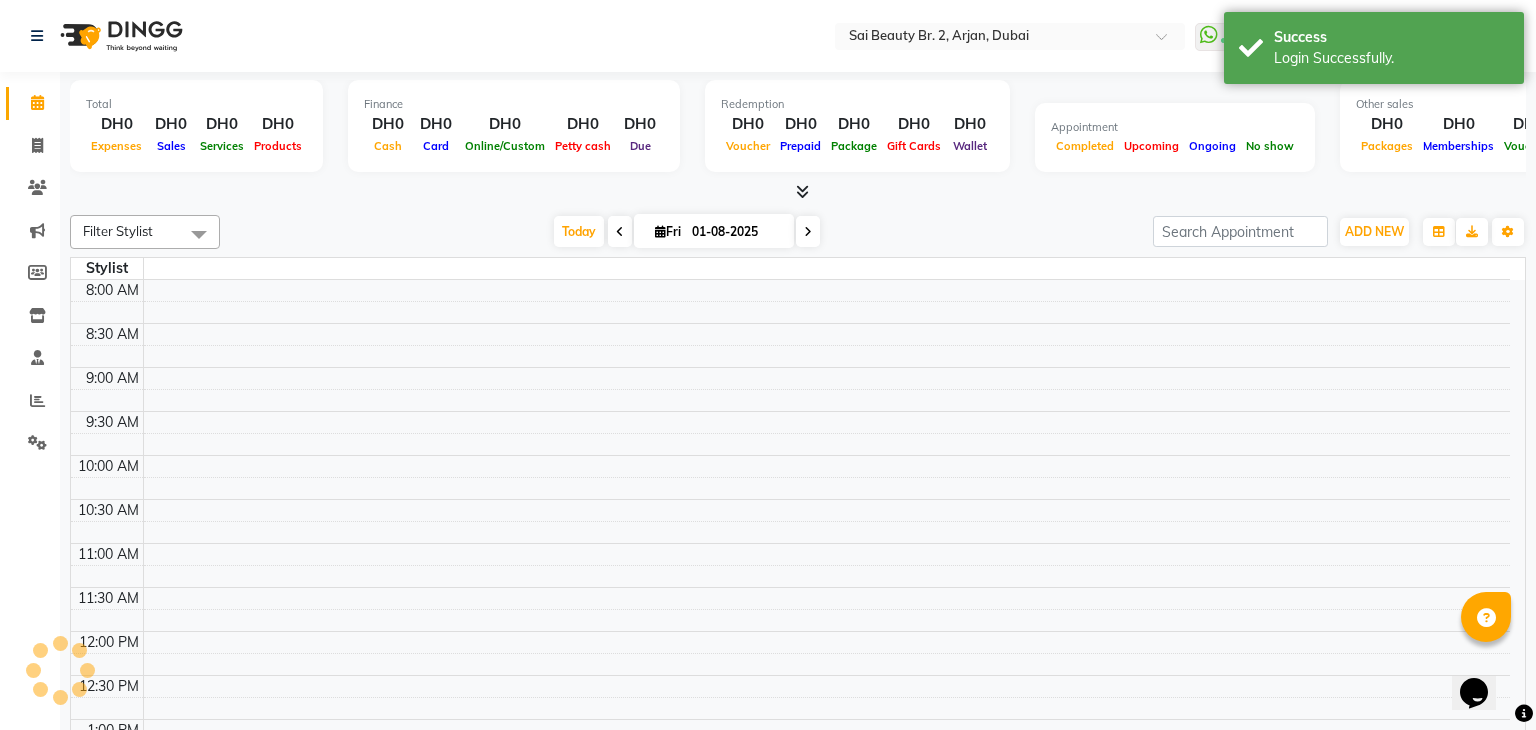 select on "en" 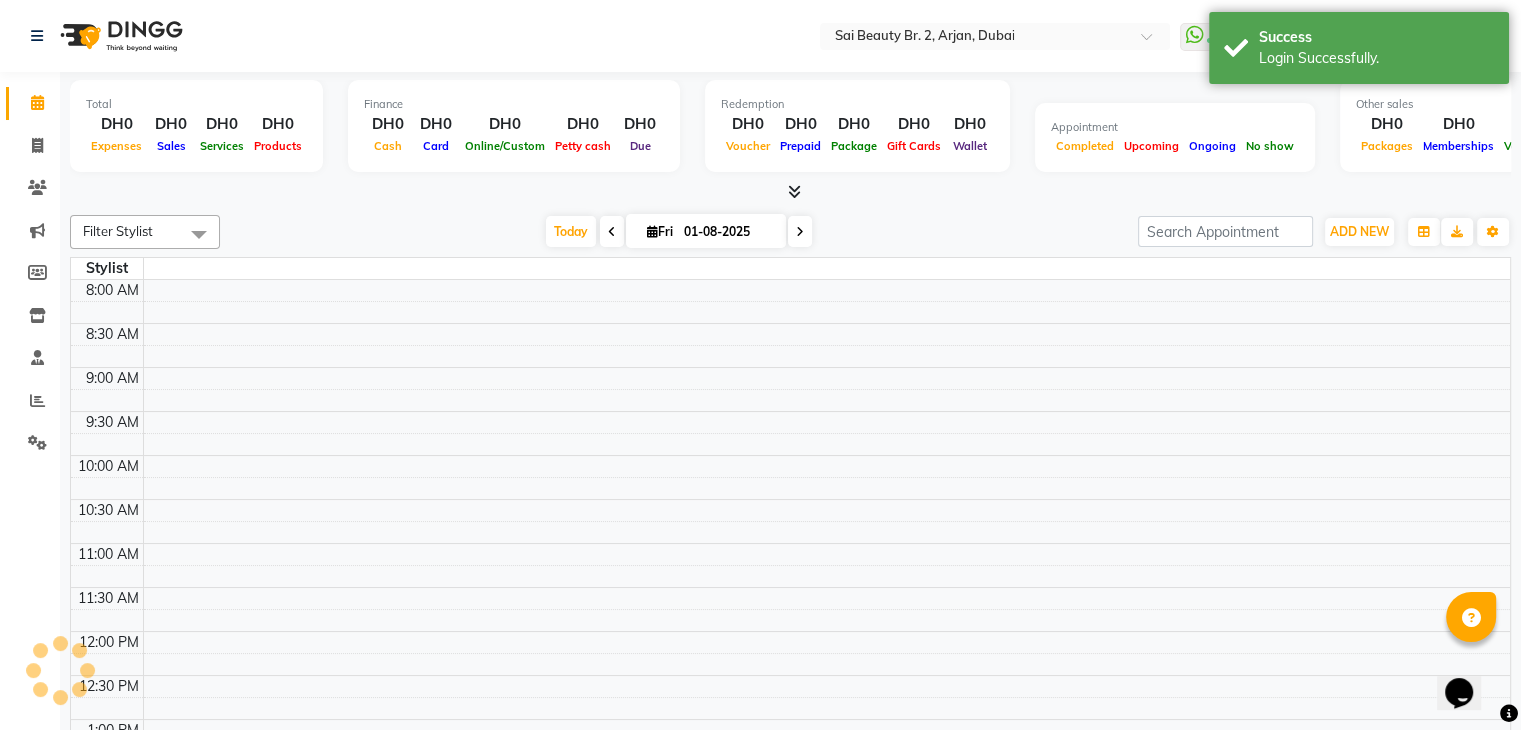 scroll, scrollTop: 0, scrollLeft: 0, axis: both 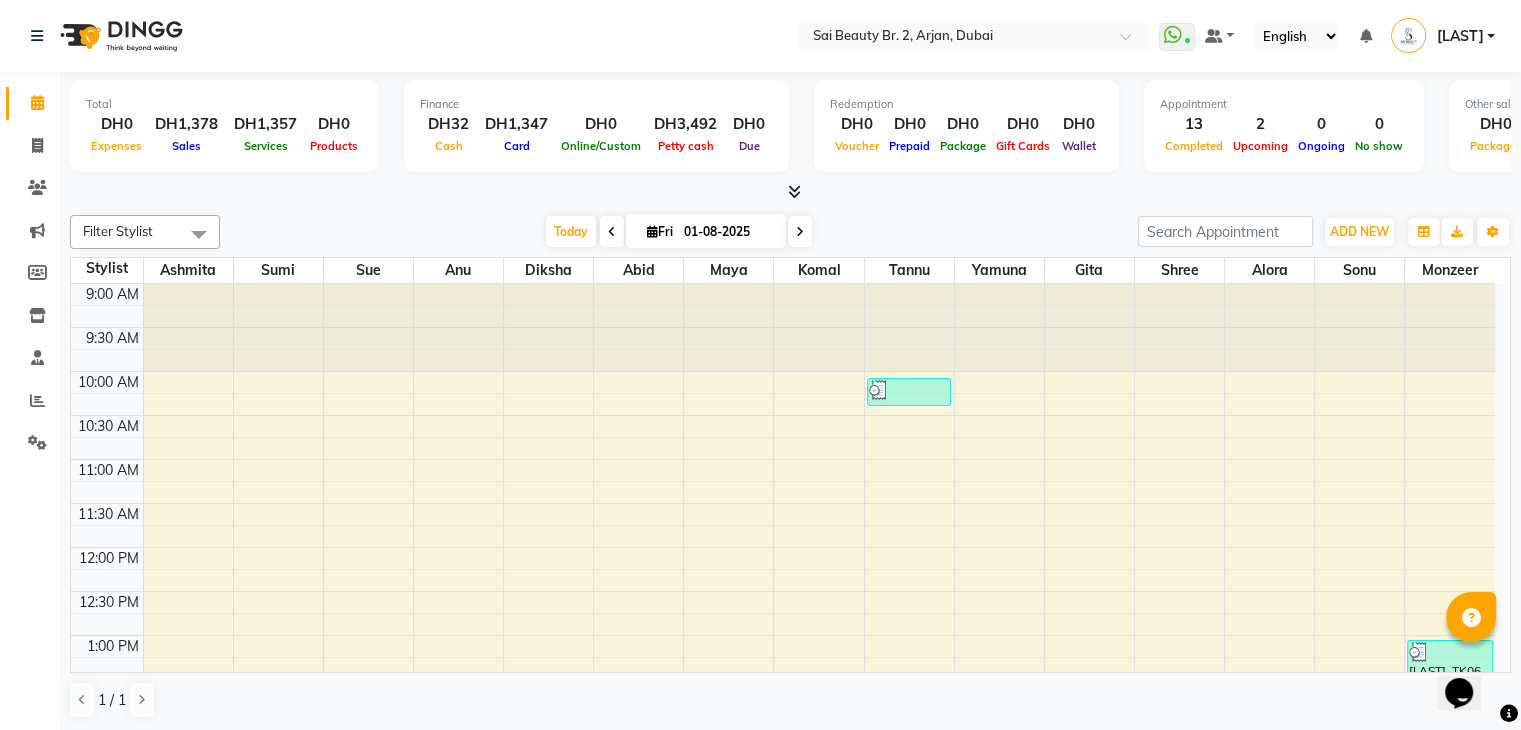 click at bounding box center (794, 191) 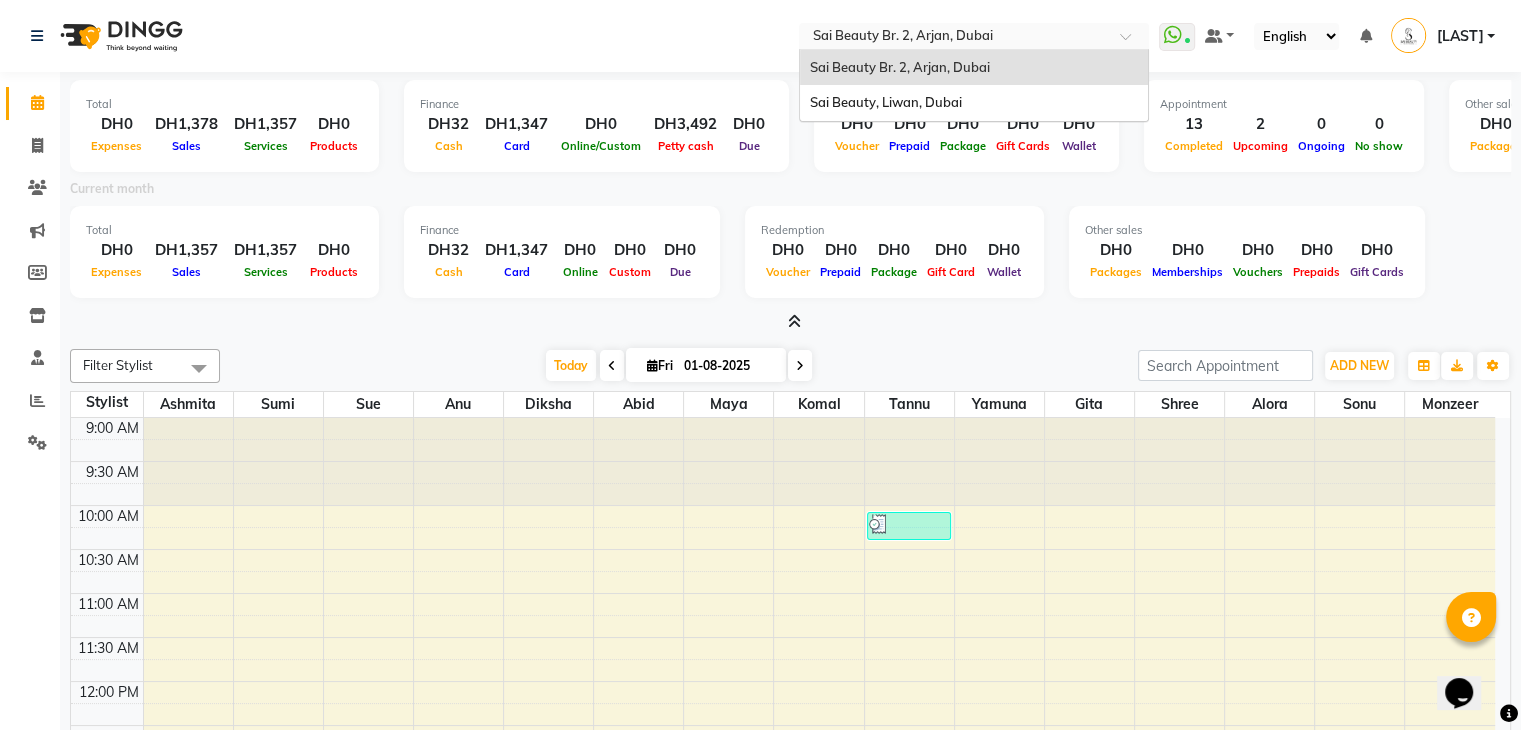 click at bounding box center (1132, 42) 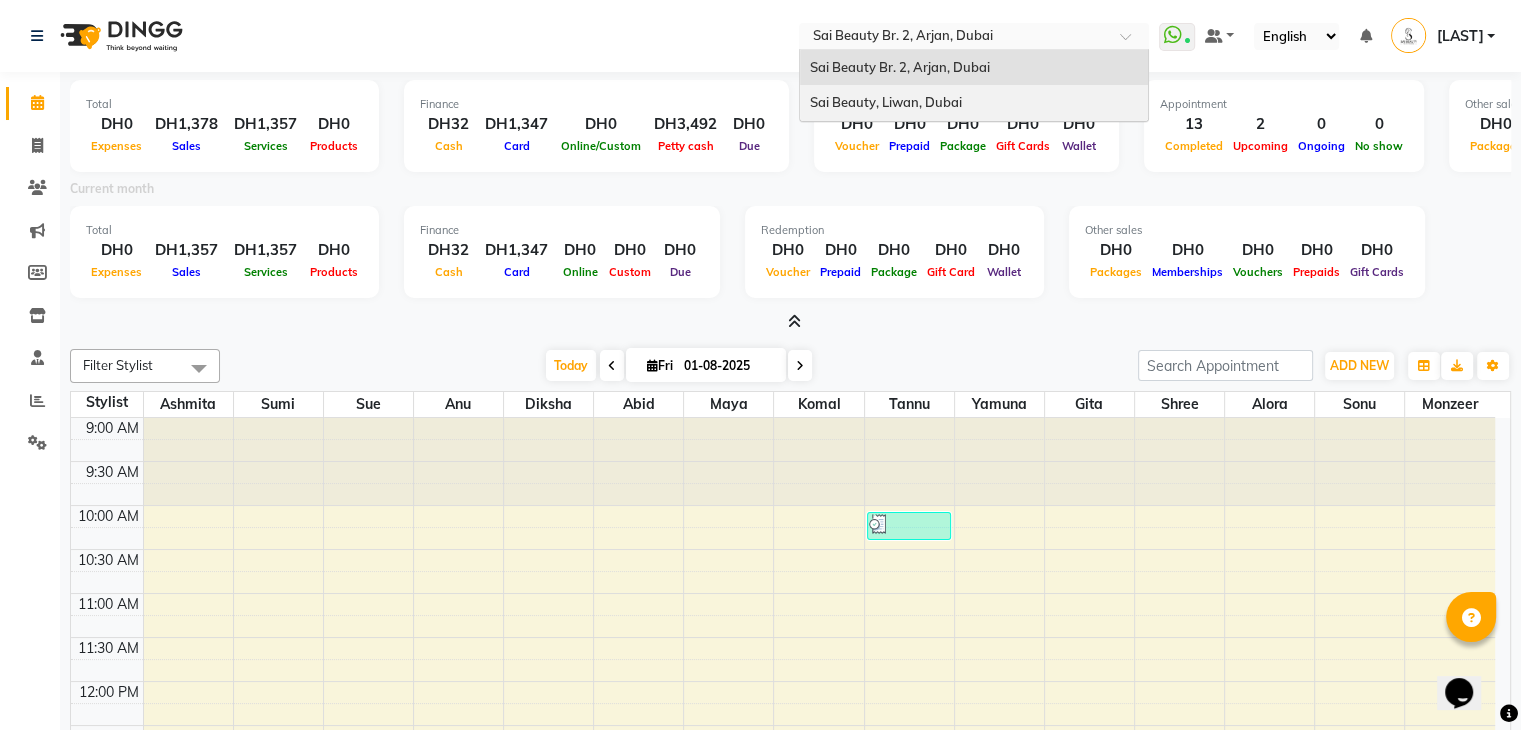 click on "Sai Beauty, Liwan, Dubai" at bounding box center (886, 102) 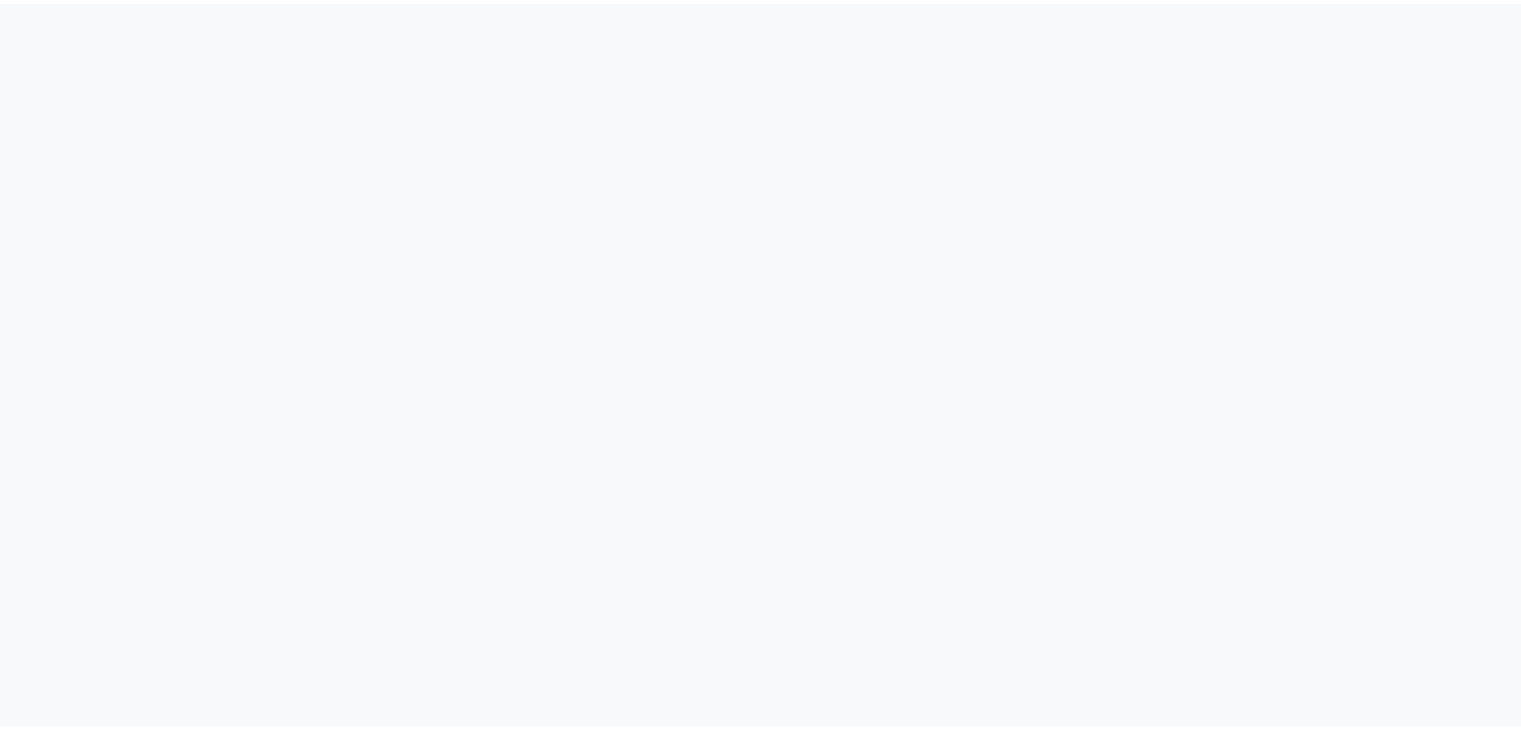 scroll, scrollTop: 0, scrollLeft: 0, axis: both 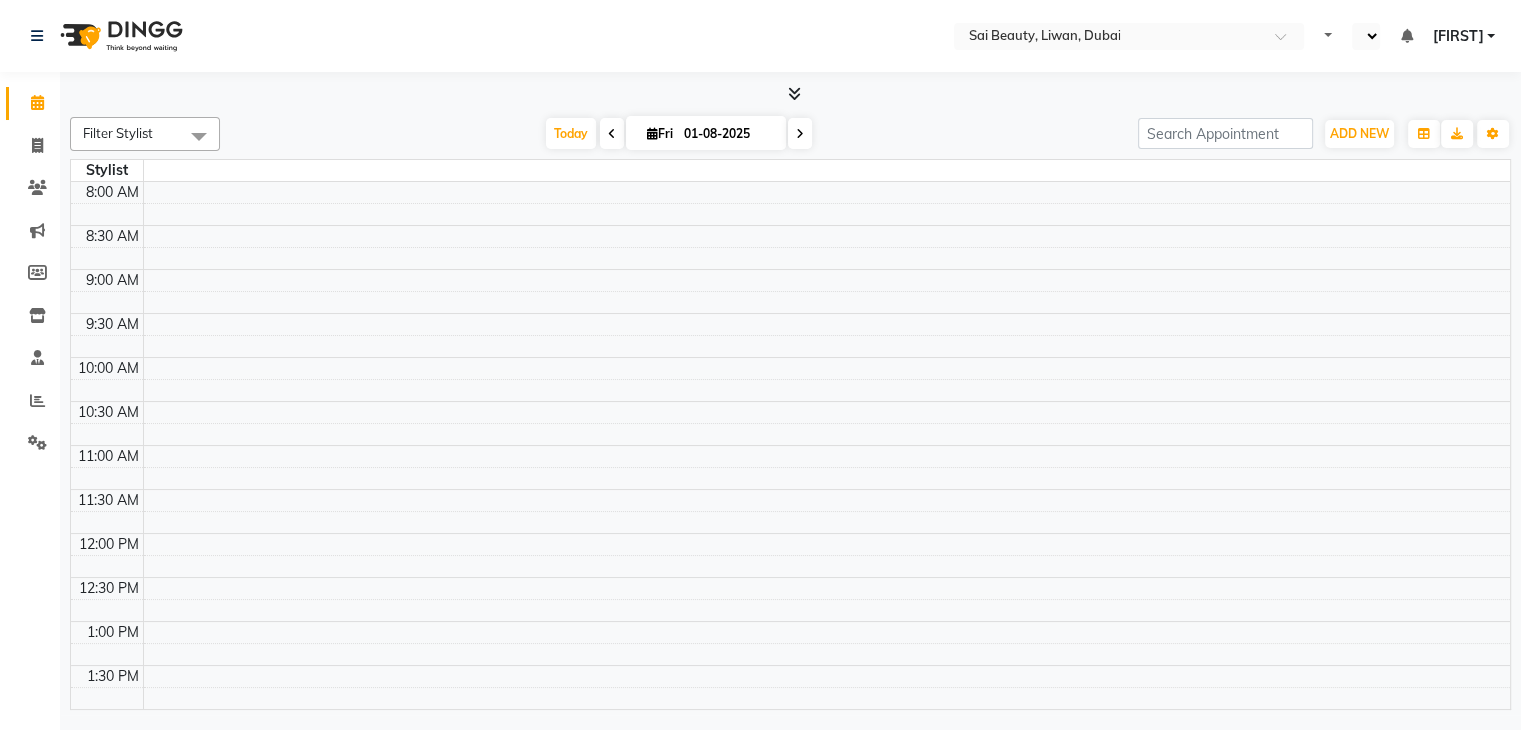 select on "en" 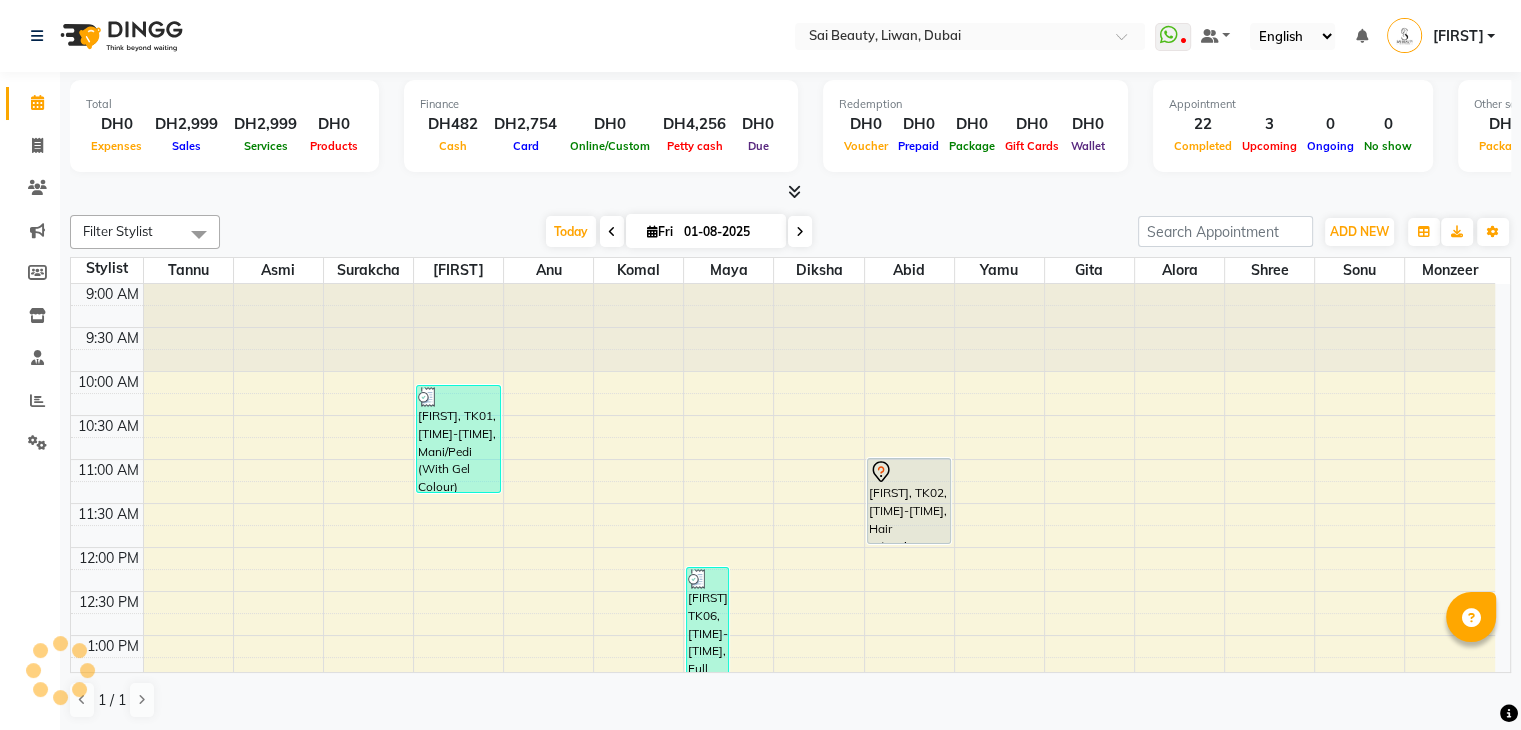 scroll, scrollTop: 0, scrollLeft: 0, axis: both 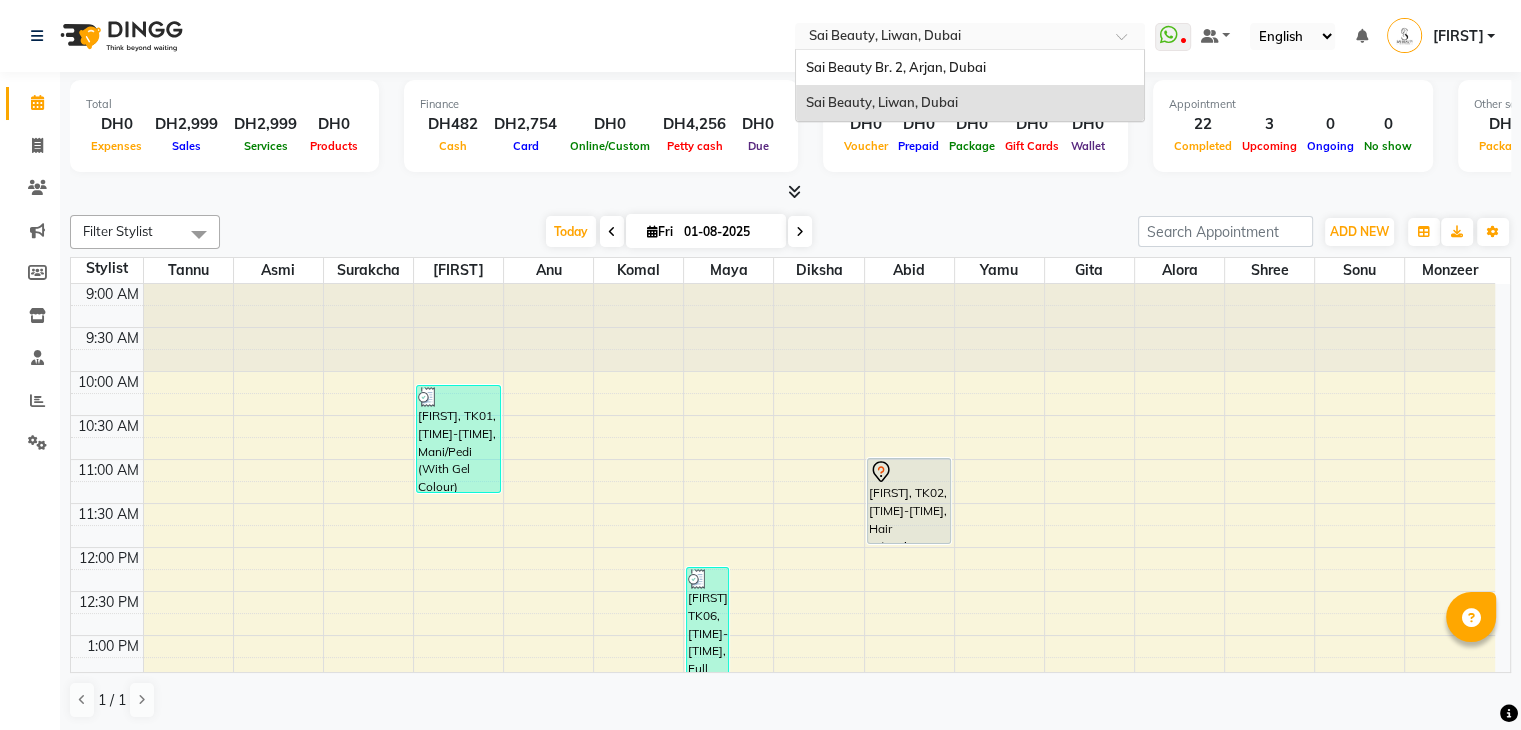 click at bounding box center (950, 38) 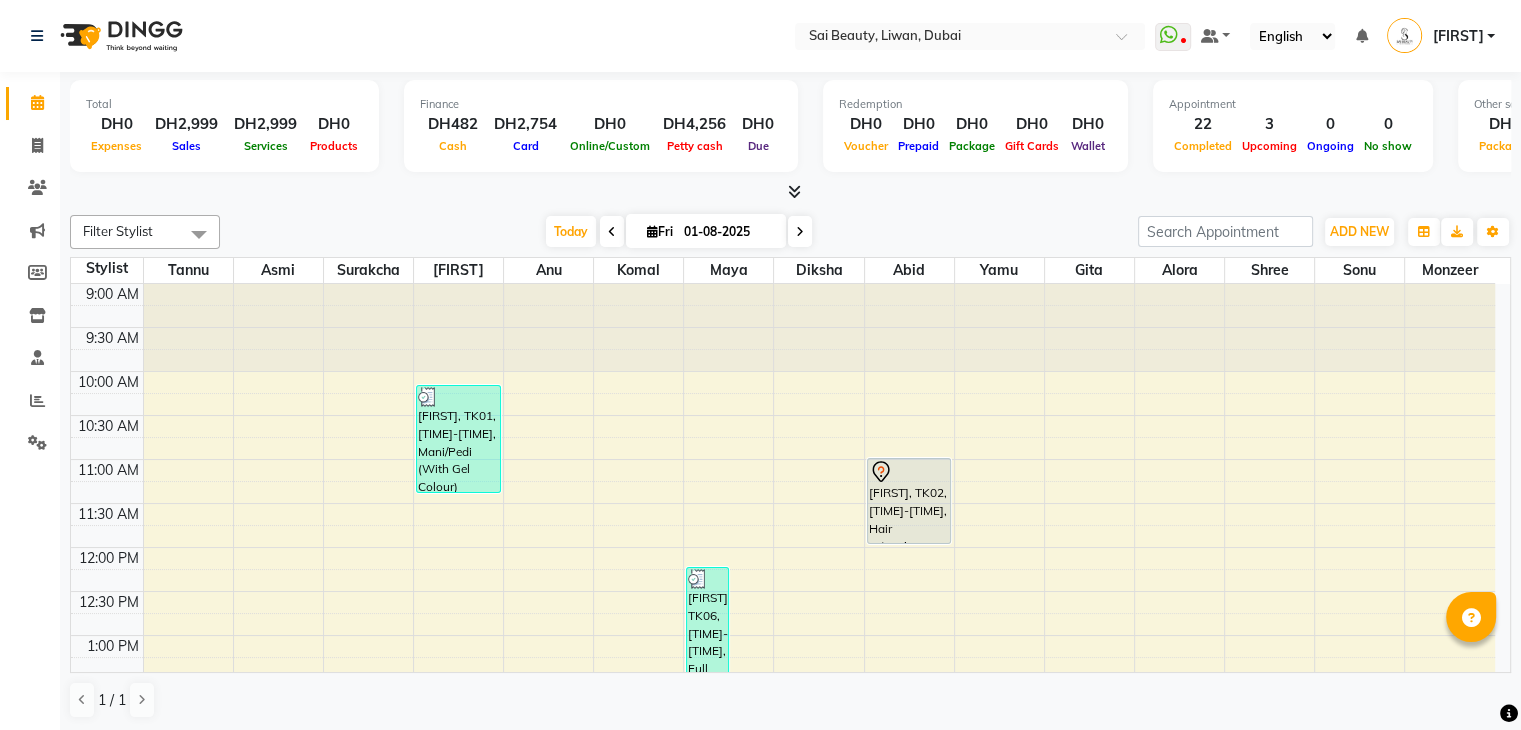 click on "Select Location × Sai Beauty, Liwan, Dubai  WhatsApp Status  ✕ Status:  Disconnected Most Recent Message: 01-08-2025     01:33 PM Recent Service Activity: 01-08-2025     01:27 PM  08047224946 Whatsapp Settings Default Panel My Panel English ENGLISH Español العربية मराठी हिंदी ગુજરાતી தமிழ் 中文 Notifications nothing to show Srijana Manage Profile Change Password Sign out  Version:3.15.11" 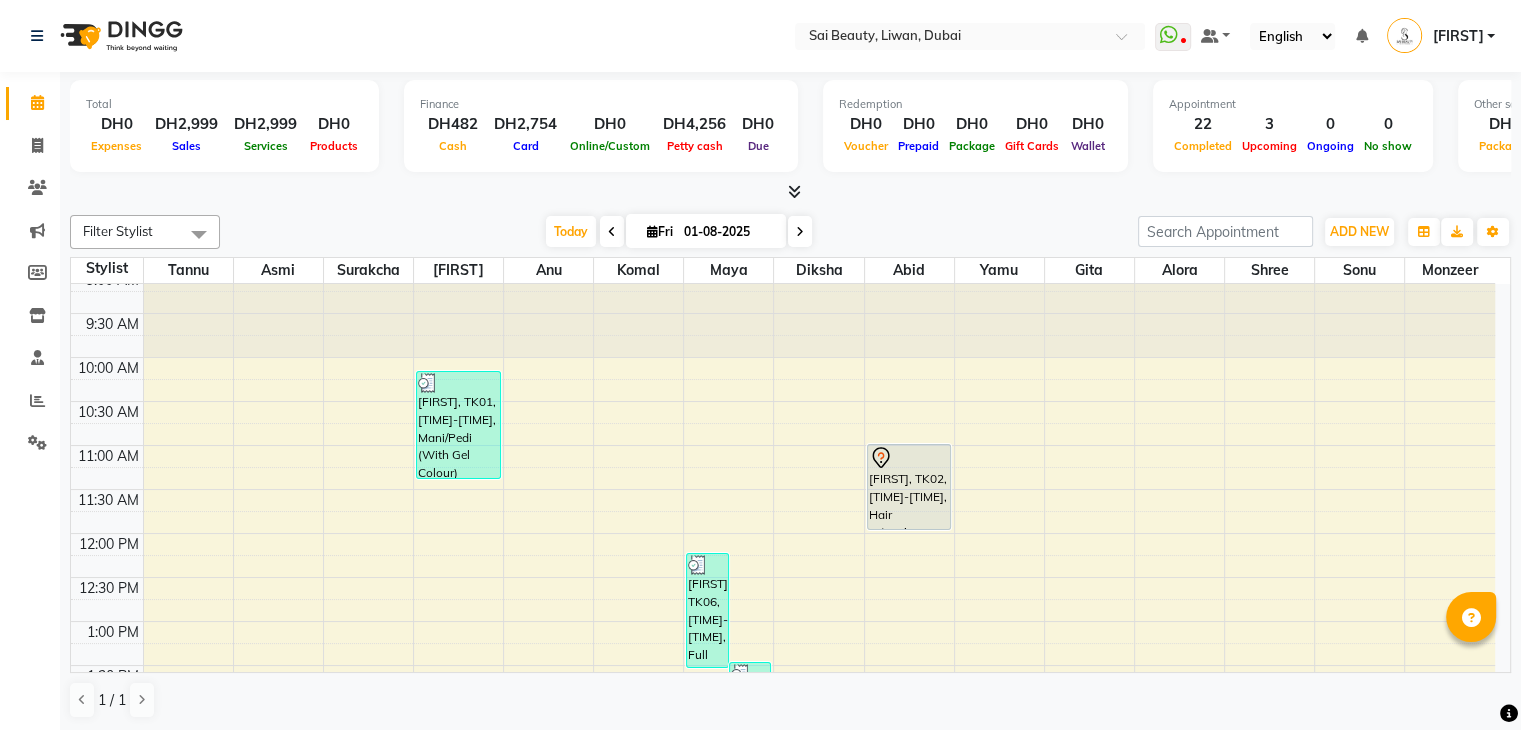 scroll, scrollTop: 0, scrollLeft: 0, axis: both 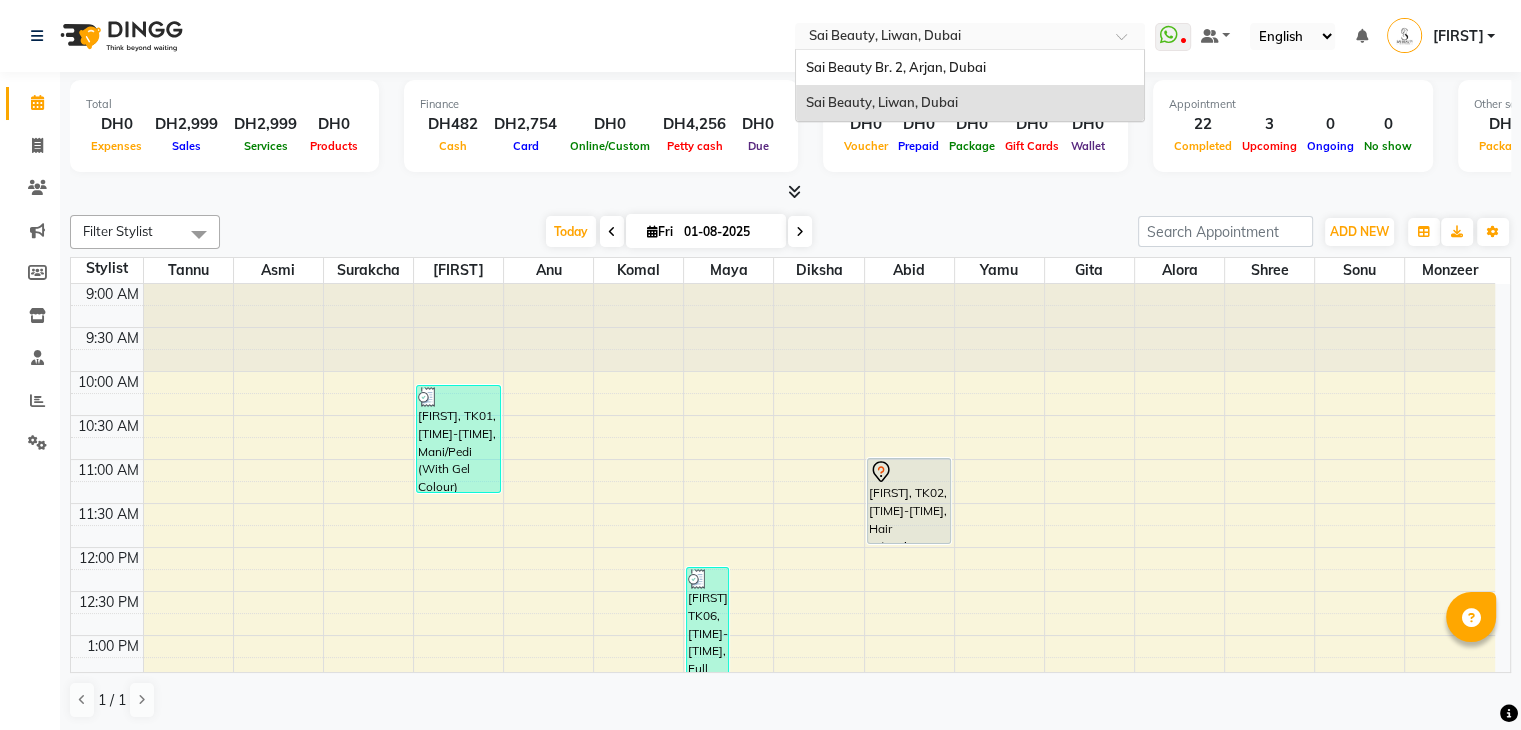 click at bounding box center (950, 38) 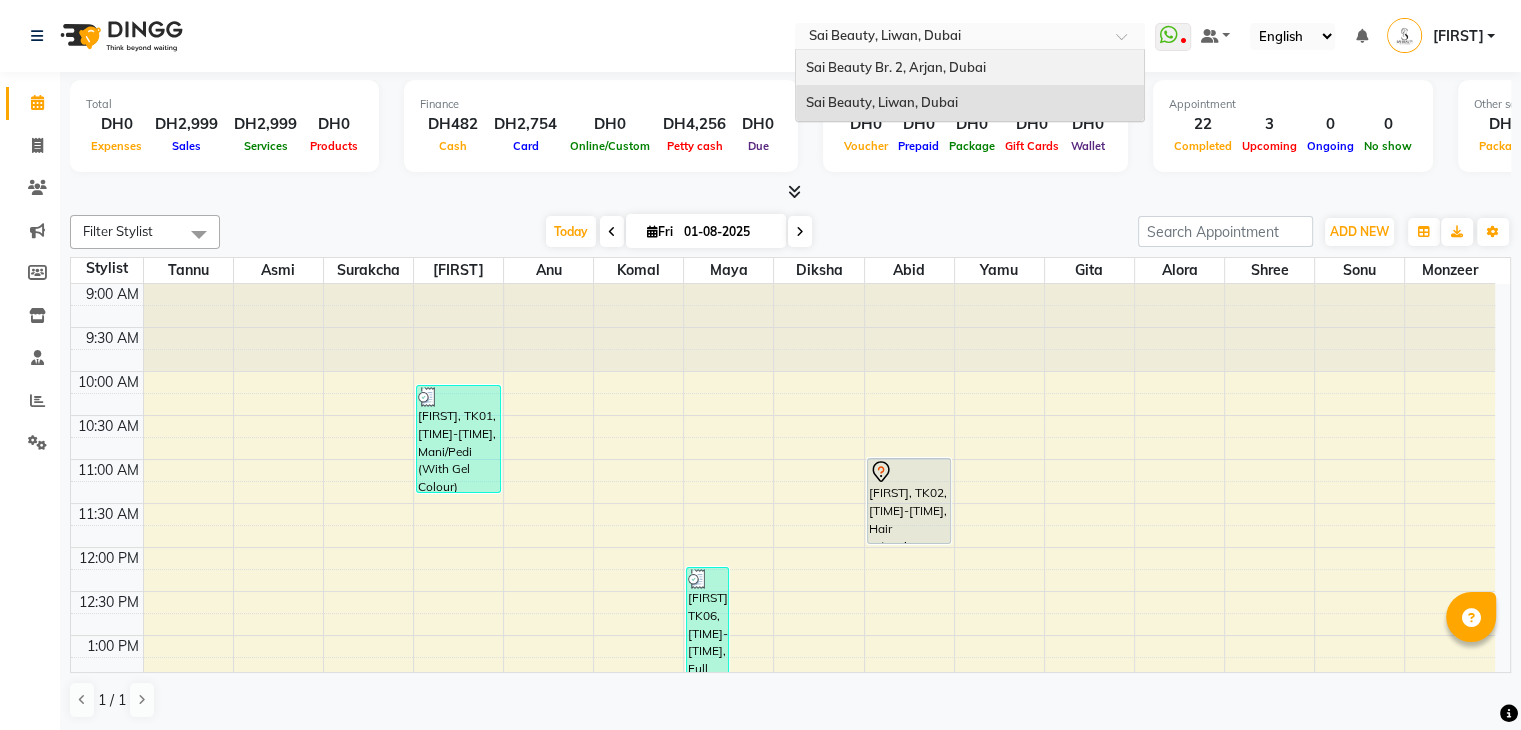 click on "Sai Beauty Br. 2, Arjan, Dubai" at bounding box center [896, 67] 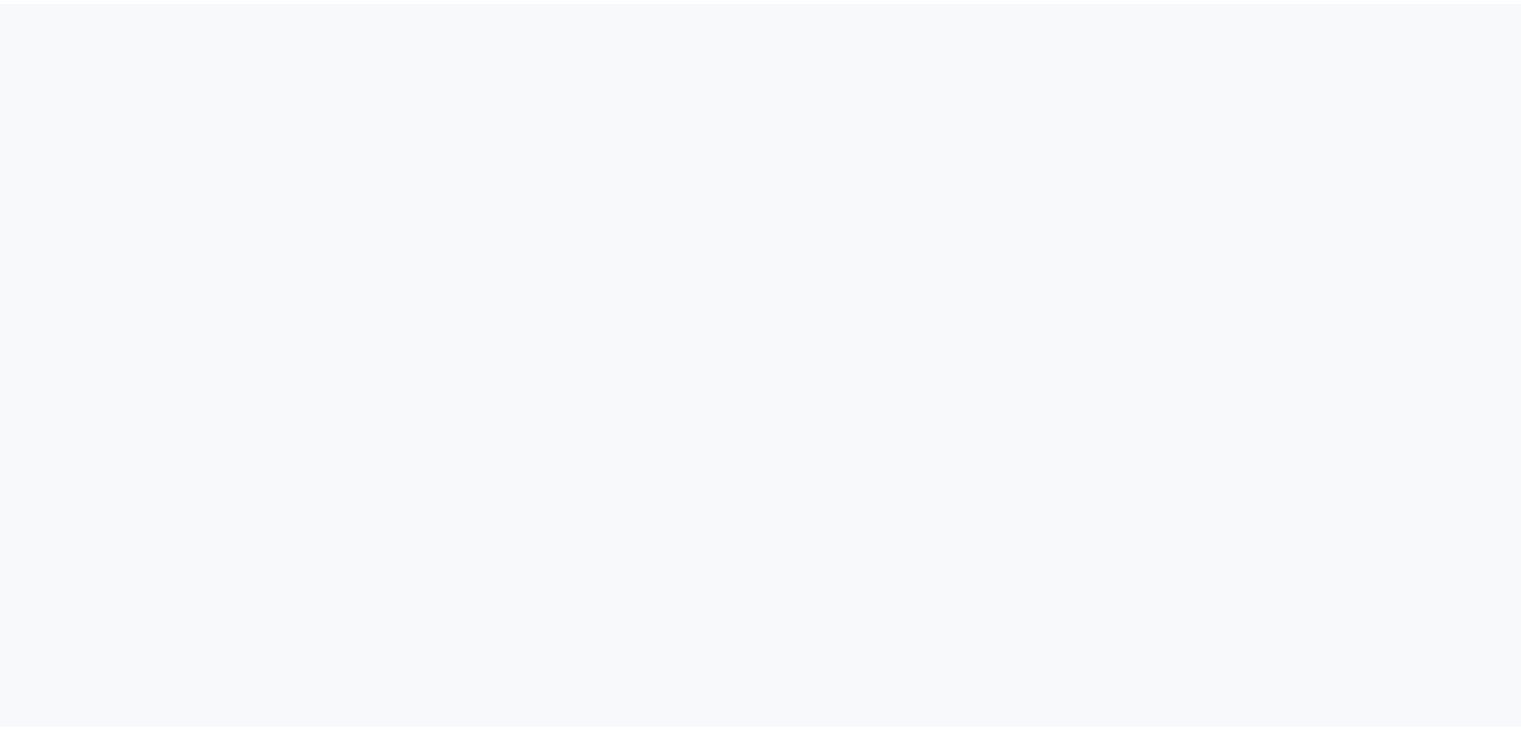 scroll, scrollTop: 0, scrollLeft: 0, axis: both 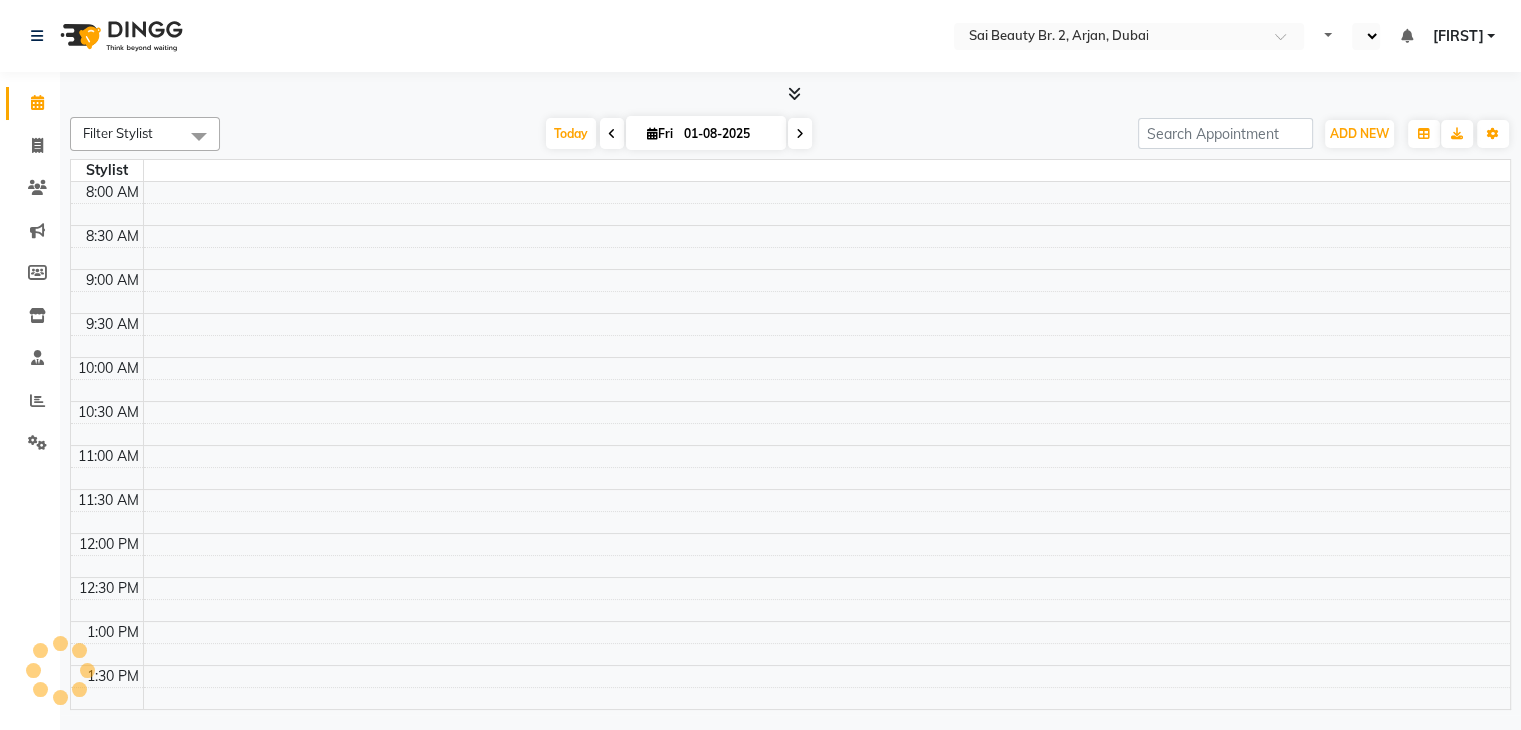 select on "en" 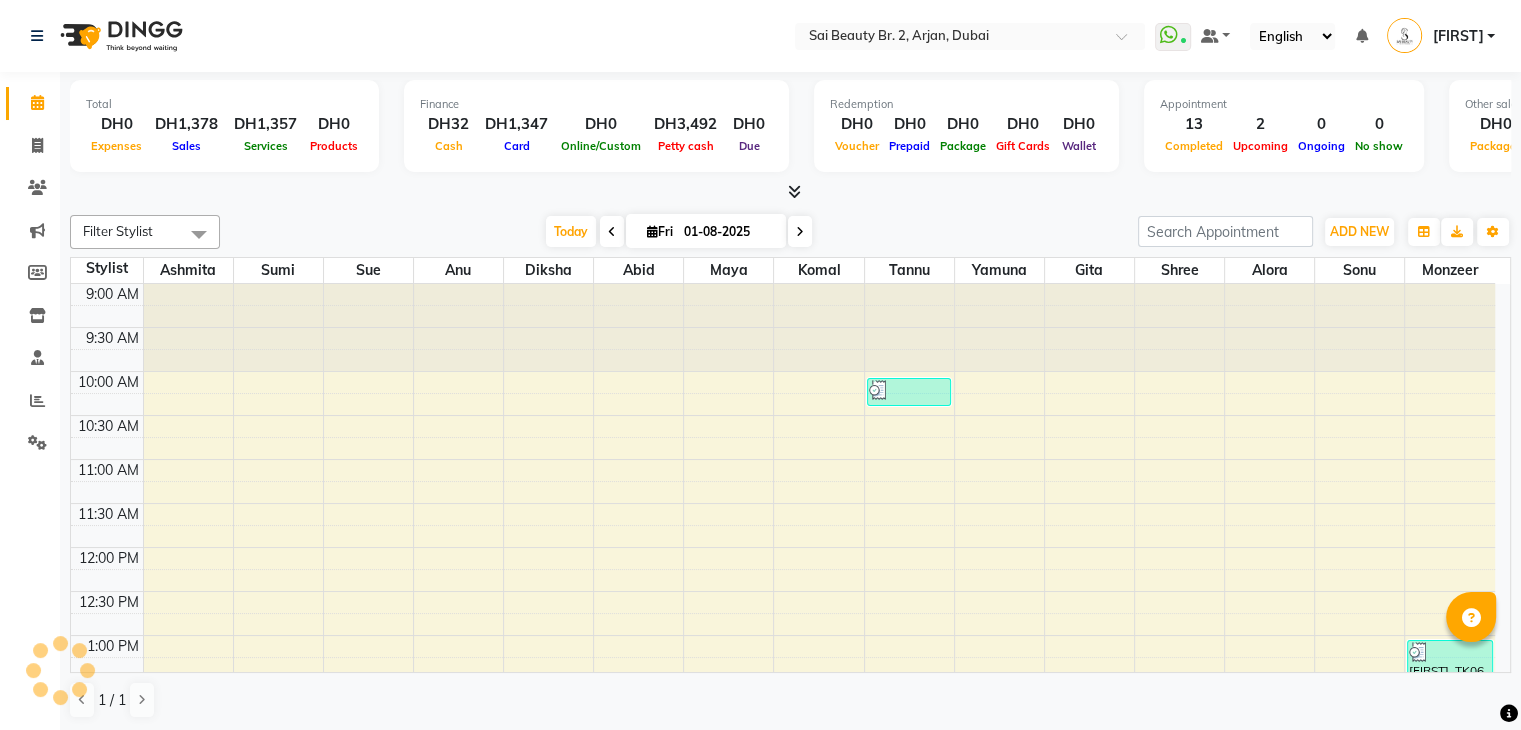scroll, scrollTop: 0, scrollLeft: 0, axis: both 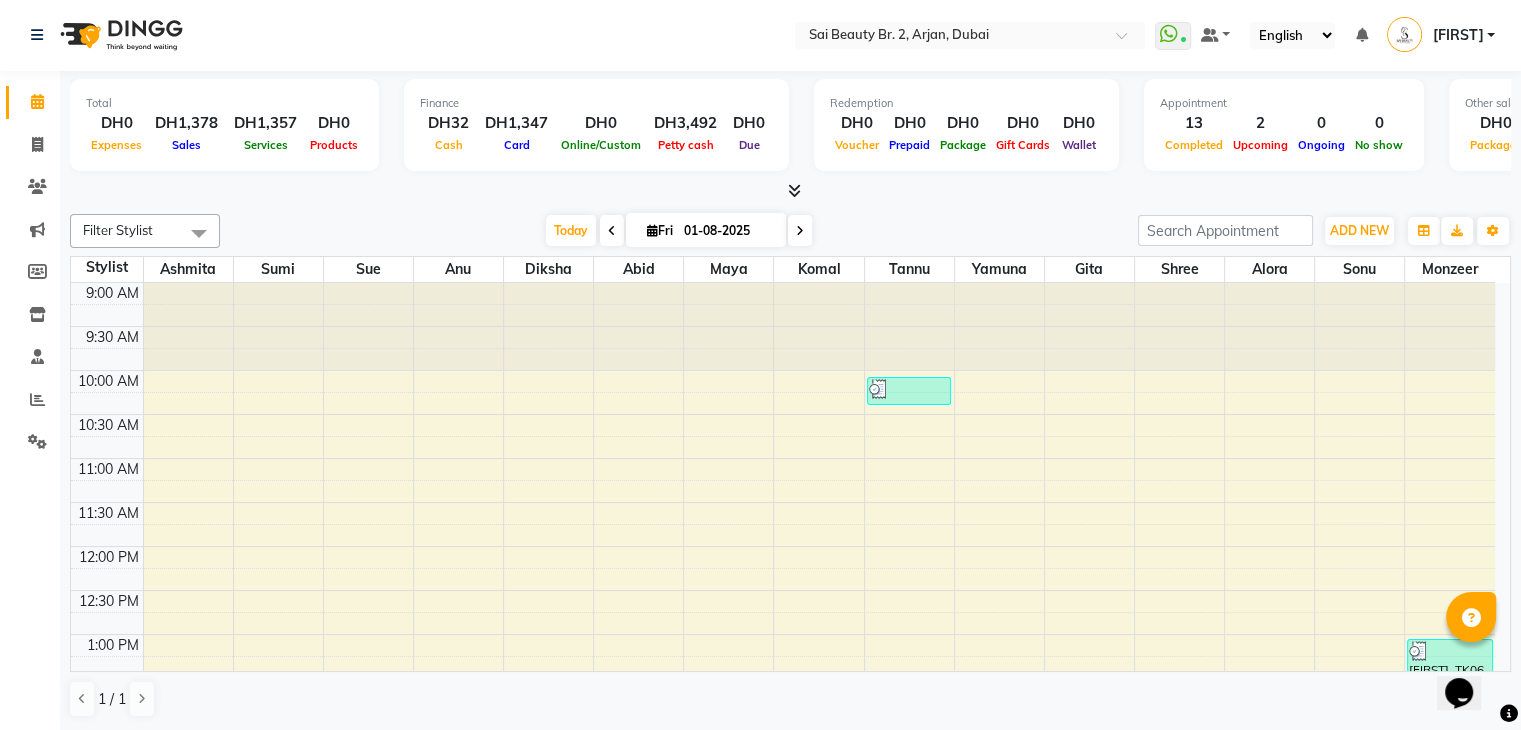 click on "Filter Stylist Select All Abid Alora Anu Ashmita Diksha Gita Komal Maya monzeer Shree sonu Sue Sumi Tannu Yamuna Today  Fri 01-08-2025 Toggle Dropdown Add Appointment Add Invoice Add Expense Add Client Add Transaction Toggle Dropdown Add Appointment Add Invoice Add Expense Add Client ADD NEW Toggle Dropdown Add Appointment Add Invoice Add Expense Add Client Add Transaction Filter Stylist Select All Abid Alora Anu Ashmita Diksha Gita Komal Maya monzeer Shree sonu Sue Sumi Tannu Yamuna Group By  Staff View   Room View  View as Vertical  Vertical - Week View  Horizontal  Horizontal - Week View  List  Toggle Dropdown Calendar Settings Manage Tags   Arrange Stylists   Reset Stylists  Full Screen  Show Available Stylist  Appointment Form Zoom 100% Staff/Room Display Count 15 Stylist Ashmita Sumi Sue Anu Diksha Abid Maya Komal Tannu Yamuna Gita Shree Alora sonu monzeer 9:00 AM 9:30 AM 10:00 AM 10:30 AM 11:00 AM 11:30 AM 12:00 PM 12:30 PM 1:00 PM 1:30 PM 2:00 PM 2:30 PM 3:00 PM 3:30 PM 4:00 PM 4:30 PM 5:00 PM 5:30 PM" 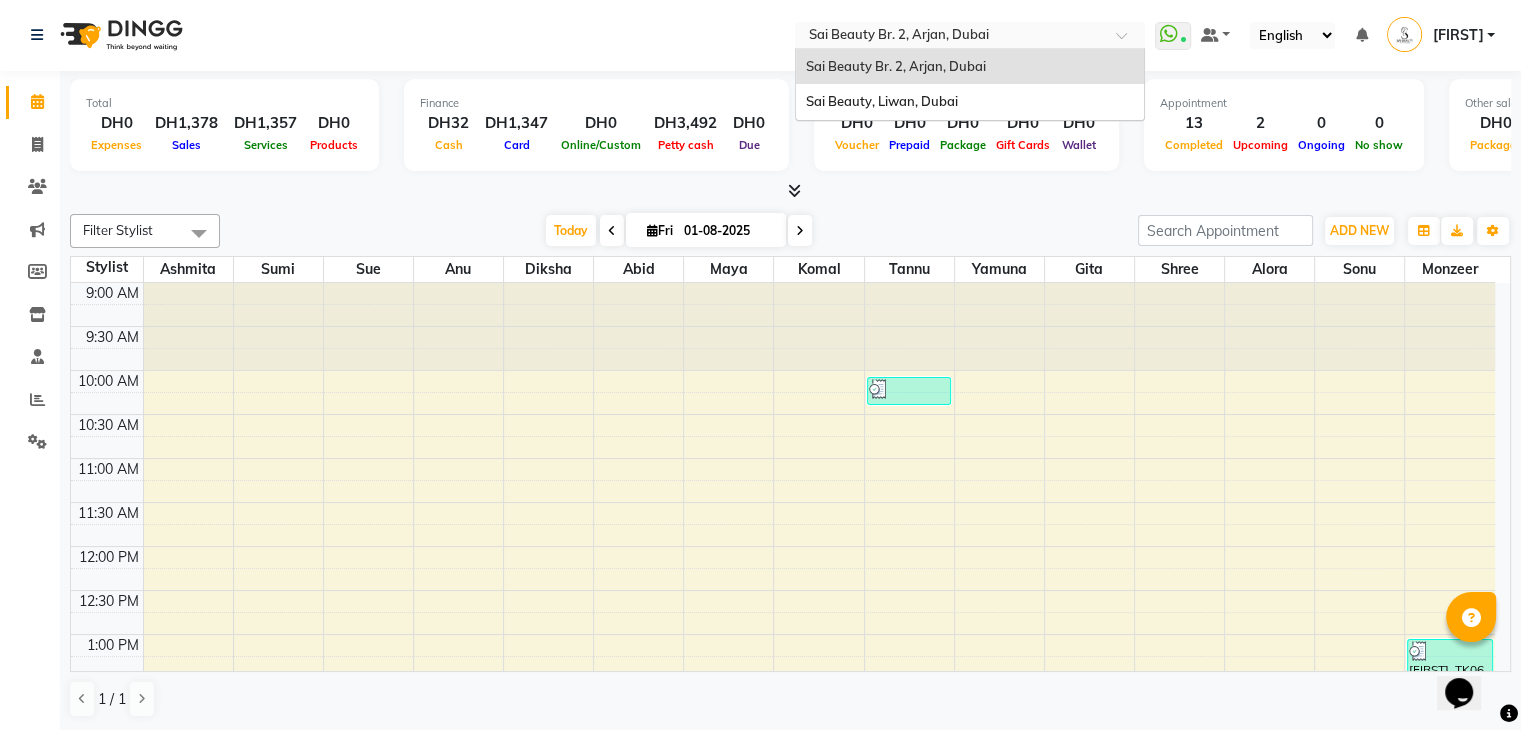 click at bounding box center [950, 37] 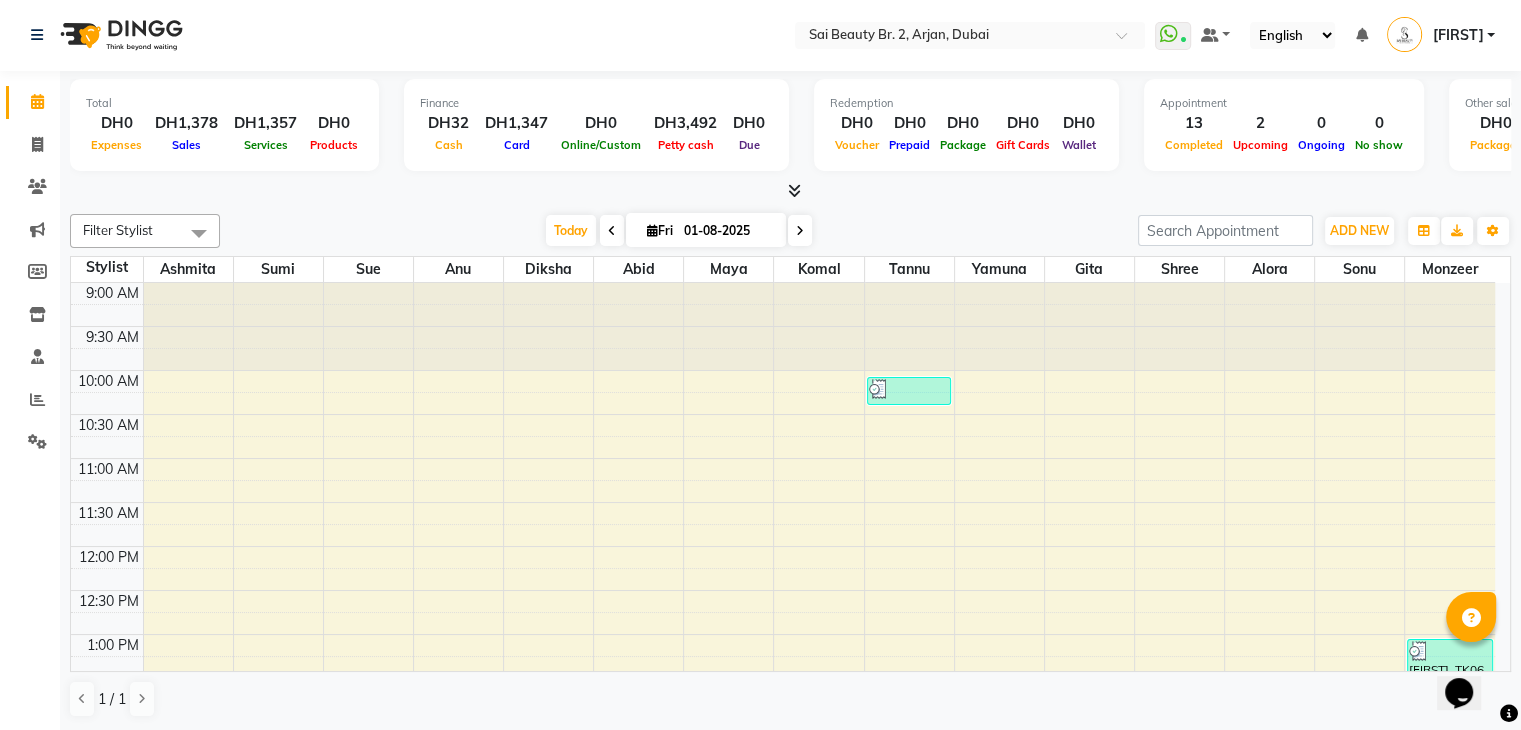 click on "Select Location × Sai Beauty Br. 2, Arjan, Dubai  WhatsApp Status  ✕ Status:  Connected Most Recent Message: 01-08-2025     05:23 PM Recent Service Activity: 01-08-2025     05:32 PM Default Panel My Panel English ENGLISH Español العربية मराठी हिंदी ગુજરાતી தமிழ் 中文 Notifications nothing to show Srijana Manage Profile Change Password Sign out  Version:3.15.11" 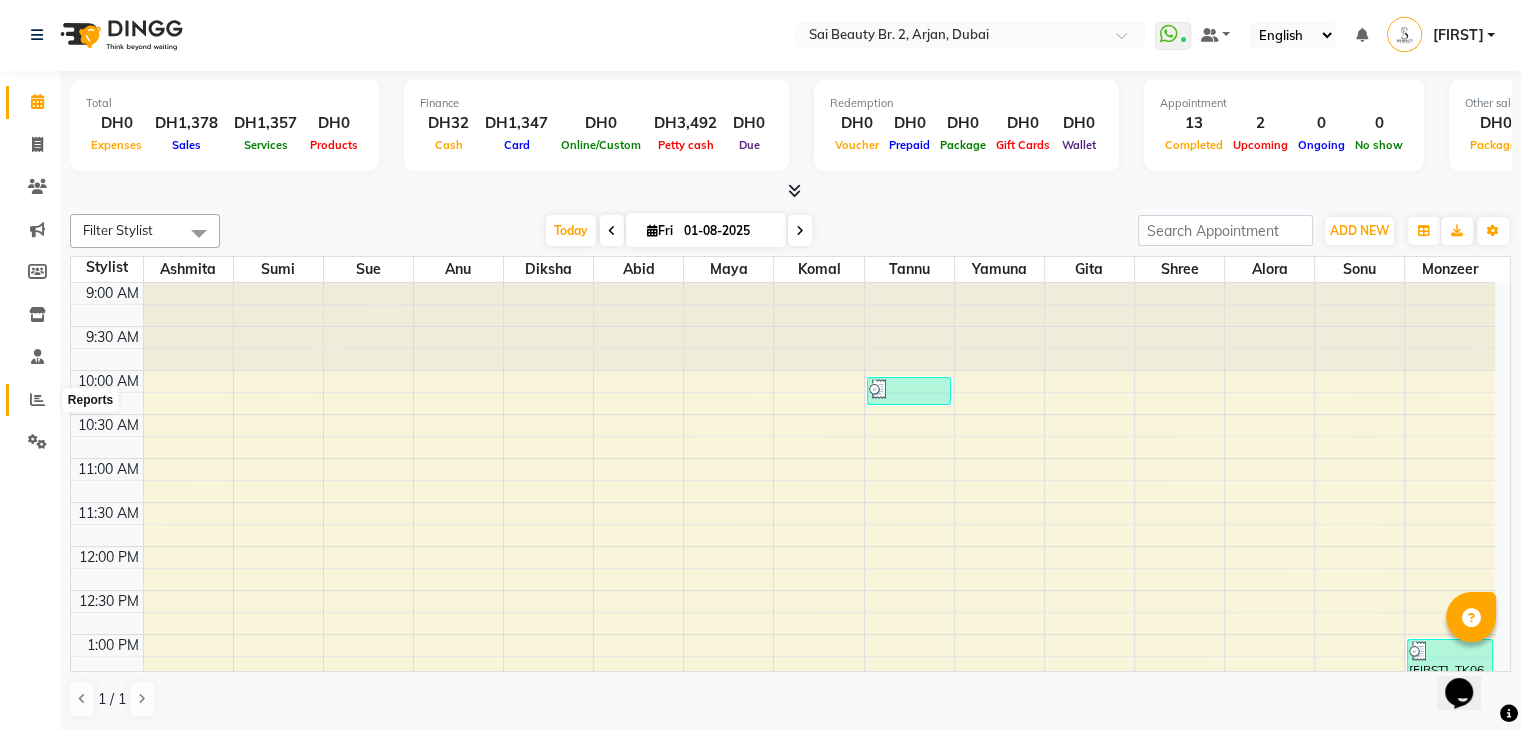 click 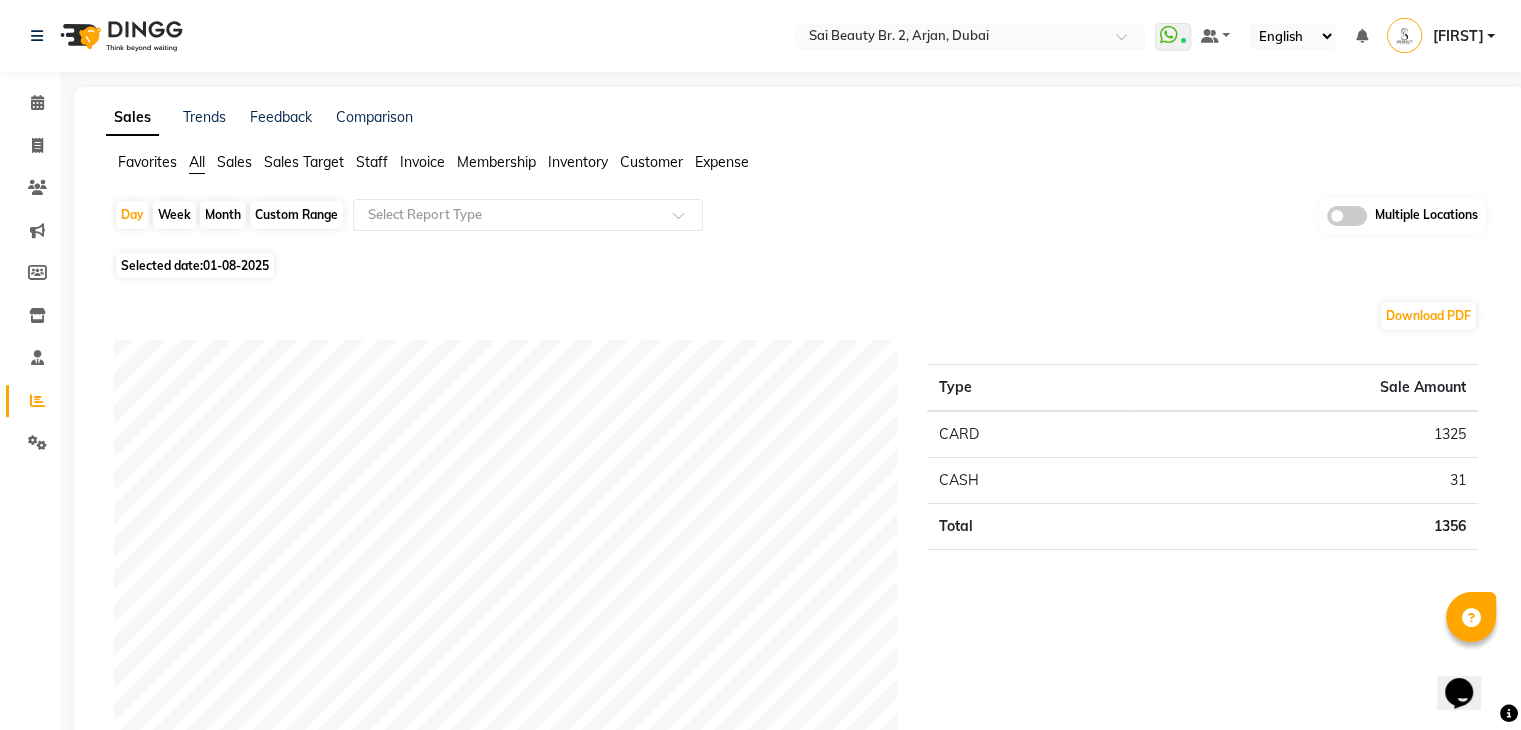 click on "Month" 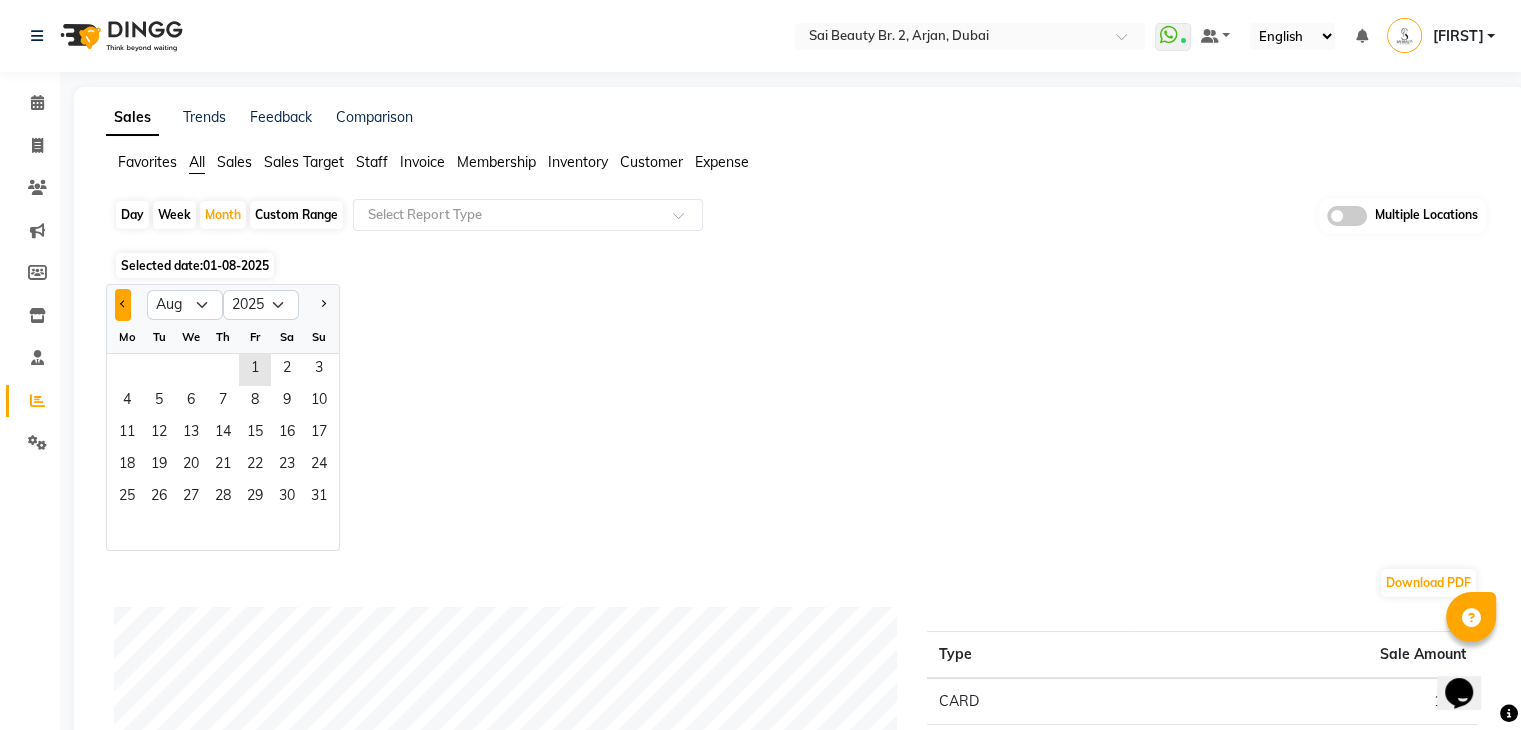 click 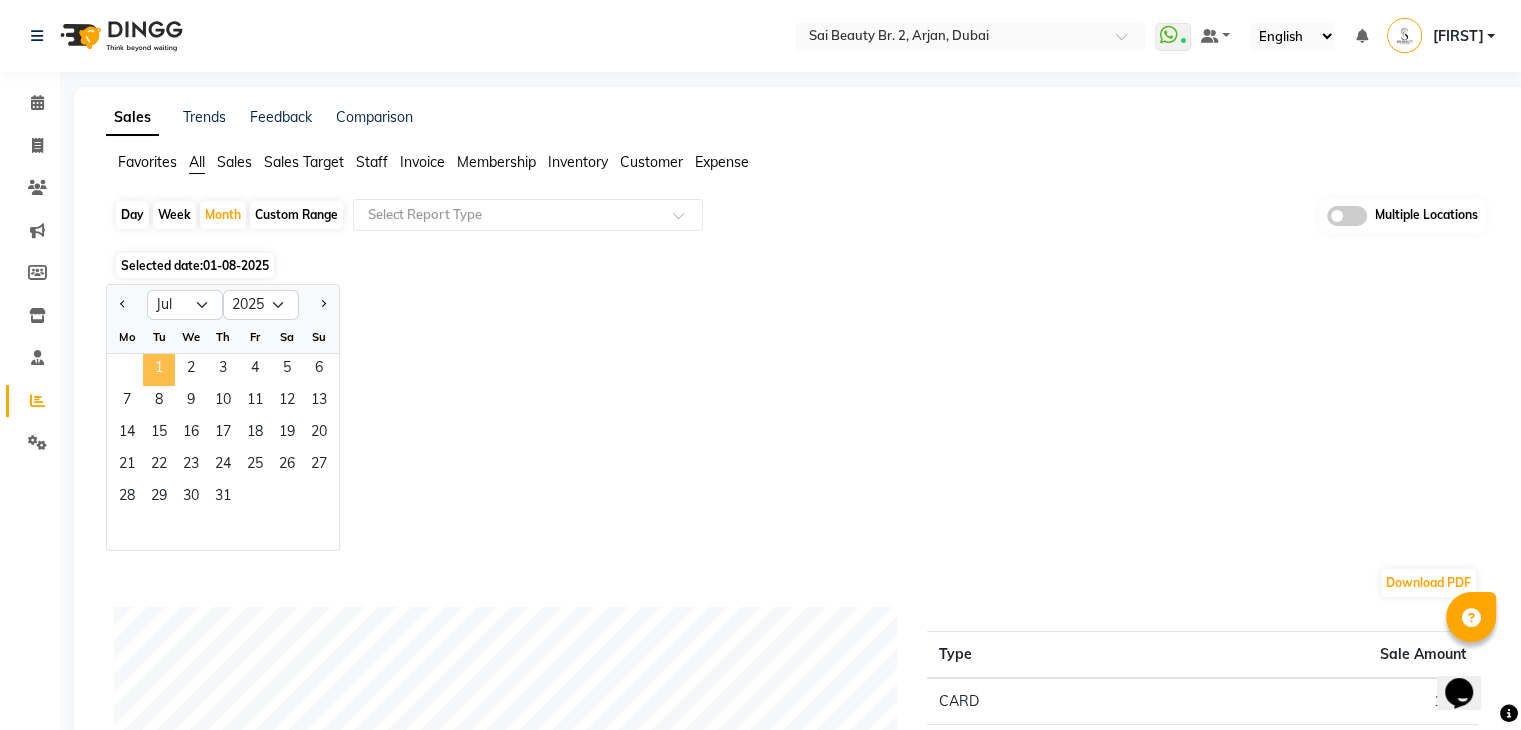 click on "1" 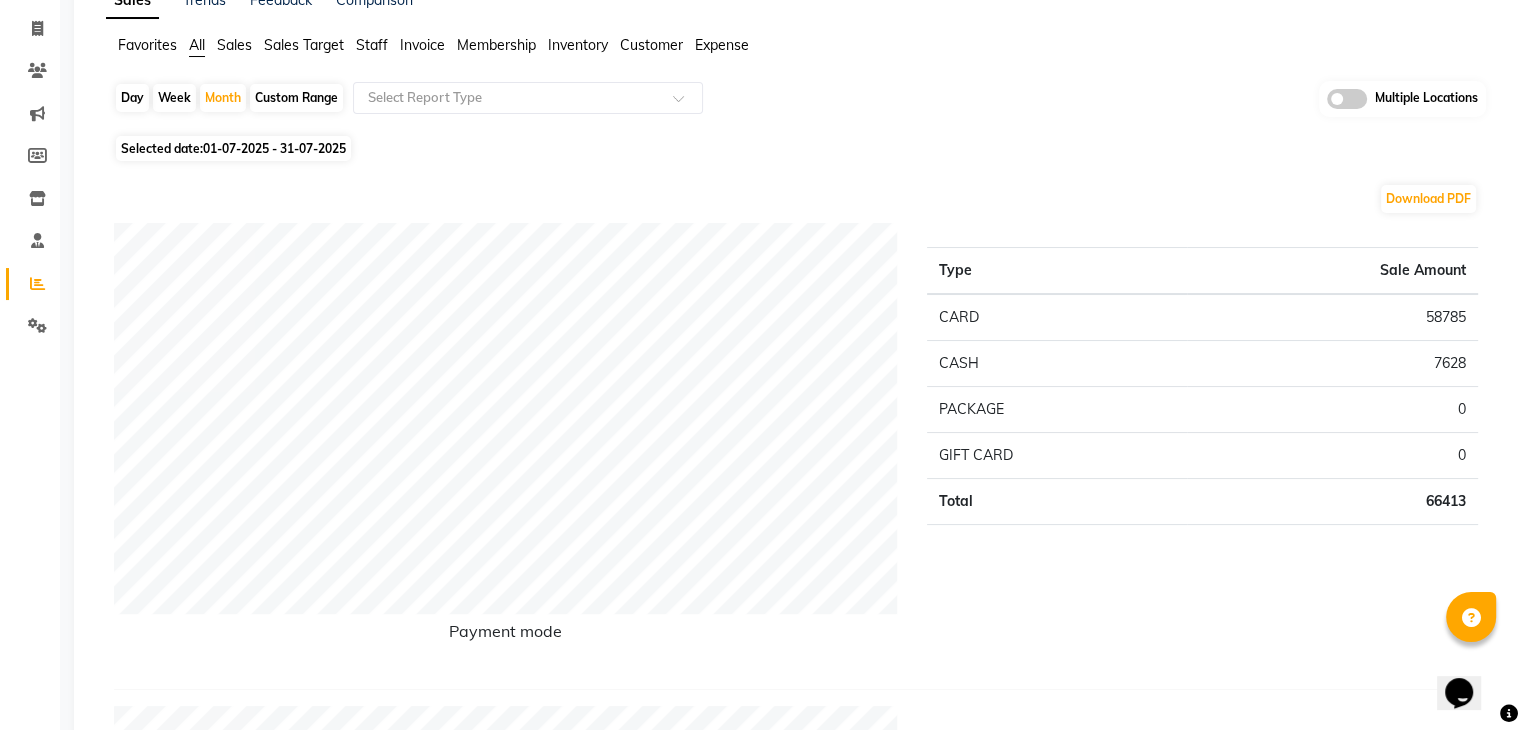 scroll, scrollTop: 122, scrollLeft: 0, axis: vertical 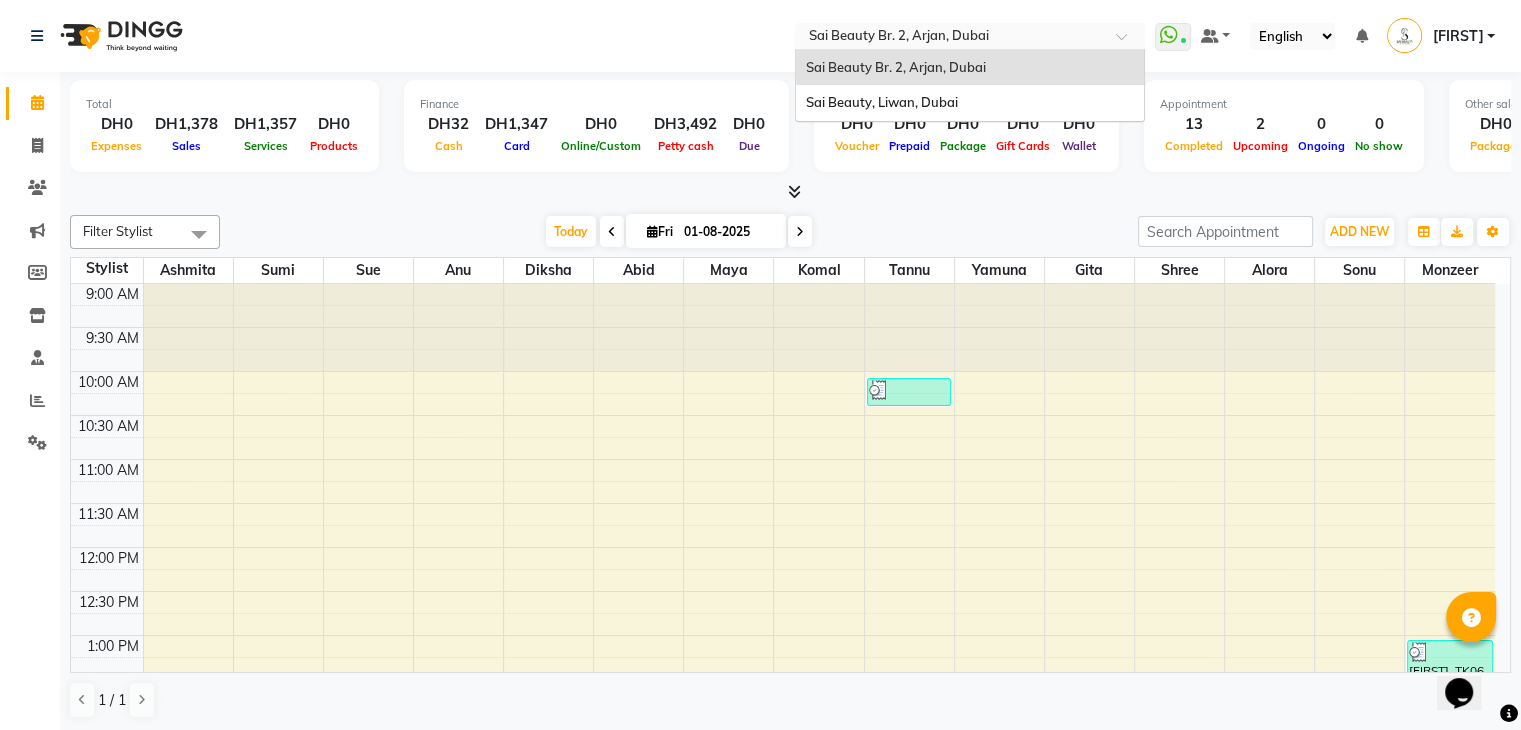 click at bounding box center [950, 38] 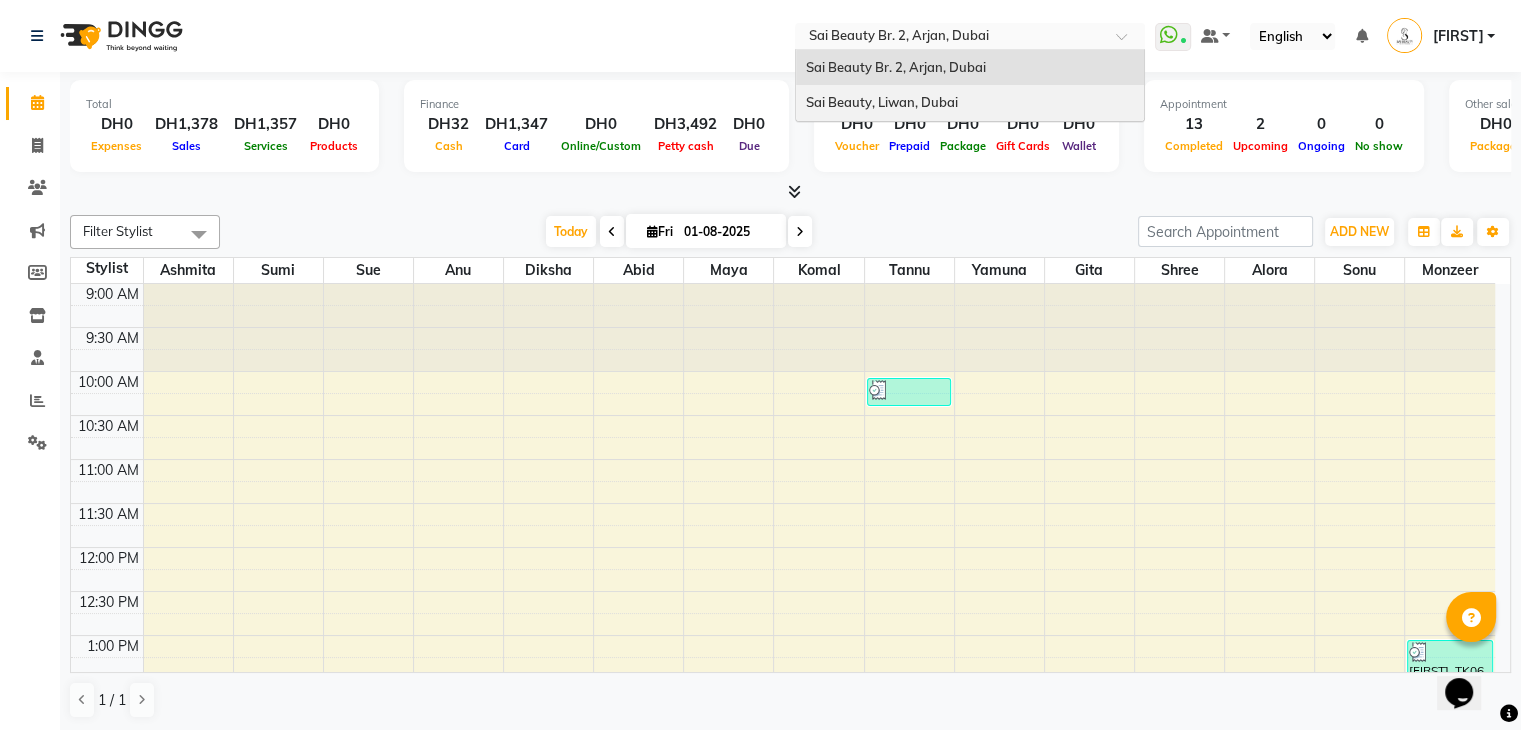 click on "Sai Beauty, Liwan, Dubai" at bounding box center [882, 102] 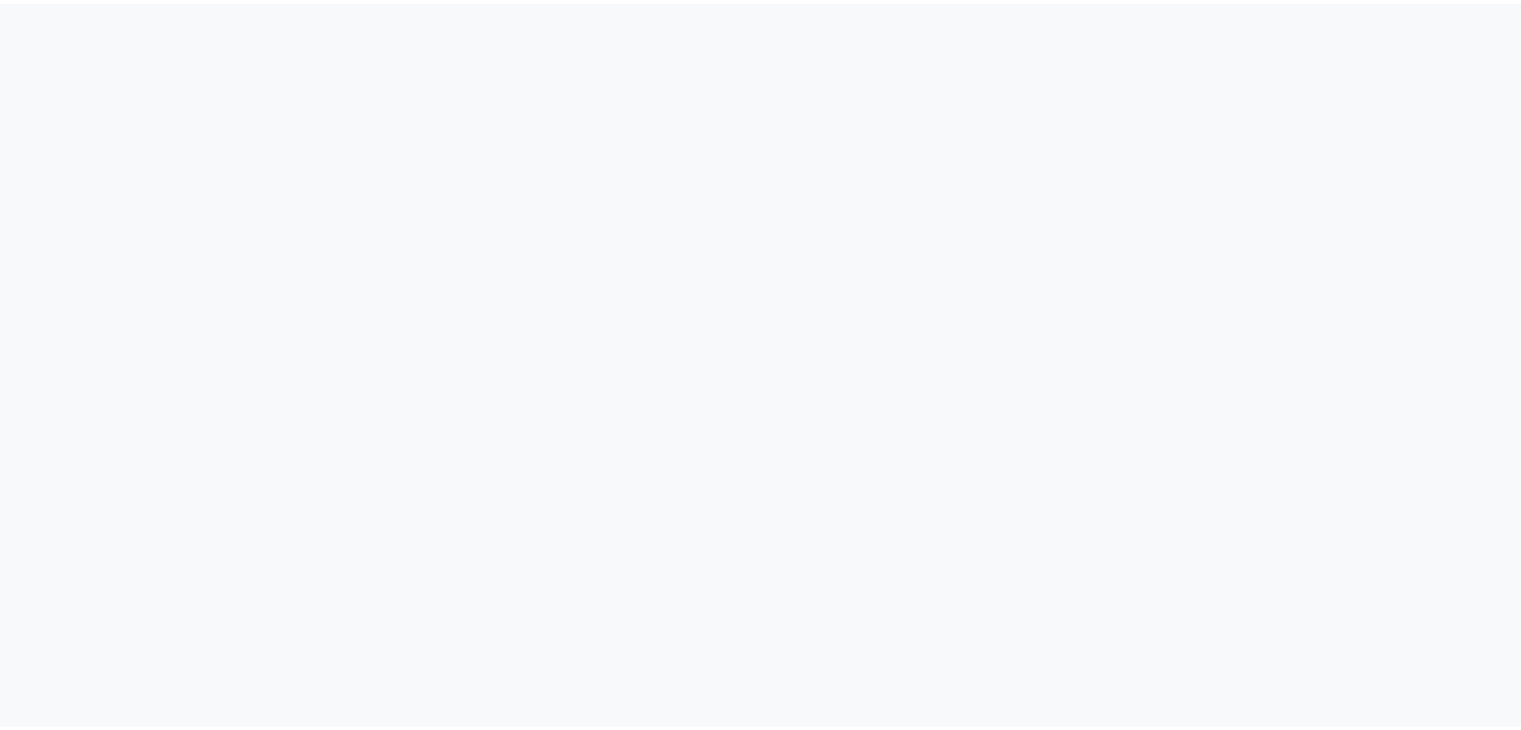 scroll, scrollTop: 0, scrollLeft: 0, axis: both 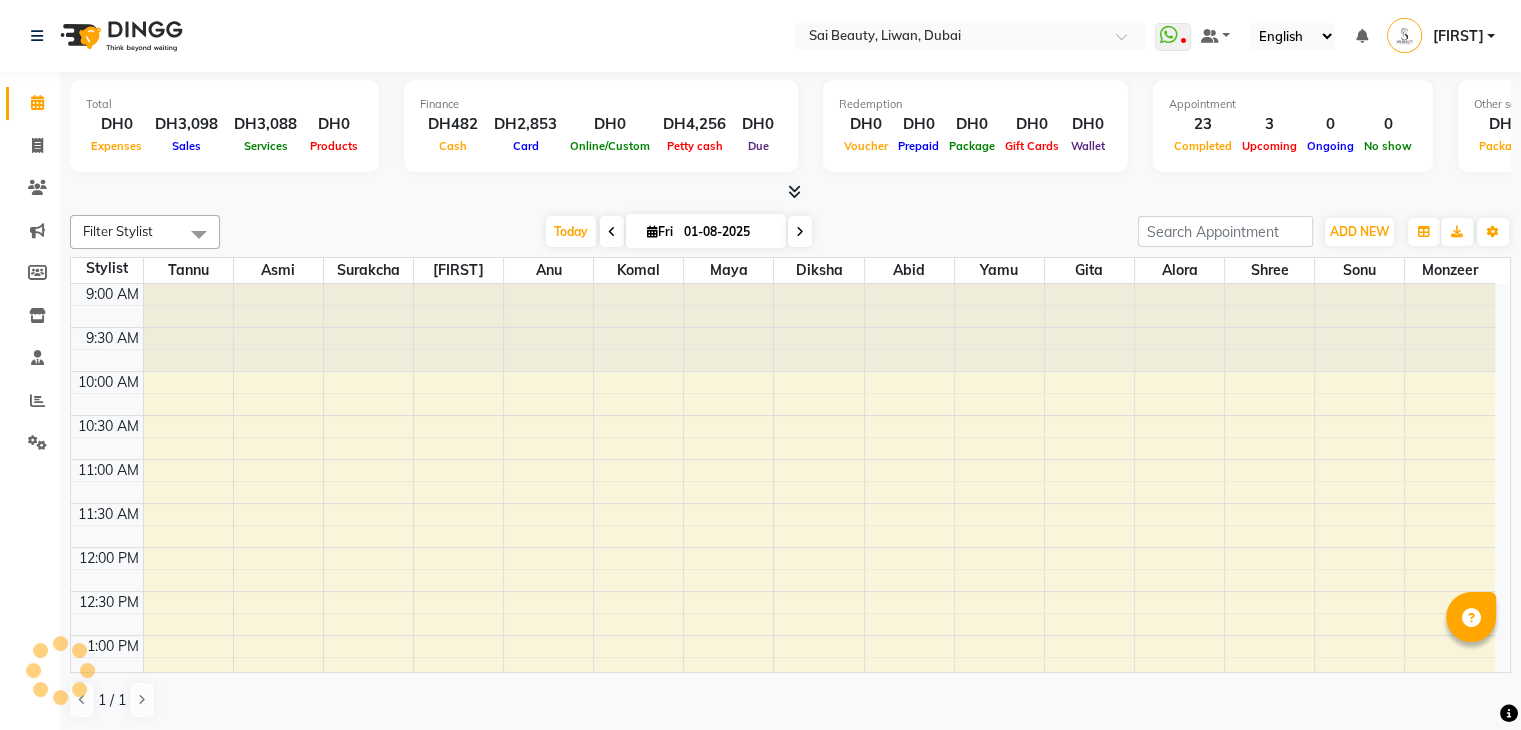 select on "en" 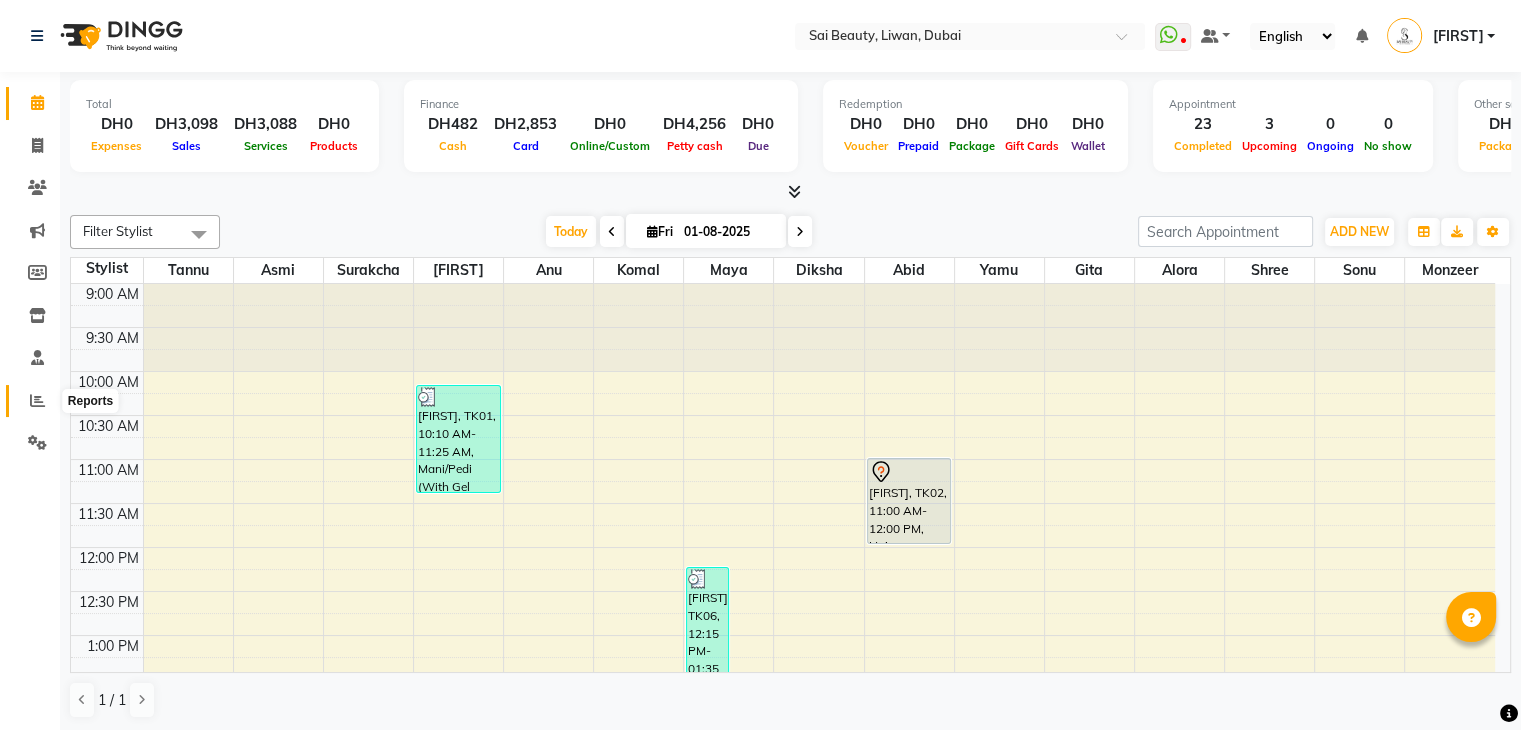 click 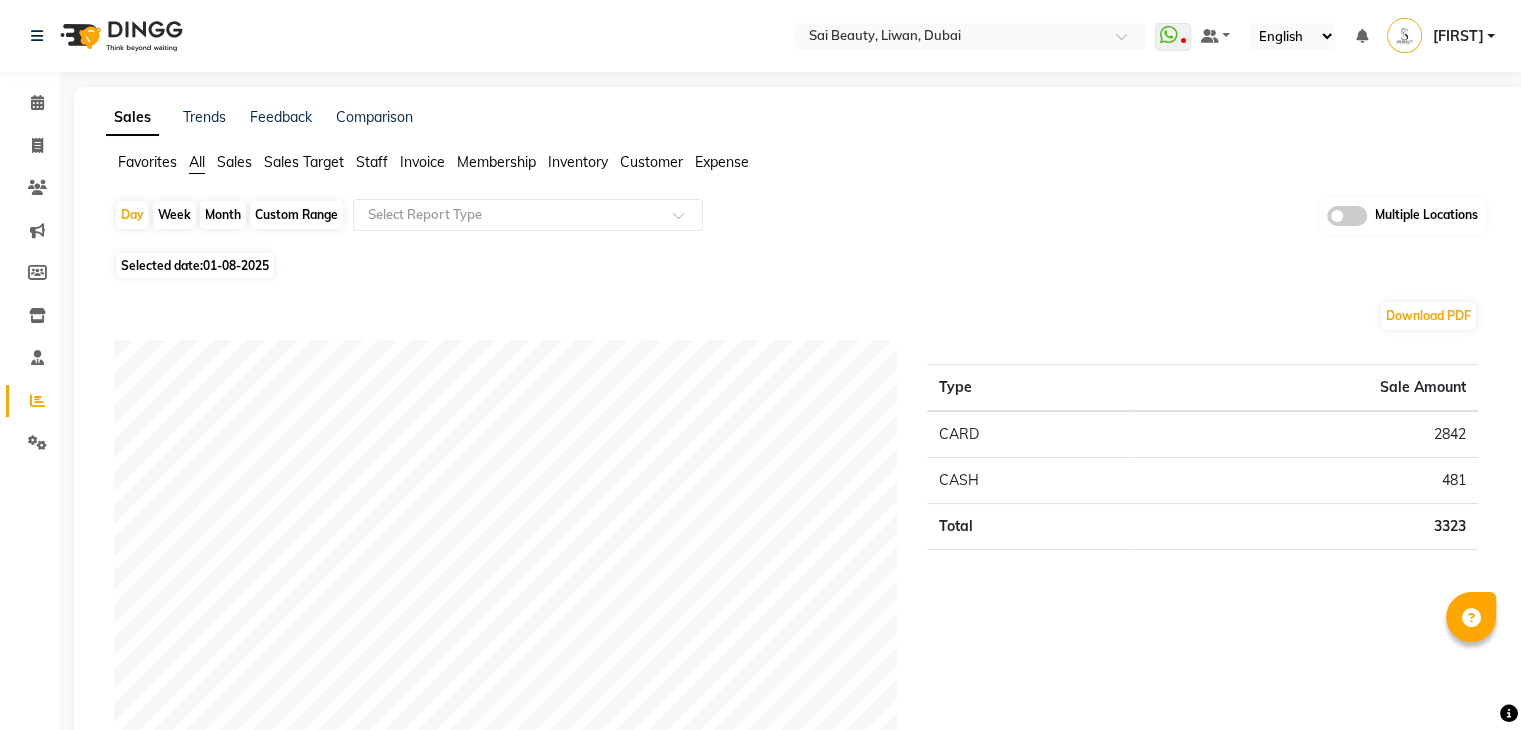 click on "Month" 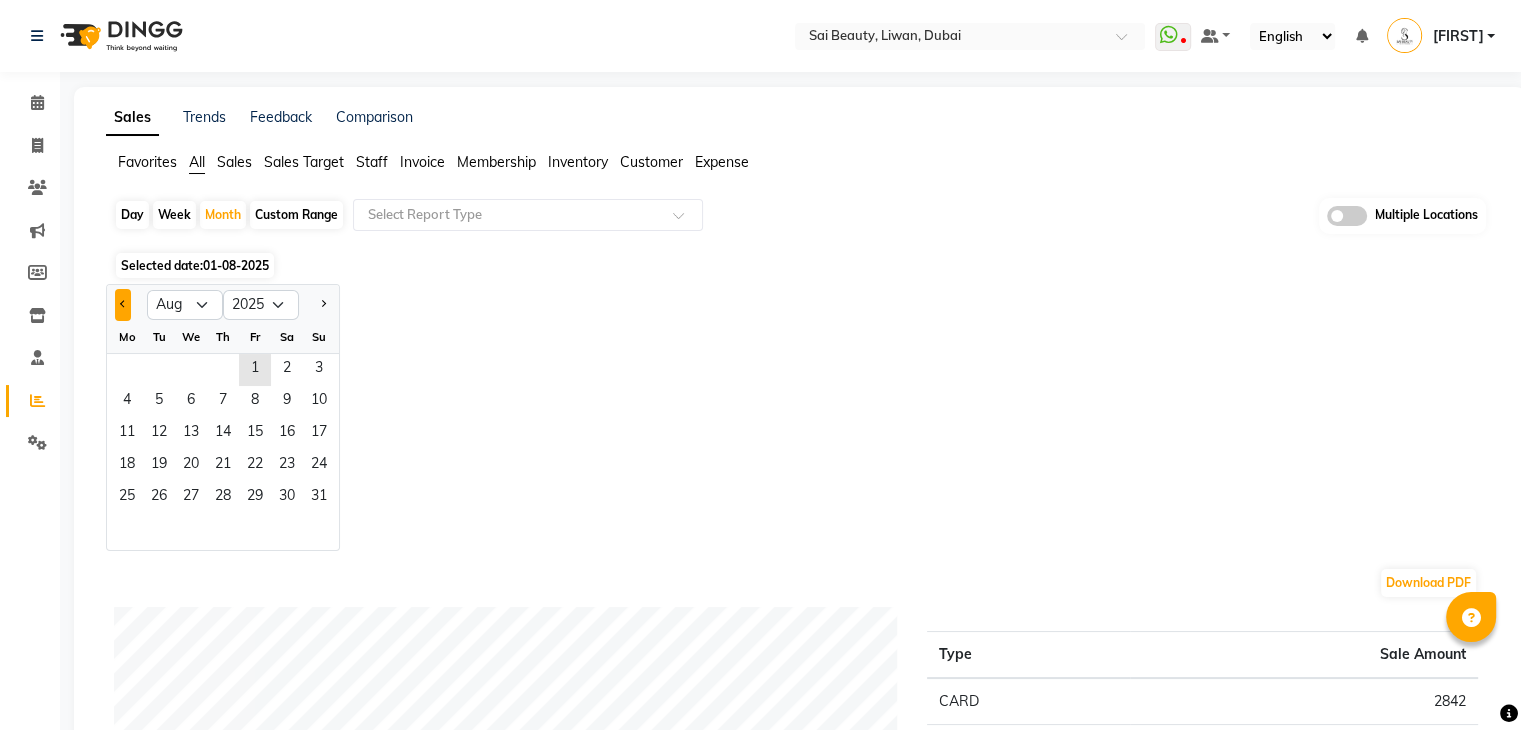 click 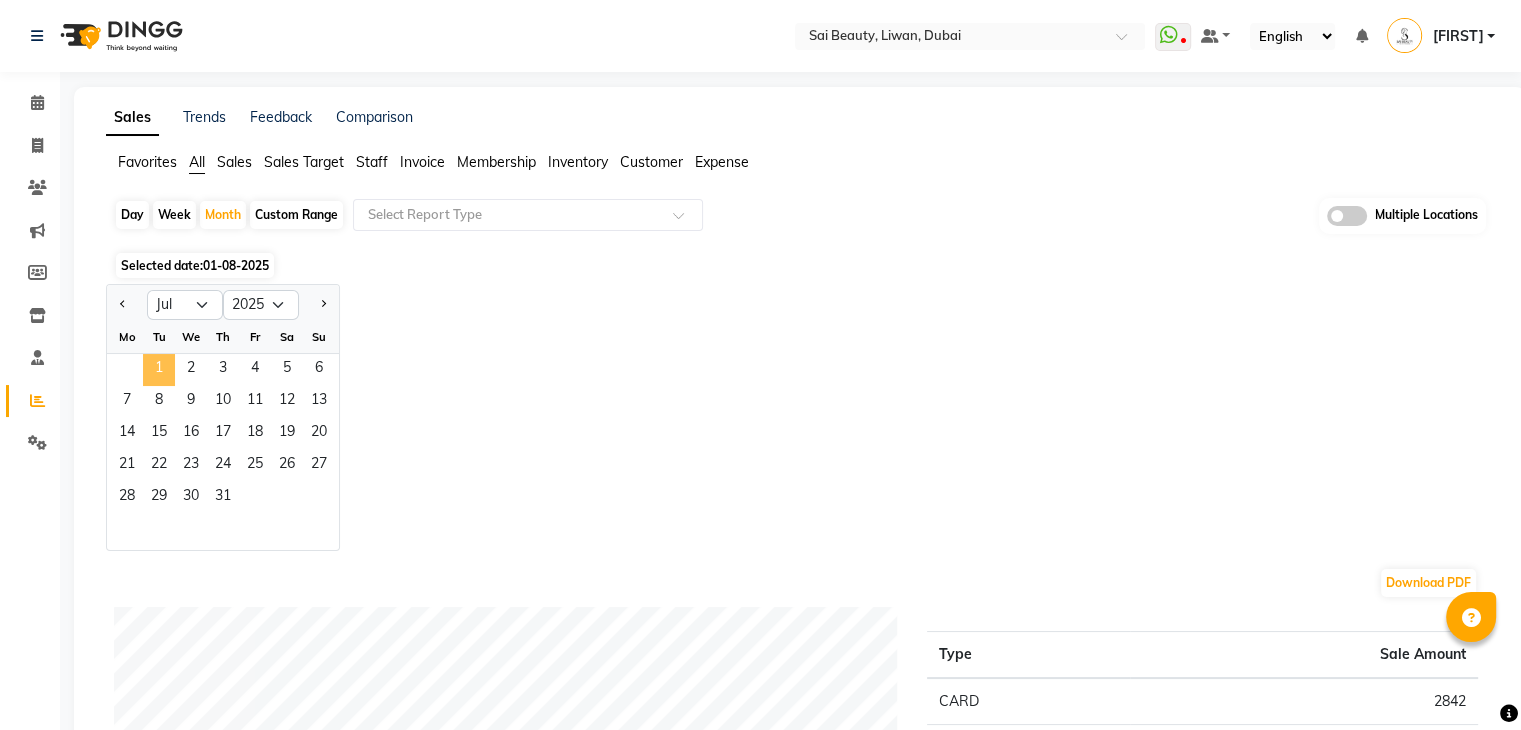 click on "1" 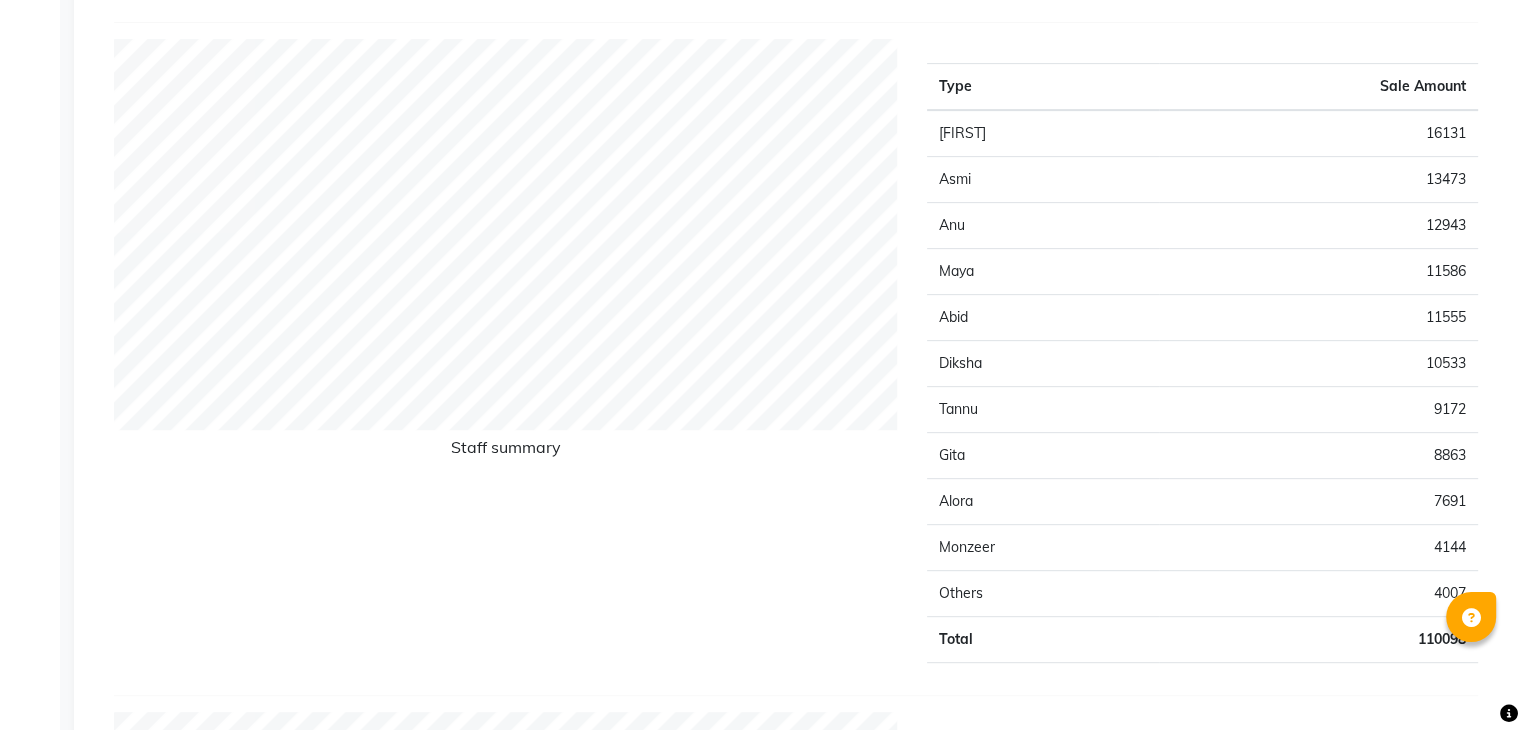 scroll, scrollTop: 0, scrollLeft: 0, axis: both 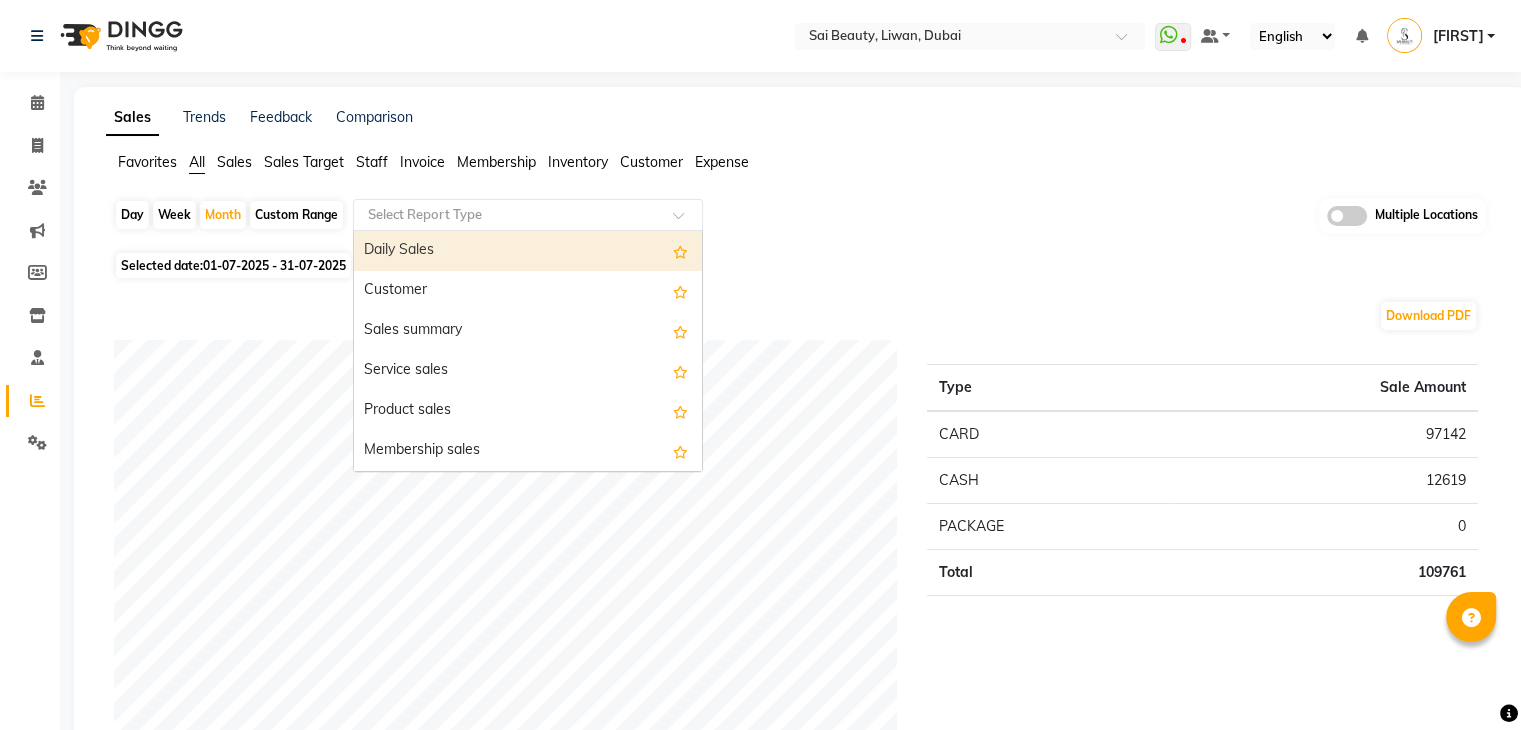 click 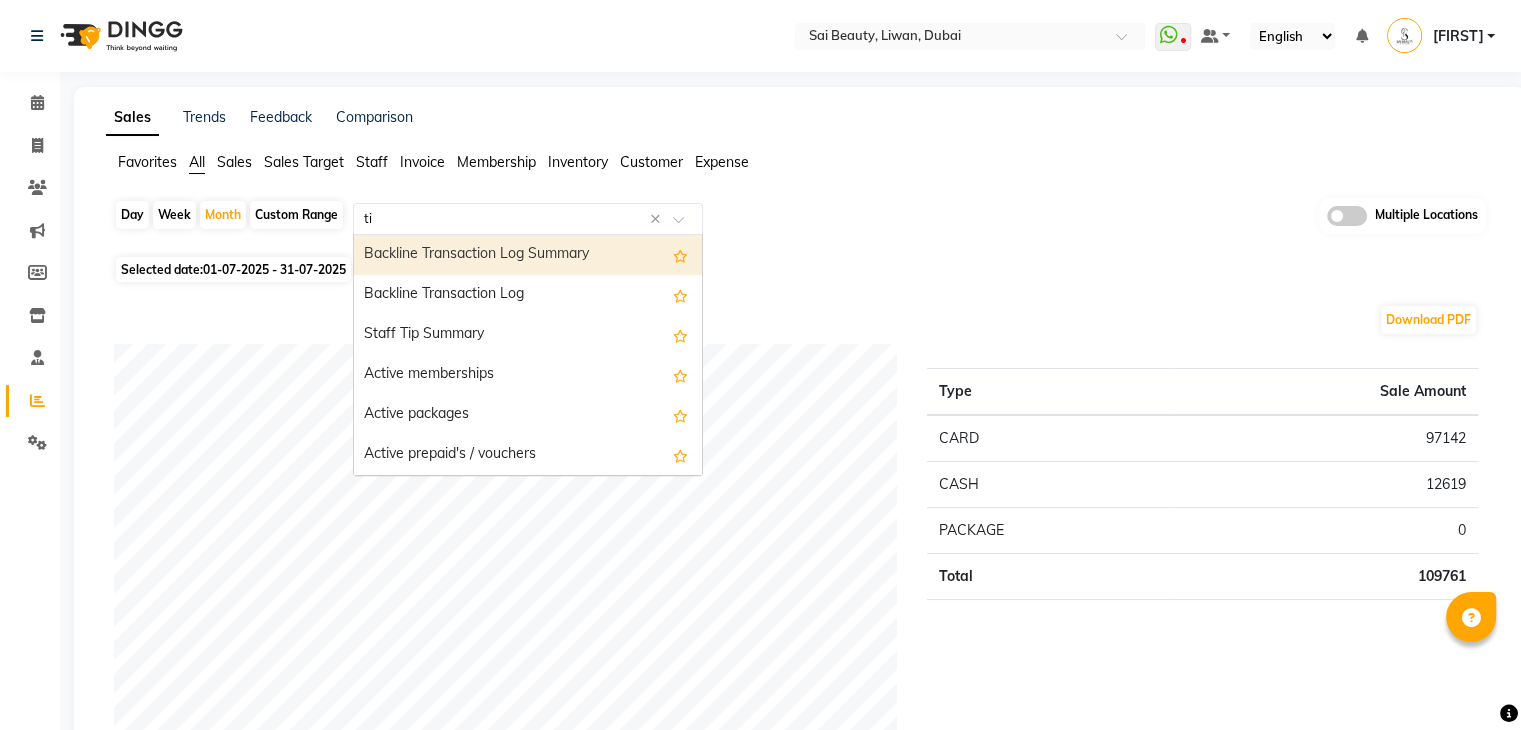 type on "tip" 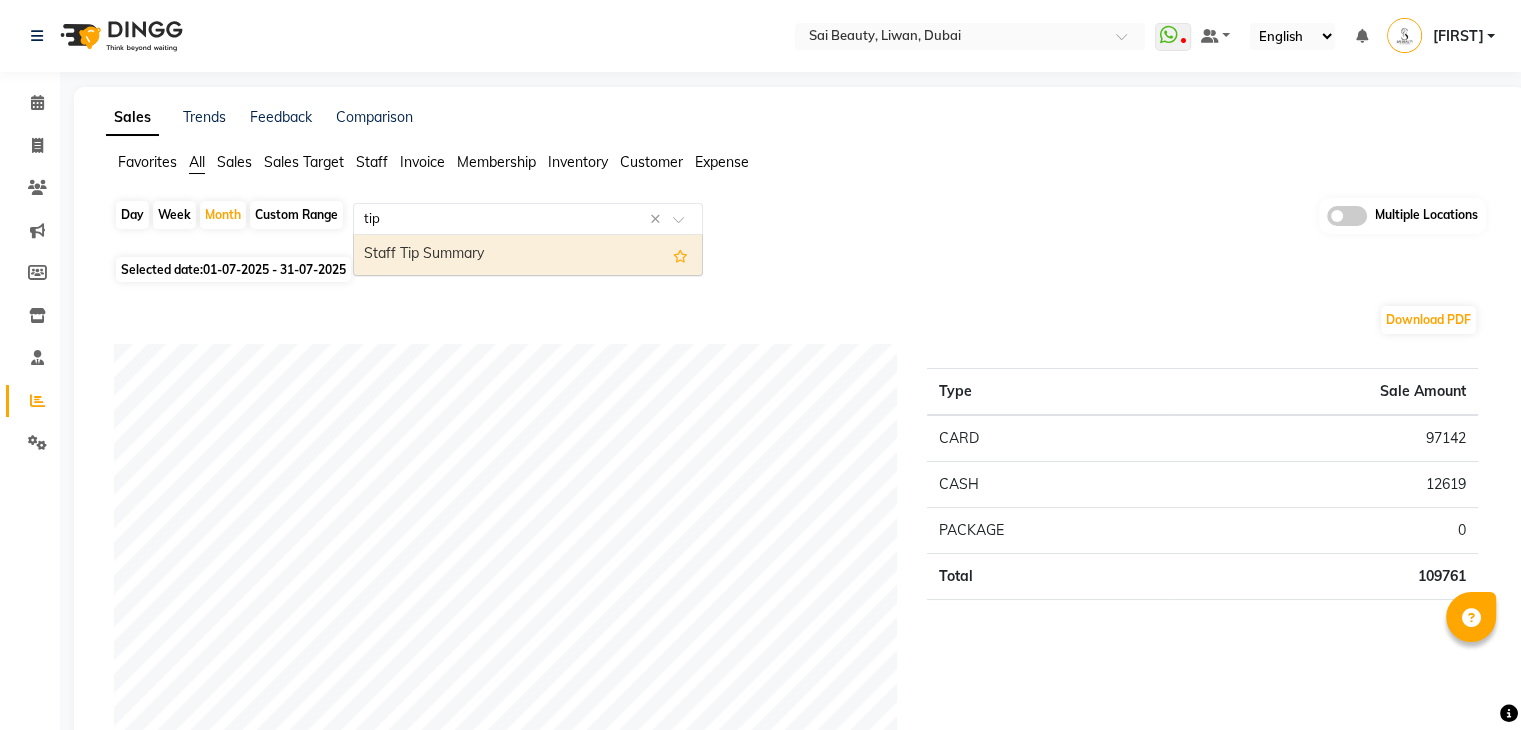 click on "Staff Tip Summary" at bounding box center (528, 255) 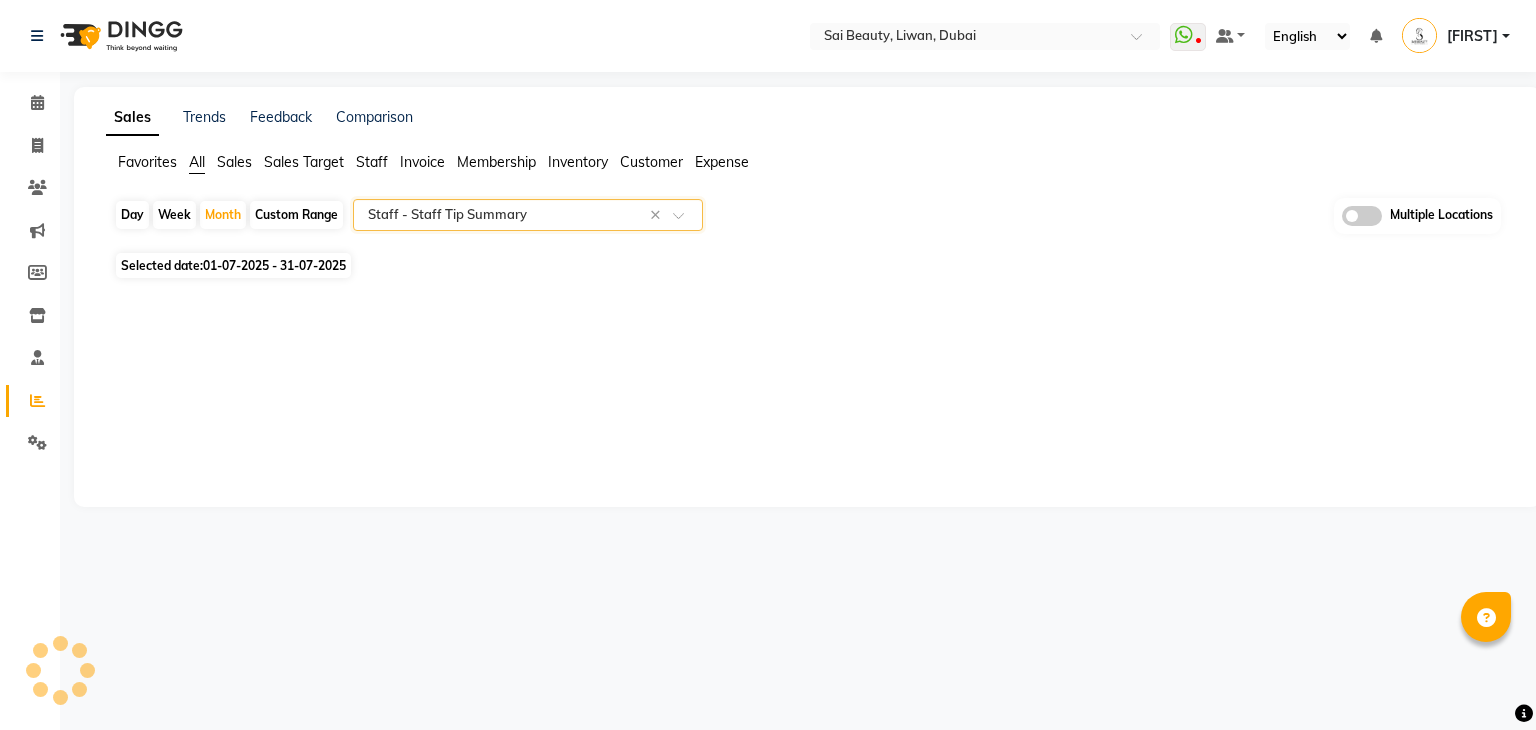 select on "filtered_report" 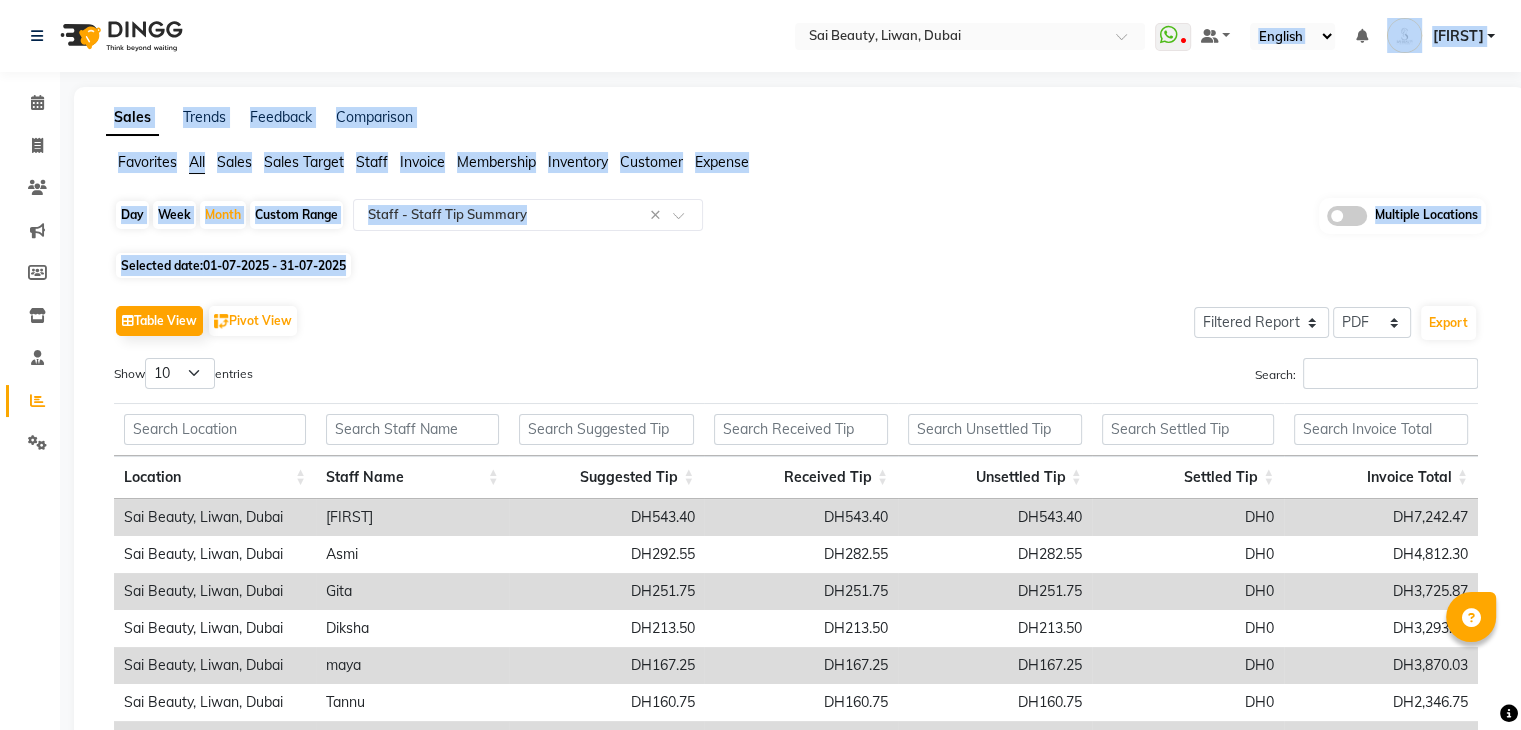 drag, startPoint x: 1184, startPoint y: 0, endPoint x: 1210, endPoint y: -11, distance: 28.231188 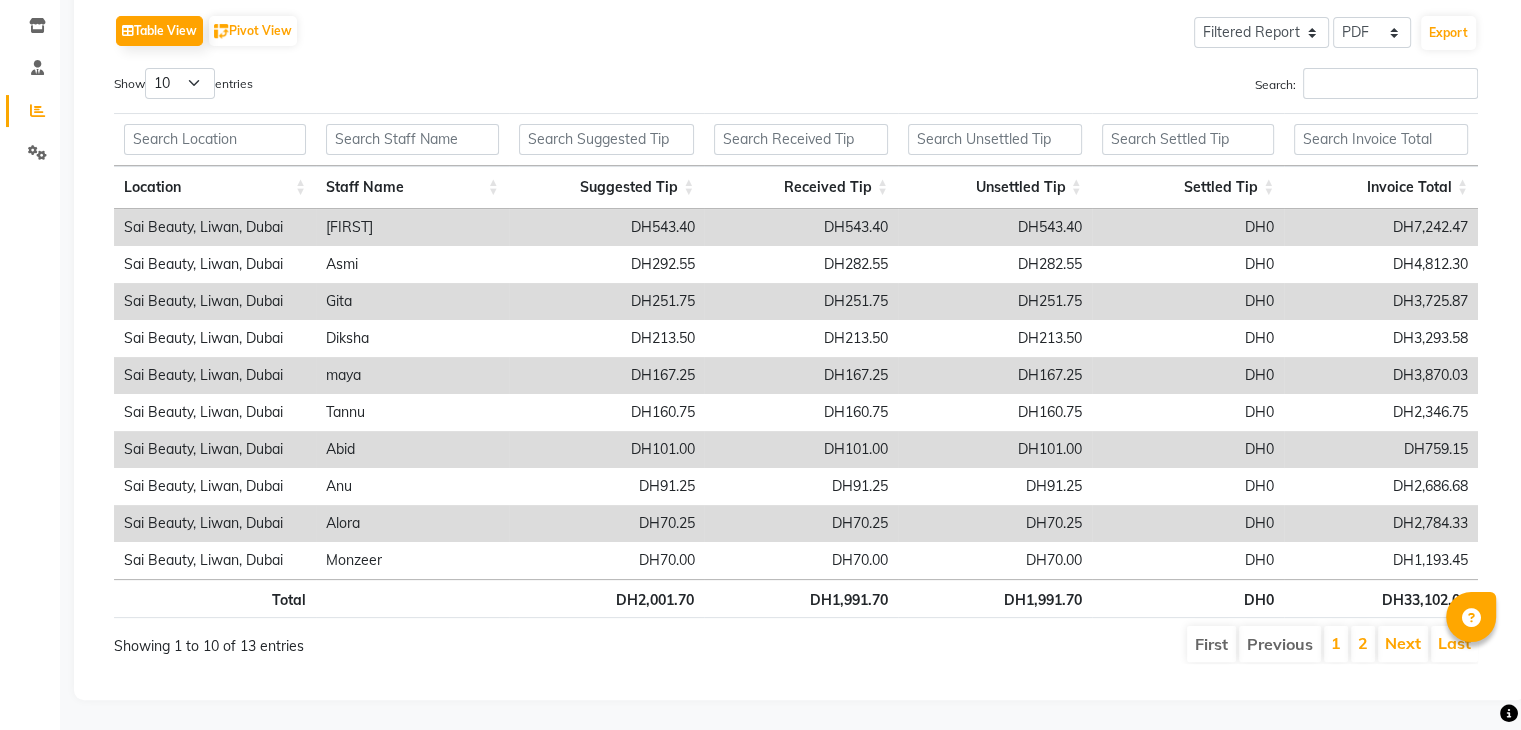 scroll, scrollTop: 302, scrollLeft: 0, axis: vertical 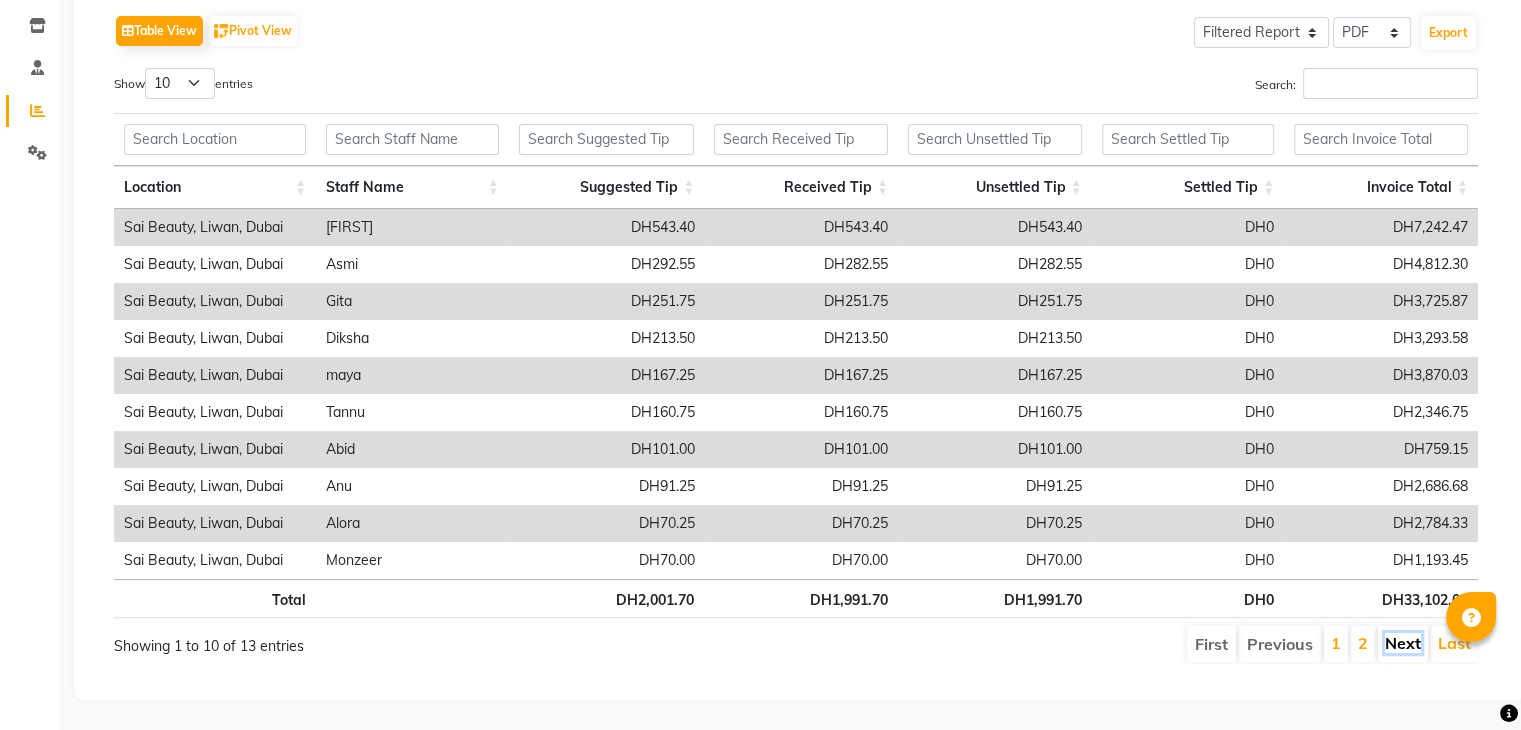 click on "Next" at bounding box center [1403, 643] 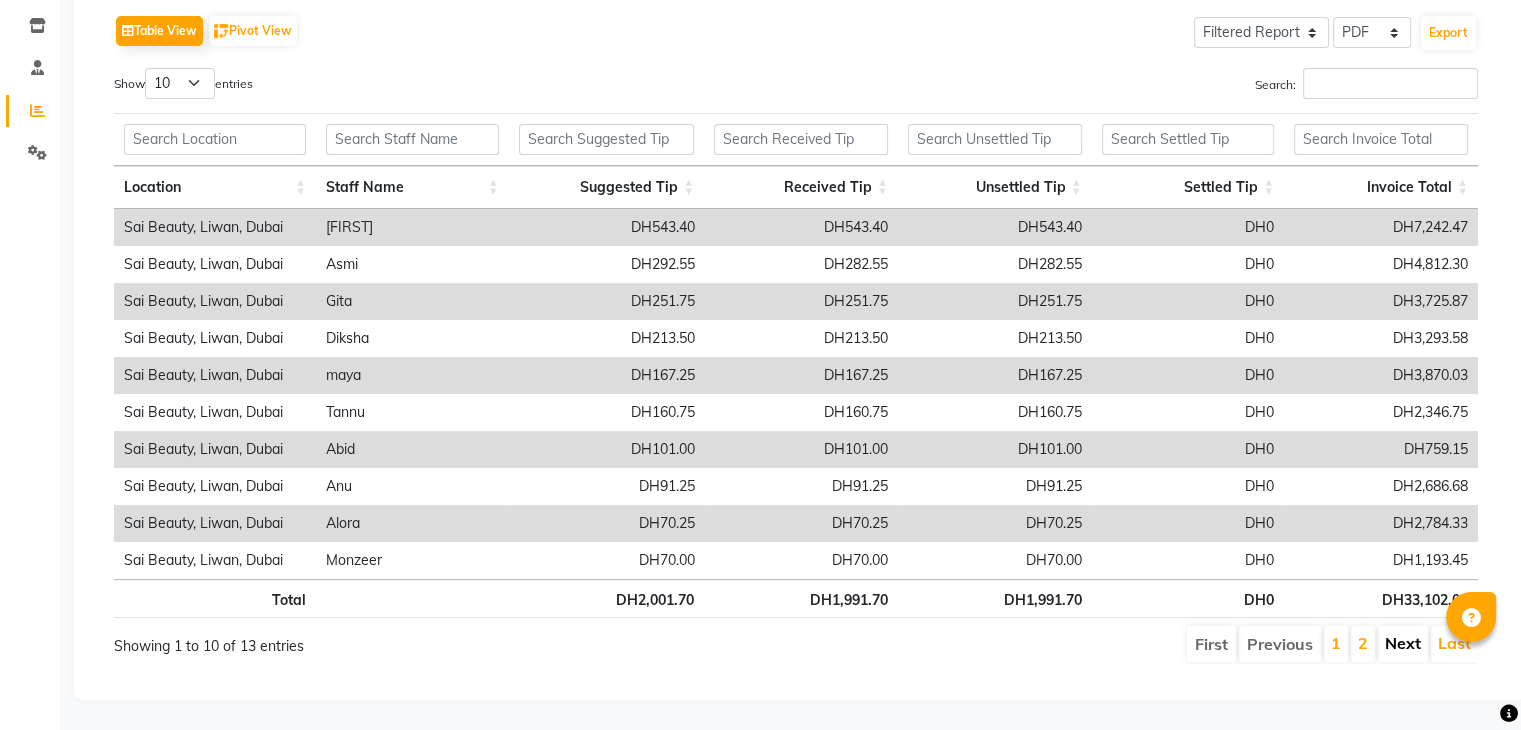 scroll, scrollTop: 44, scrollLeft: 0, axis: vertical 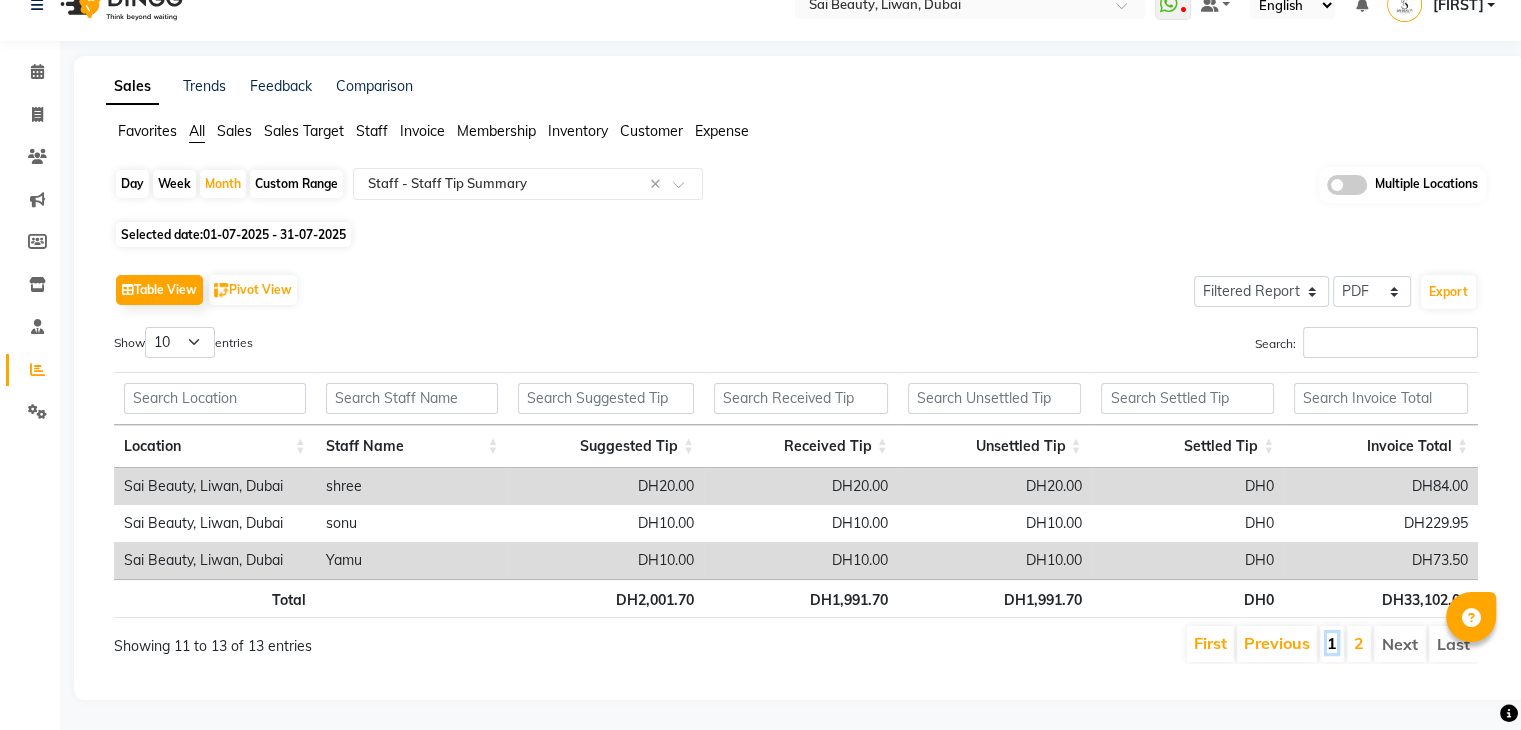 click on "1" at bounding box center [1332, 643] 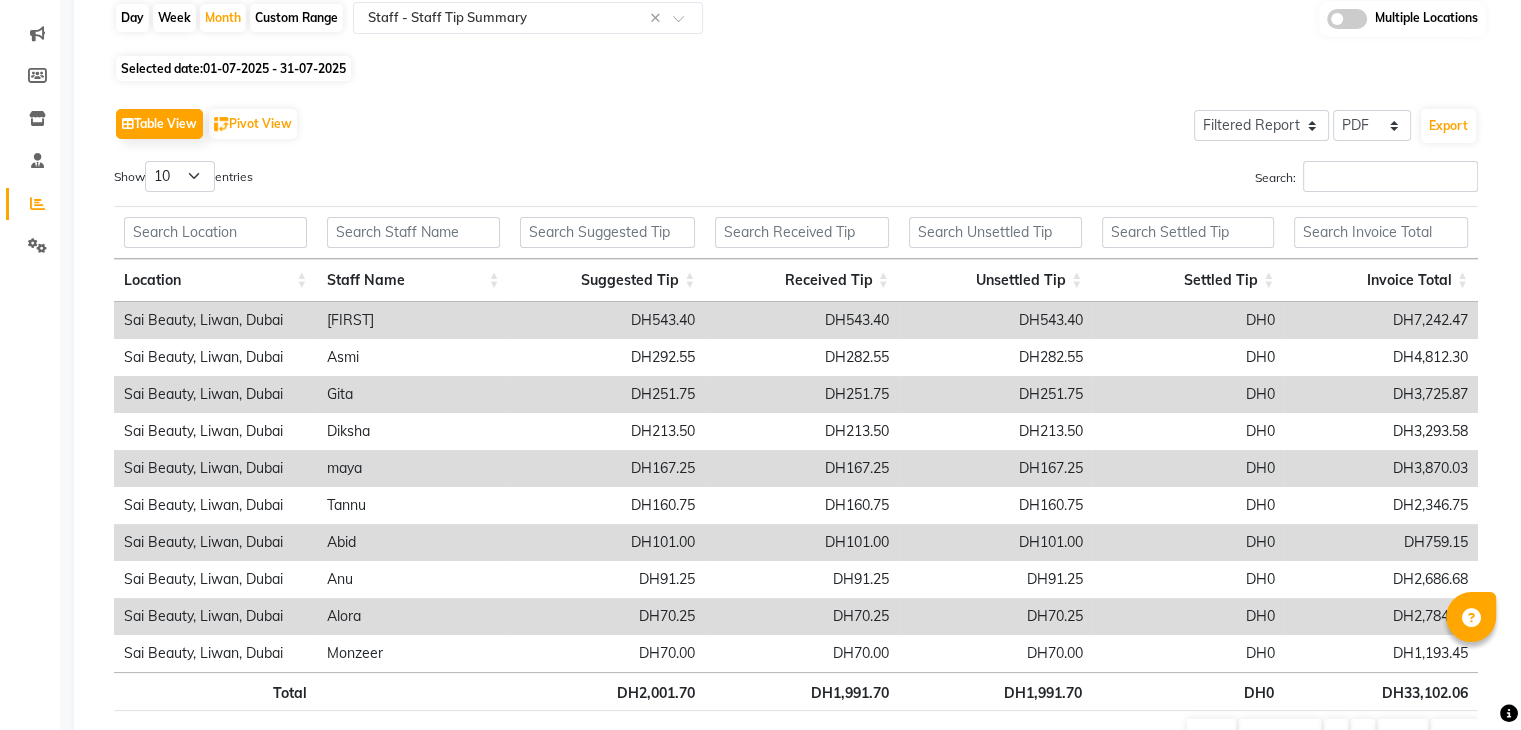scroll, scrollTop: 302, scrollLeft: 0, axis: vertical 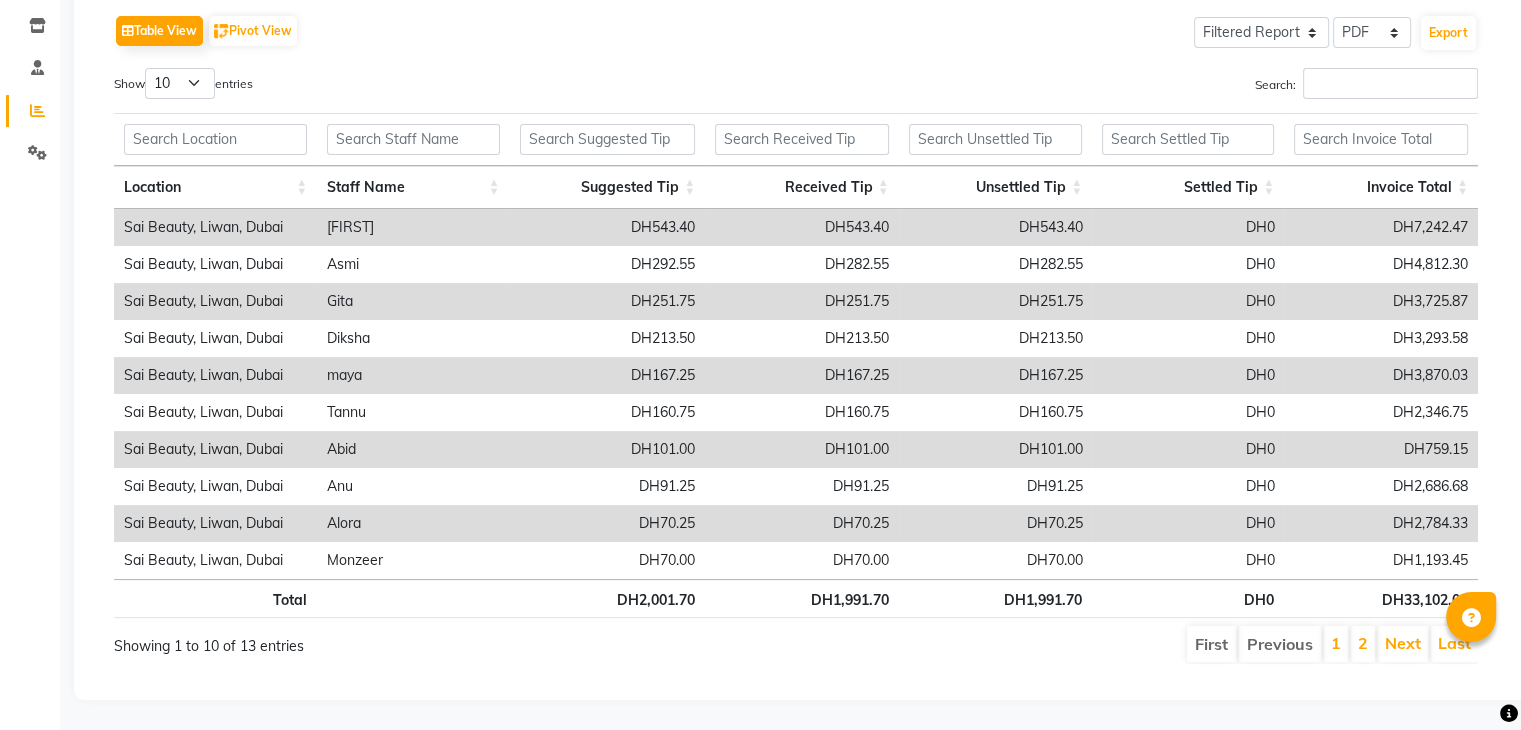 click on "2" at bounding box center (1363, 644) 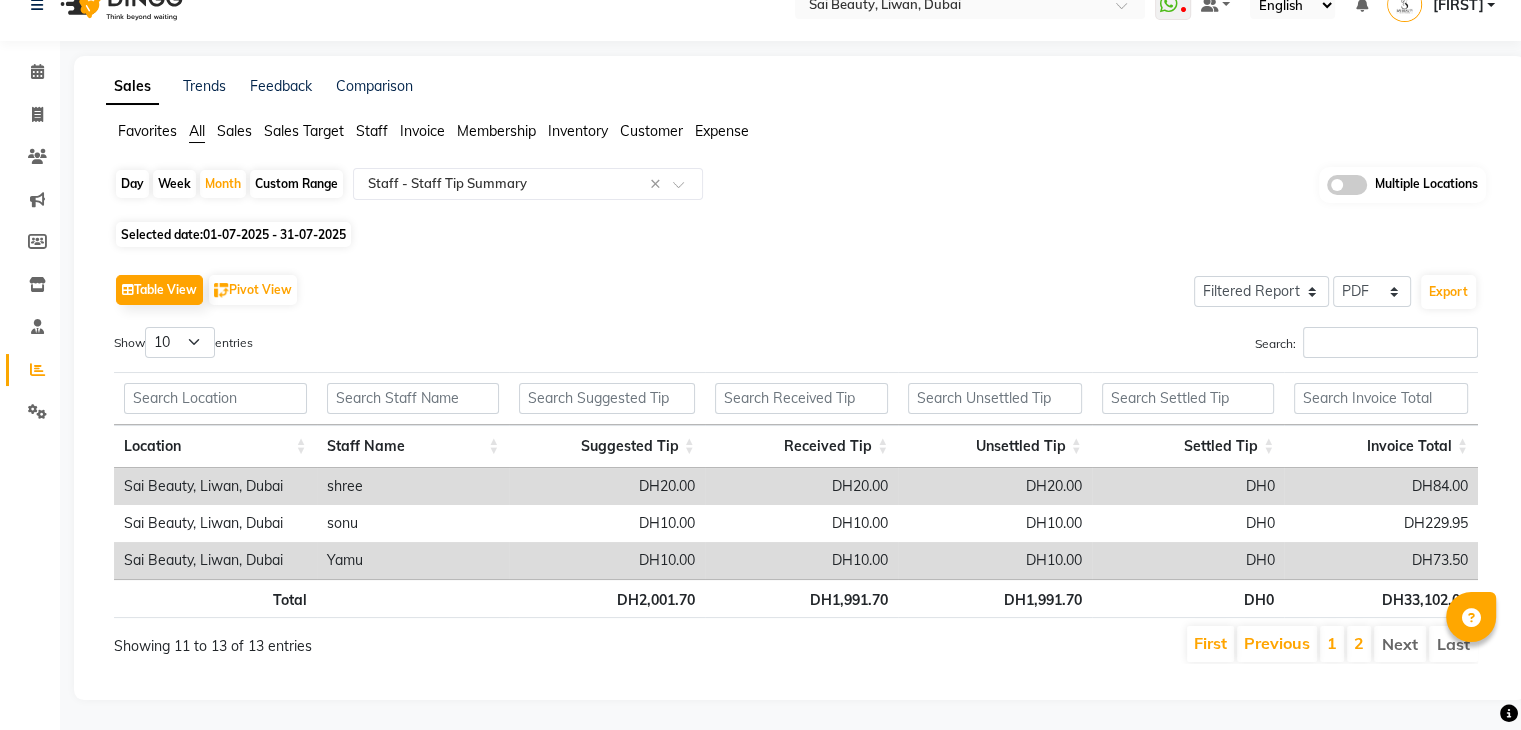 scroll, scrollTop: 44, scrollLeft: 0, axis: vertical 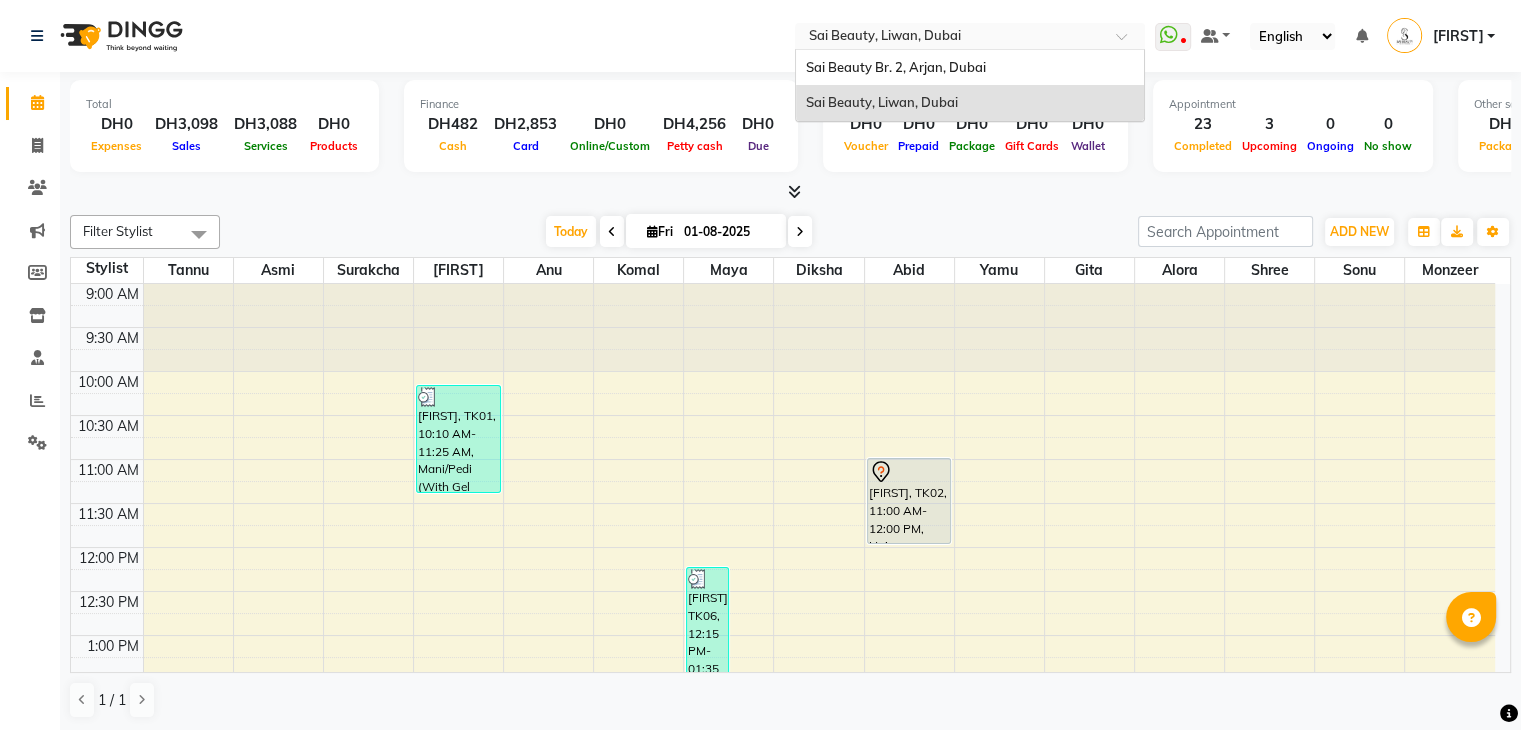 click on "× Sai Beauty, Liwan, Dubai" at bounding box center (885, 36) 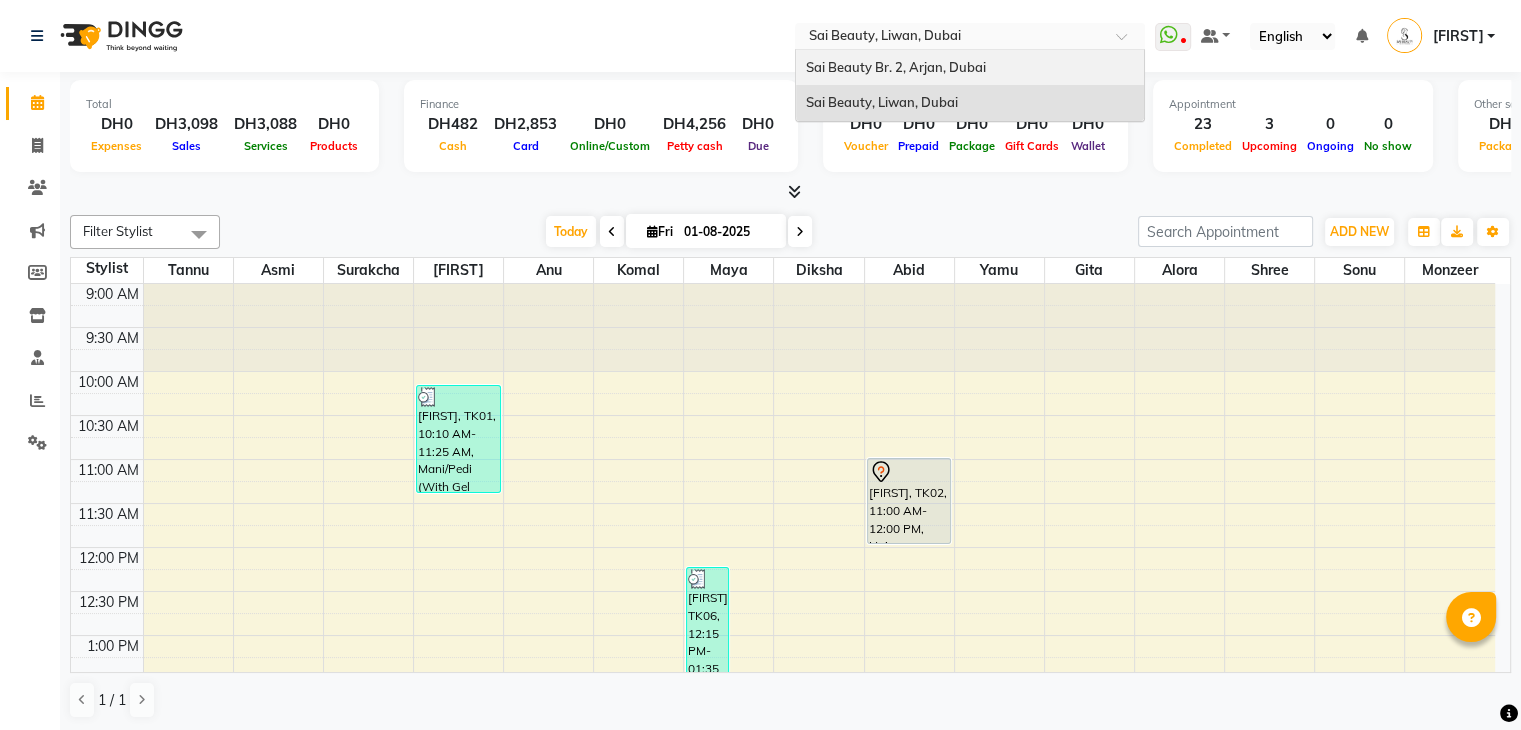 click on "Sai Beauty Br. 2, Arjan, Dubai" at bounding box center (896, 67) 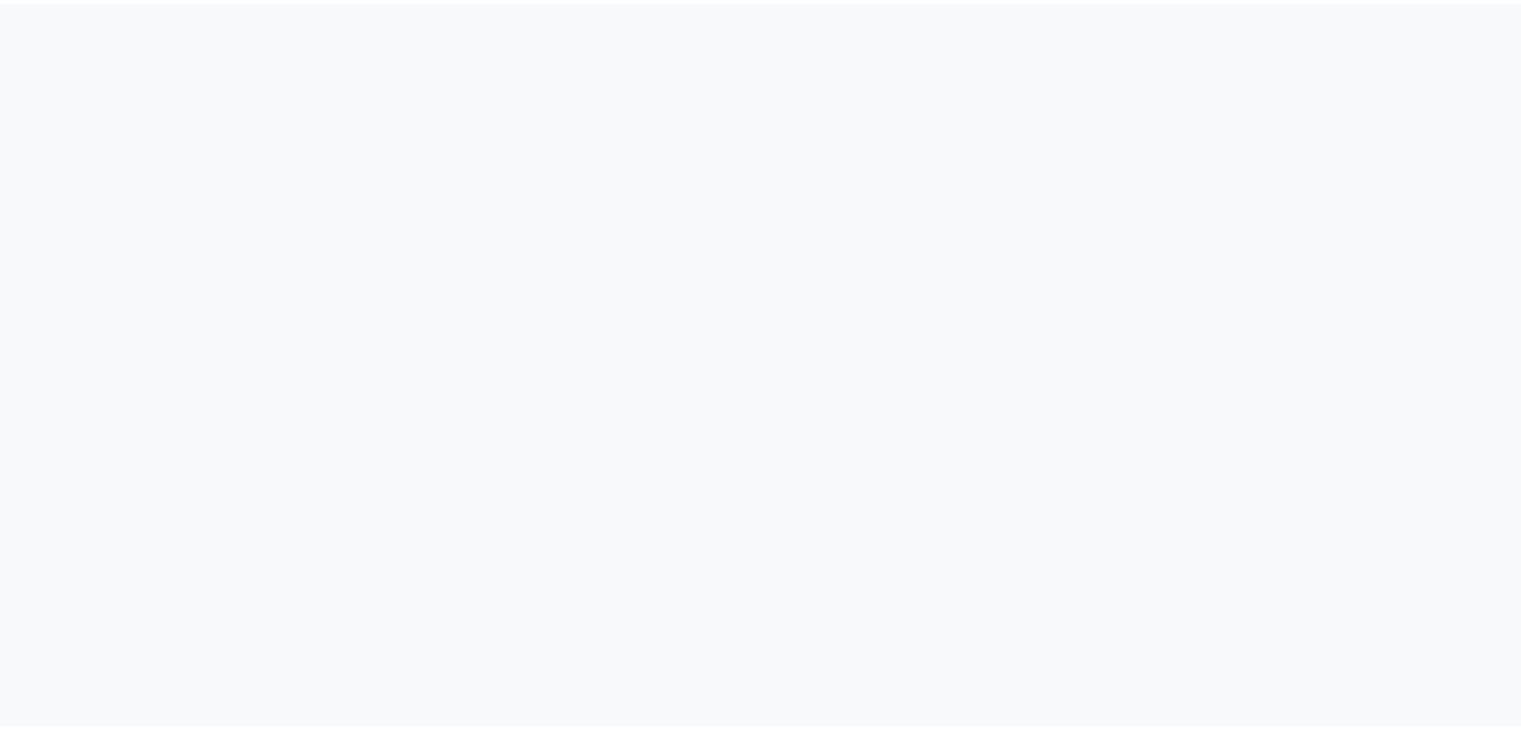 scroll, scrollTop: 0, scrollLeft: 0, axis: both 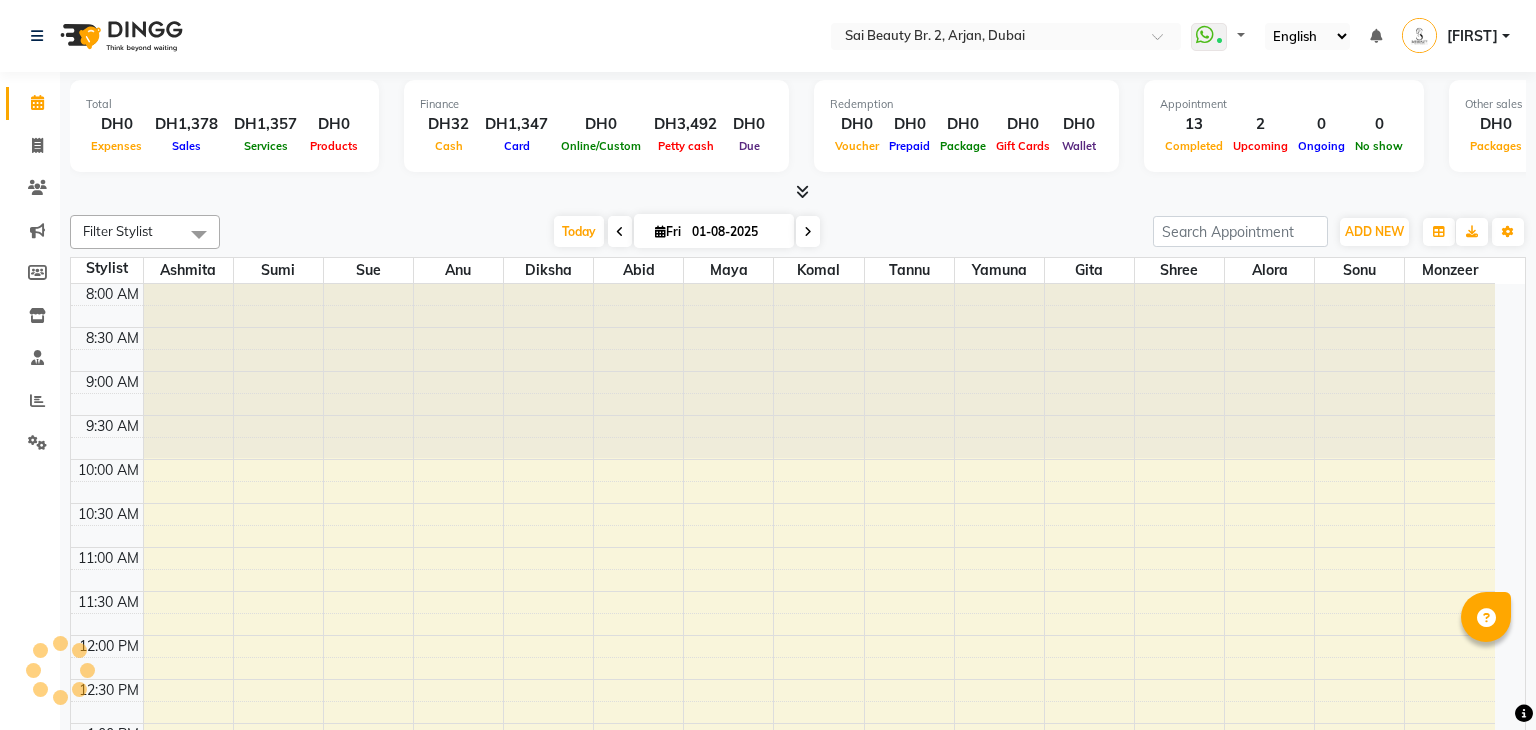 select on "en" 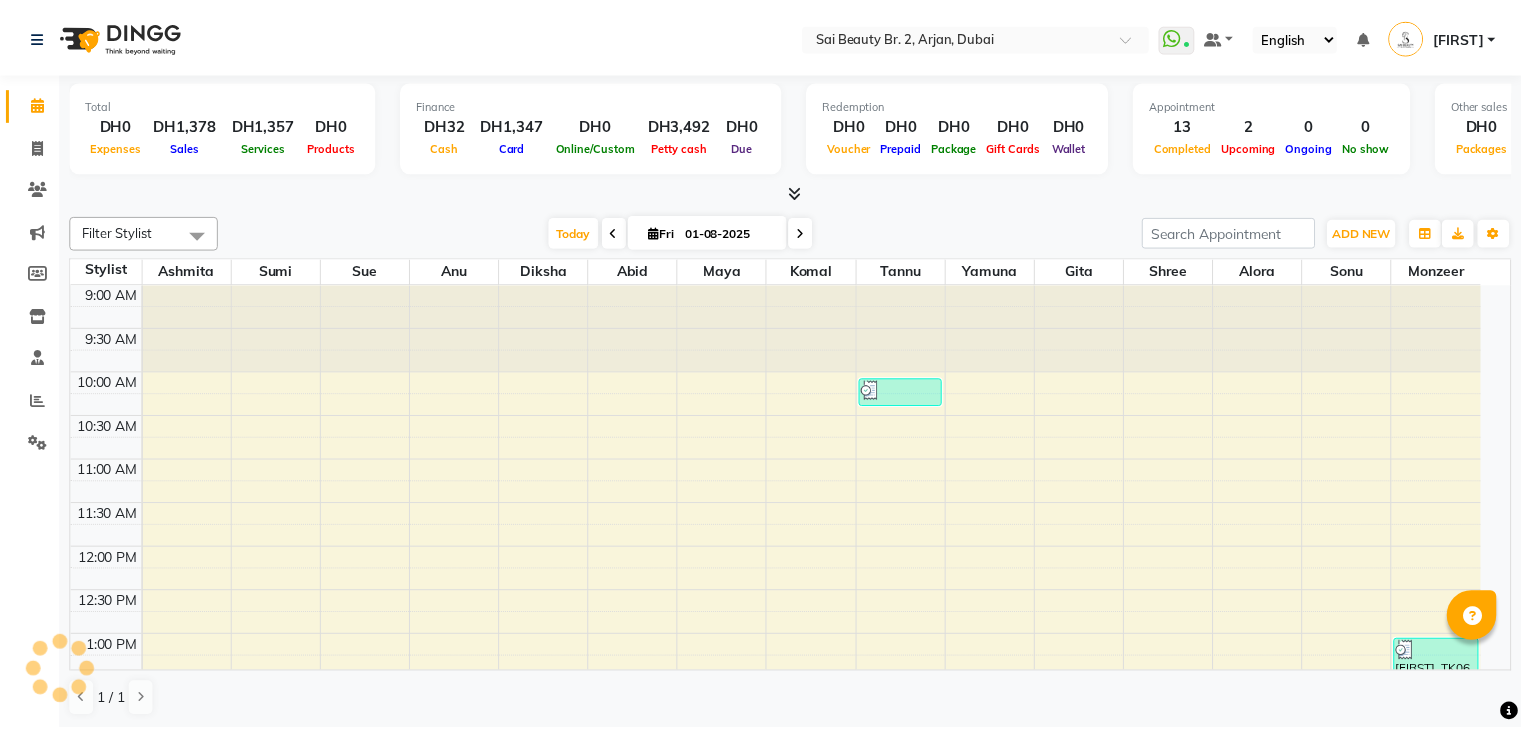 scroll, scrollTop: 0, scrollLeft: 0, axis: both 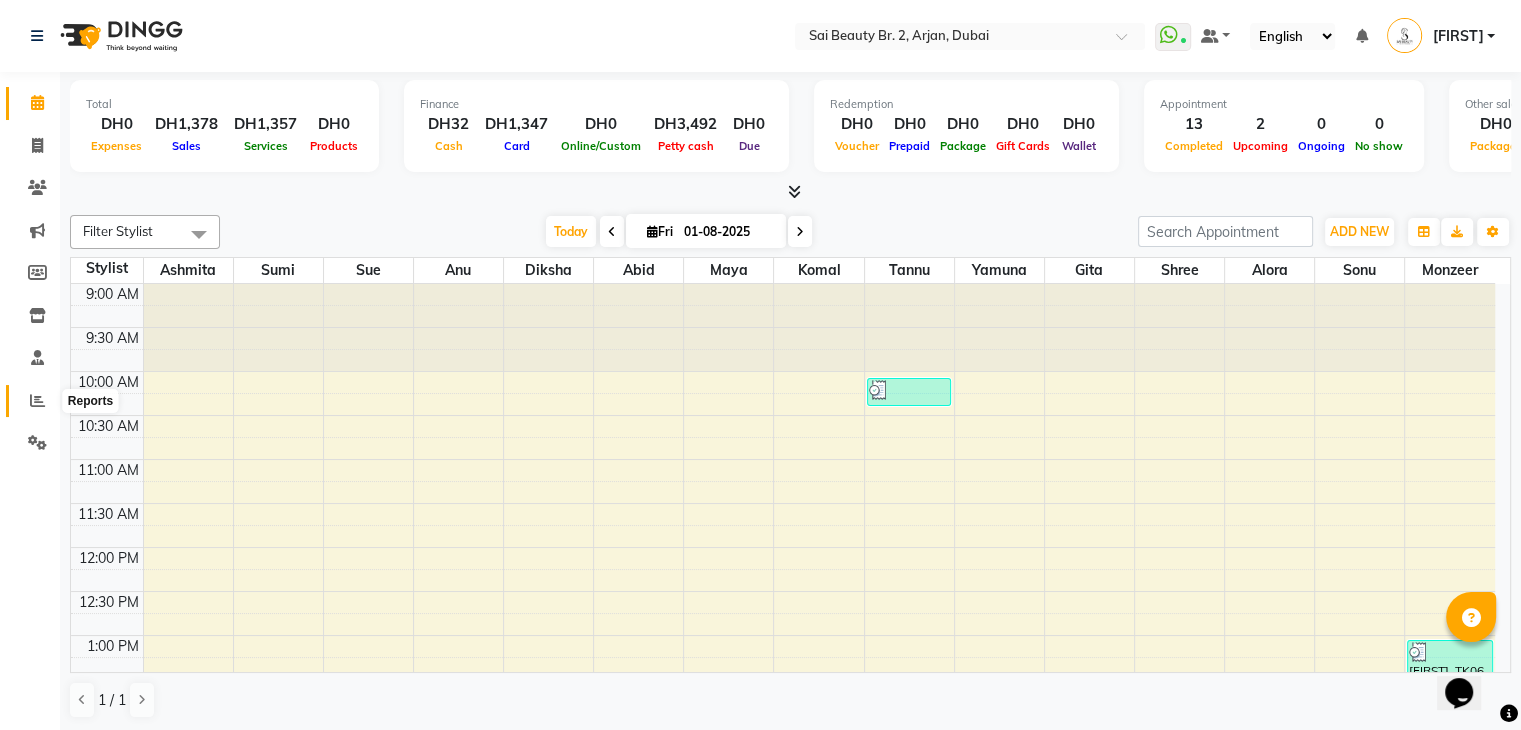 click 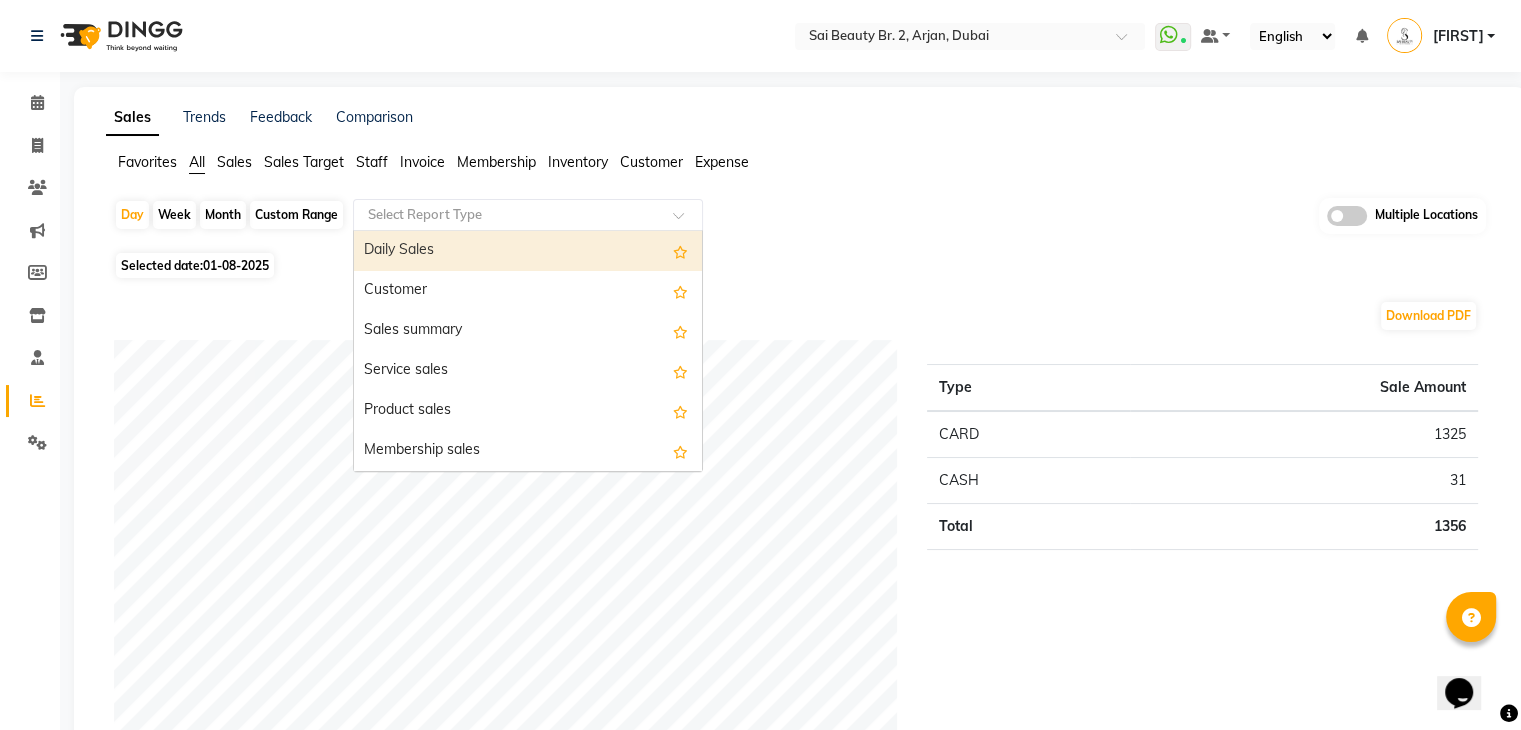 click 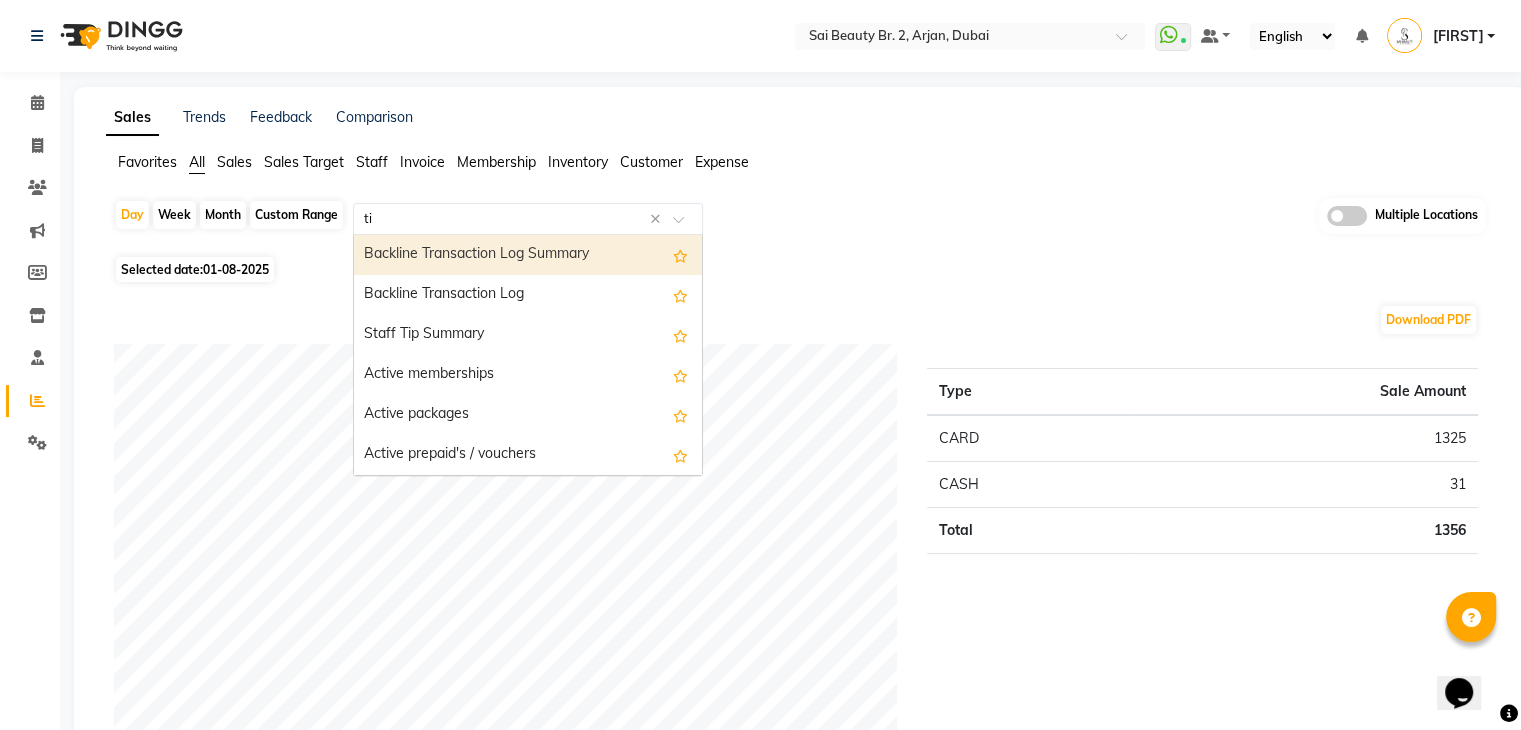 type on "tip" 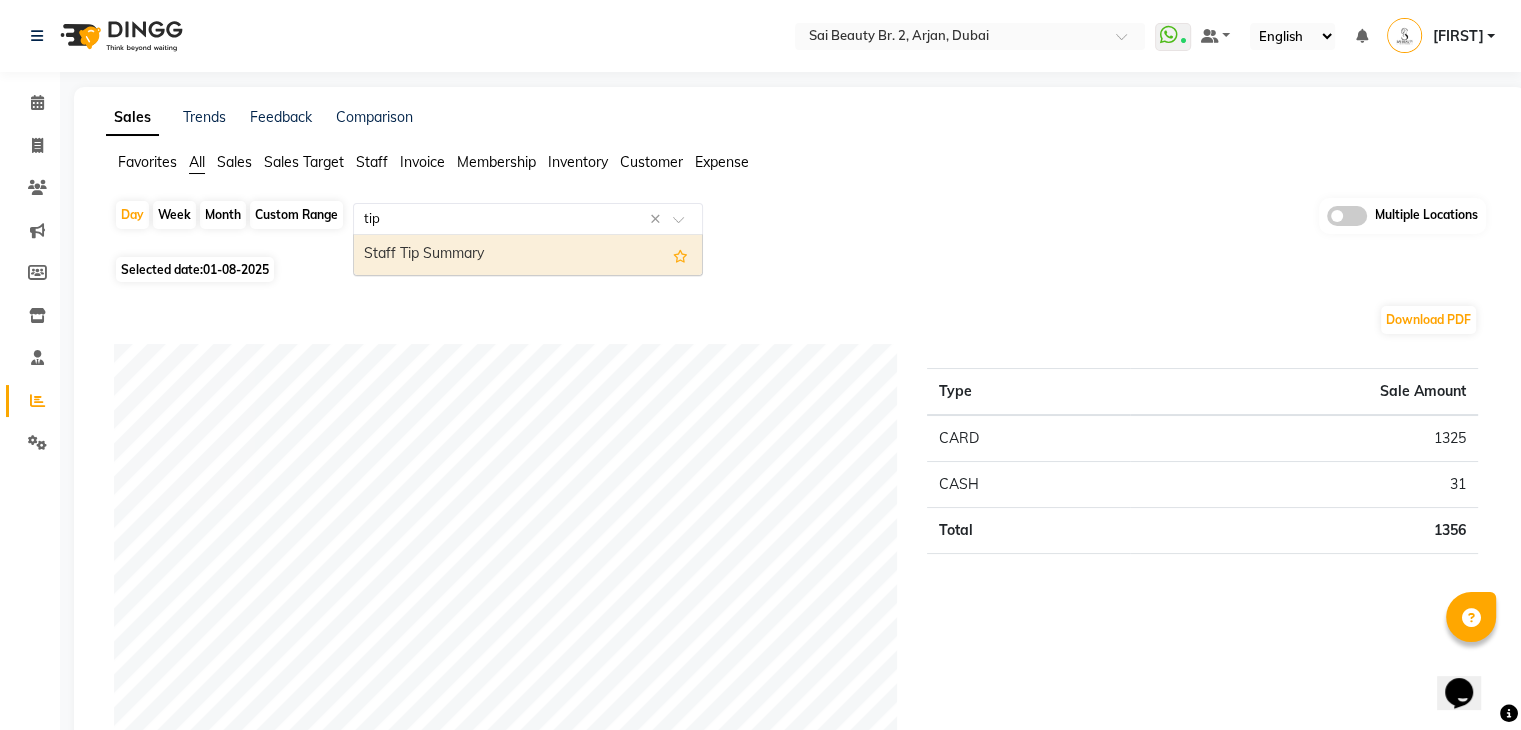 click on "Staff Tip Summary" at bounding box center [528, 255] 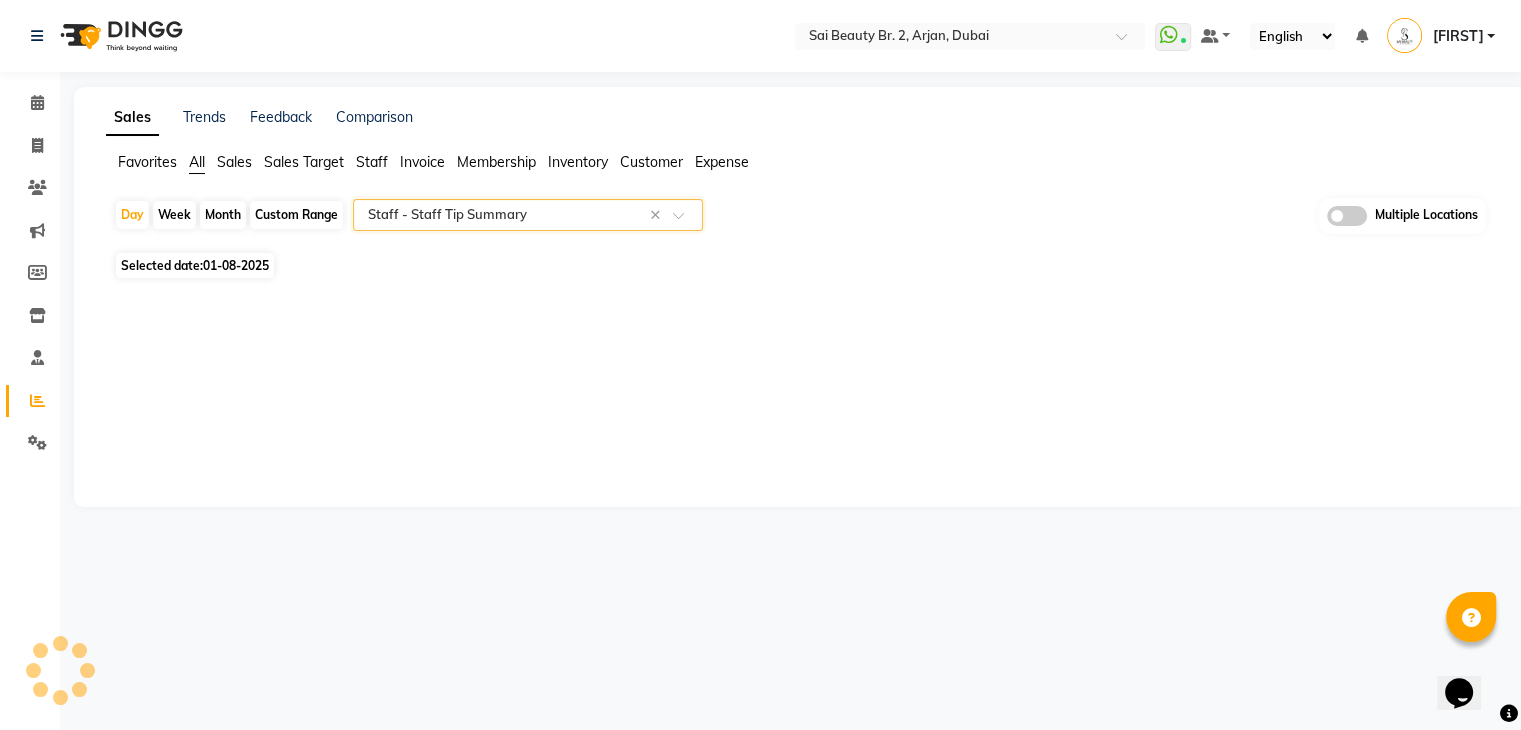 select on "full_report" 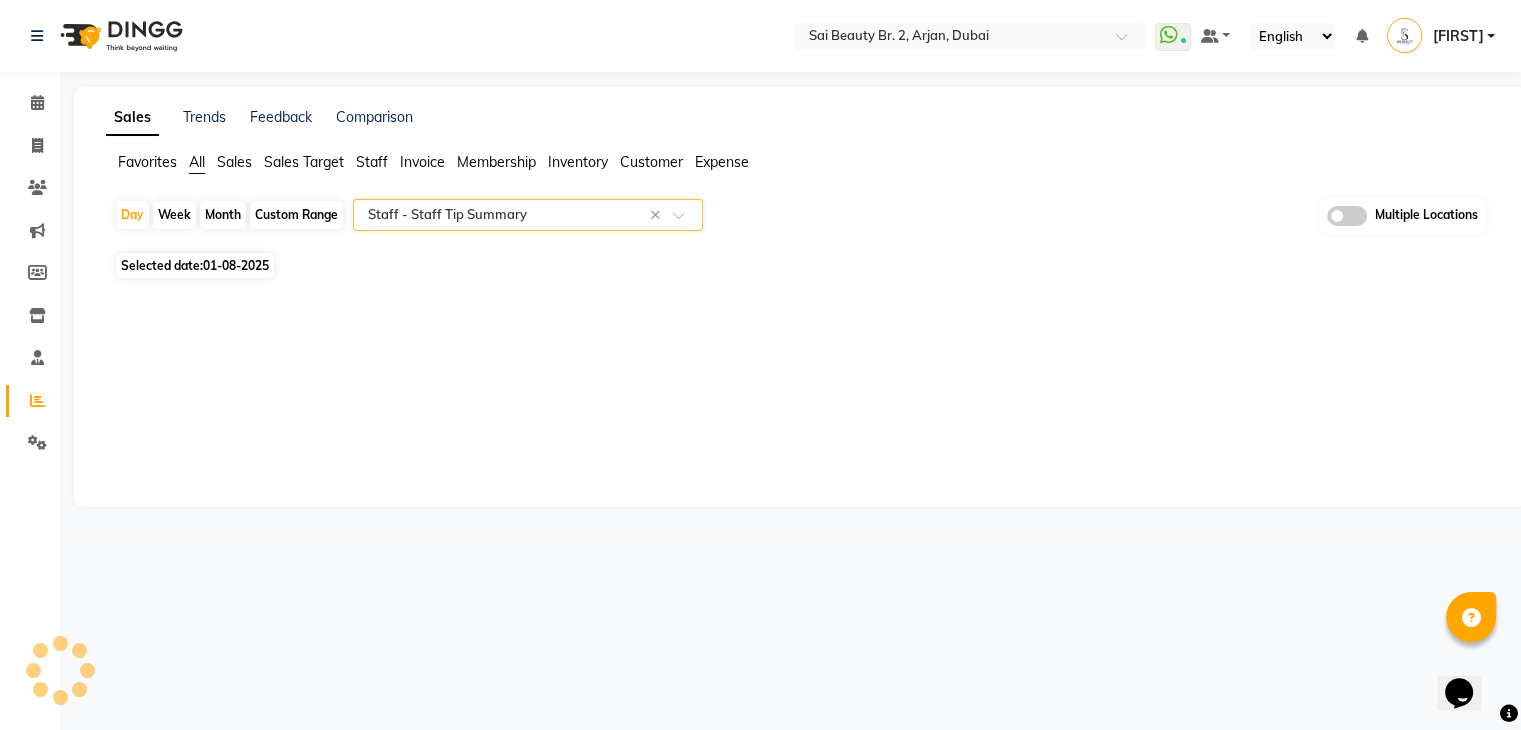 select on "csv" 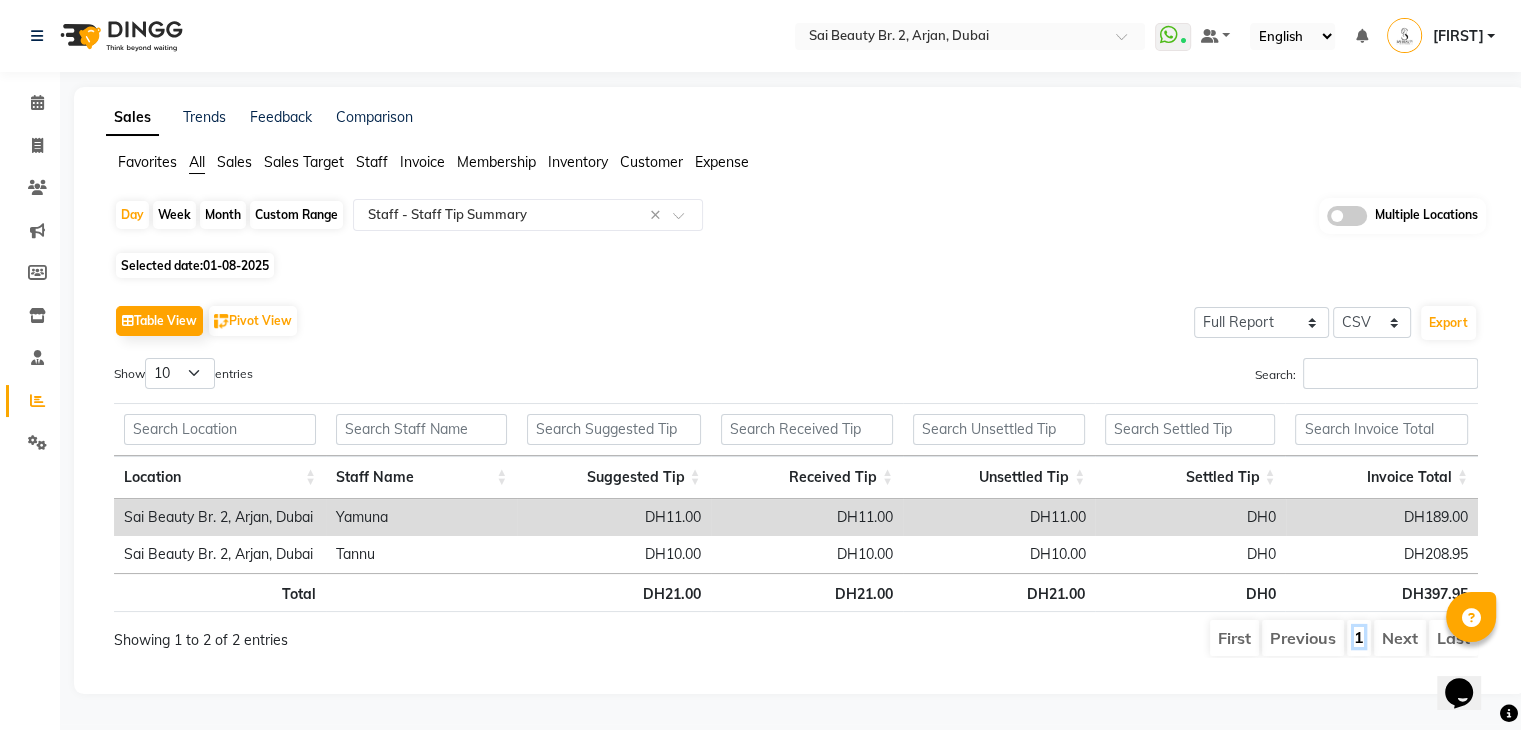 click on "1" at bounding box center (1359, 637) 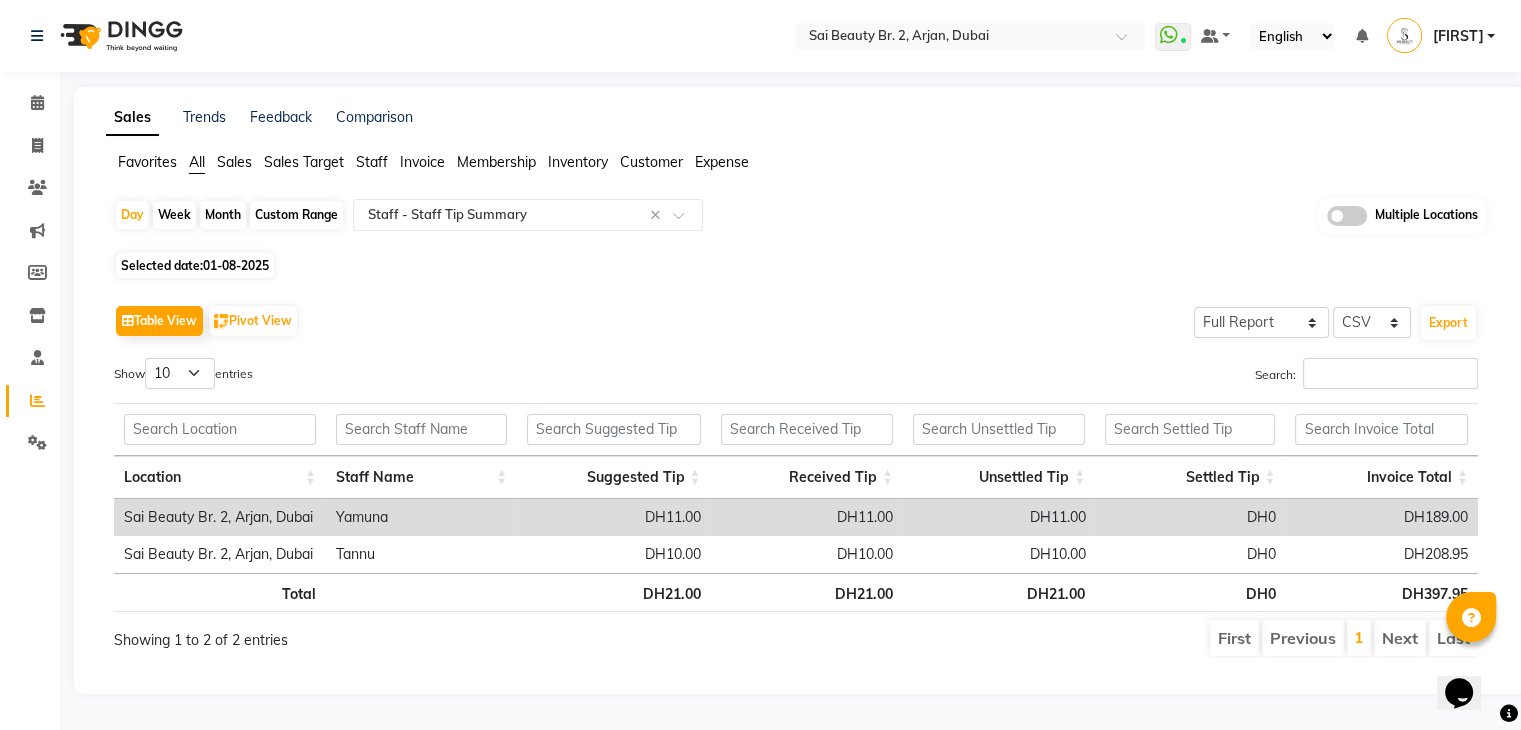 click on "Month" 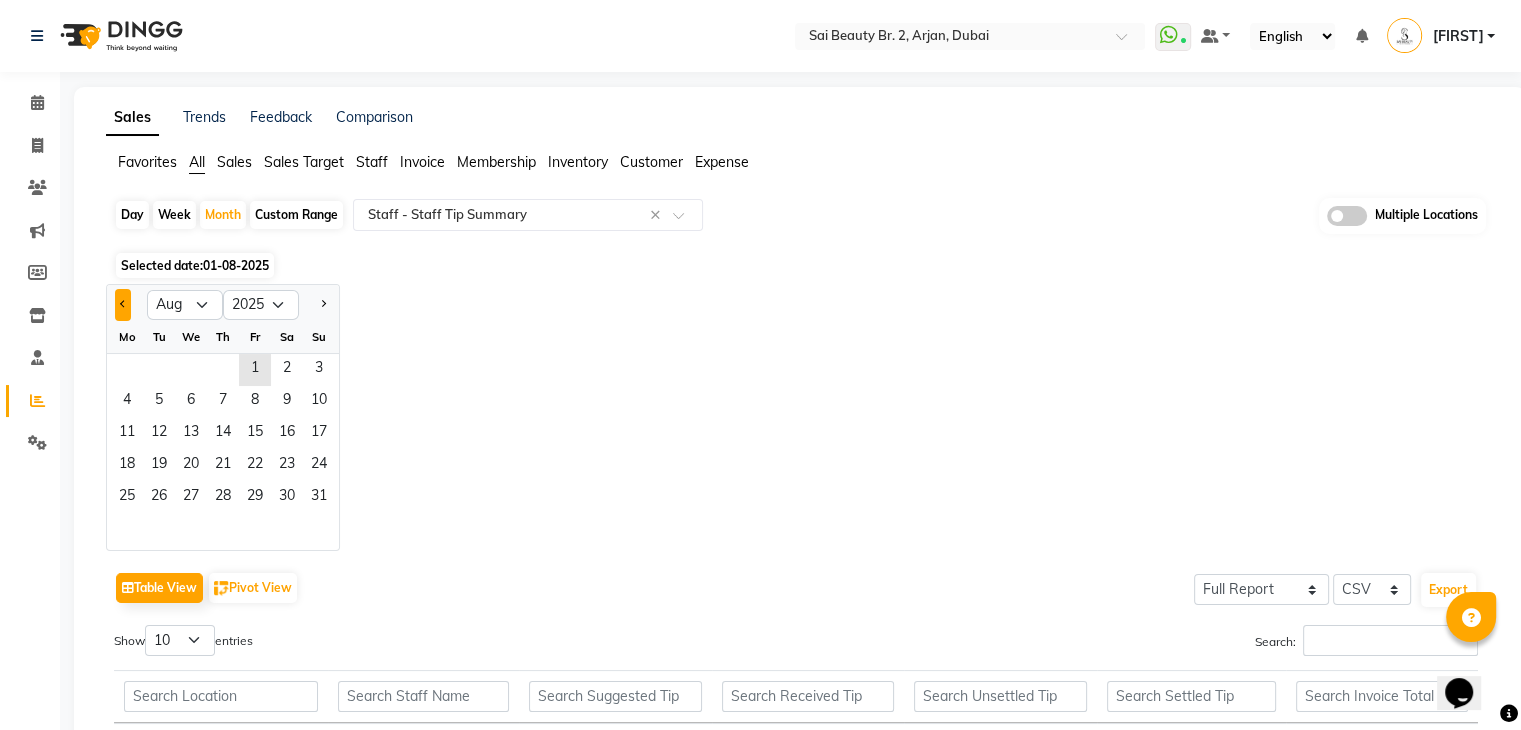 click 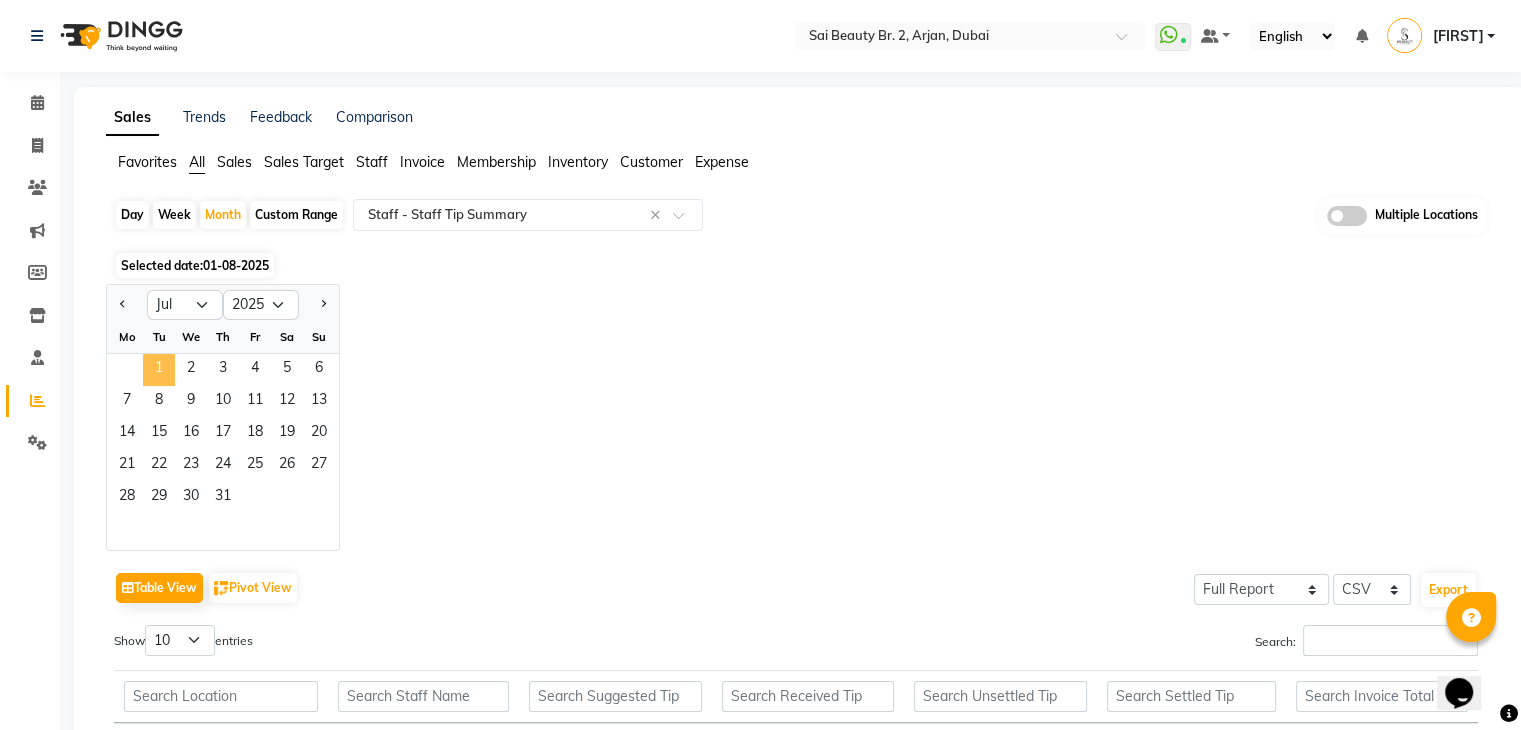 click on "1" 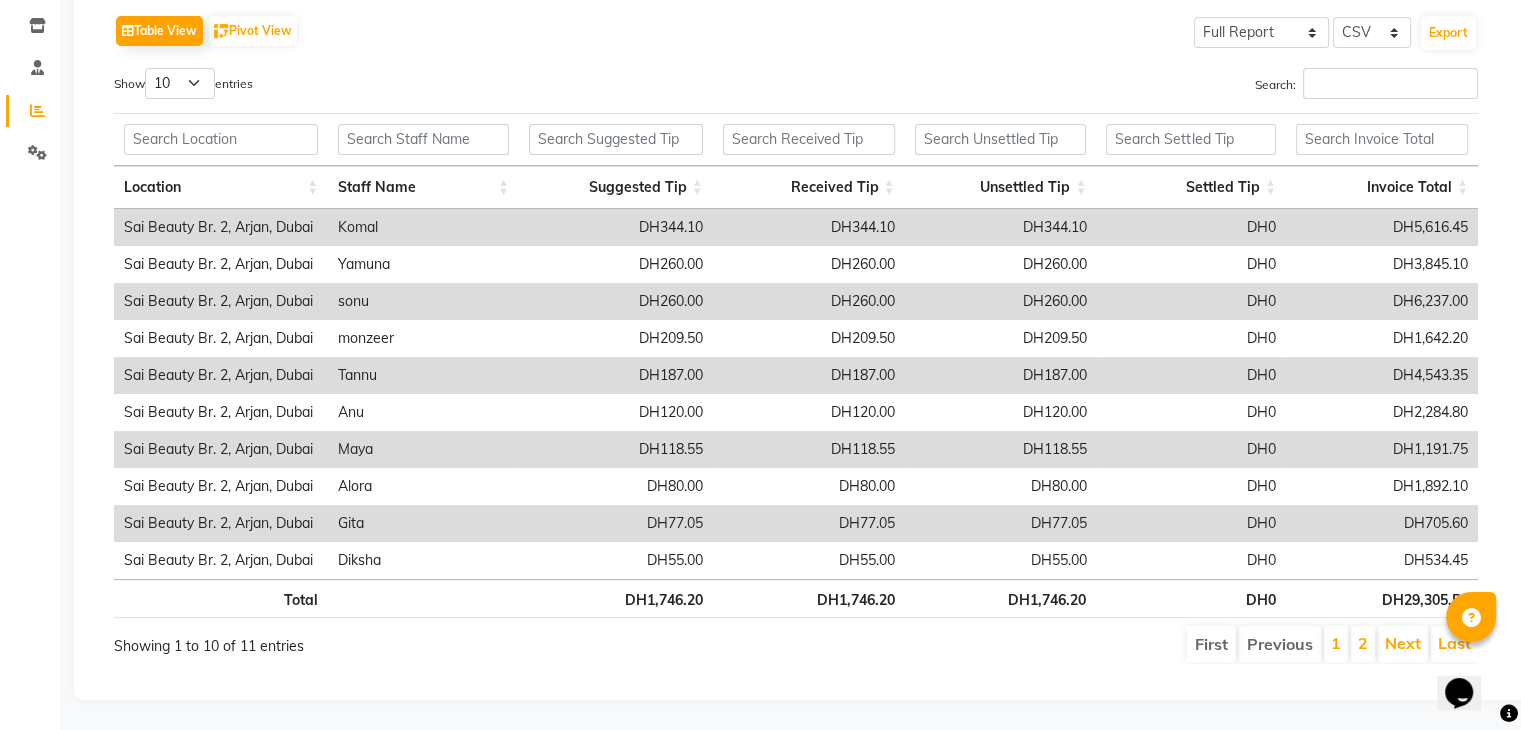 scroll, scrollTop: 293, scrollLeft: 0, axis: vertical 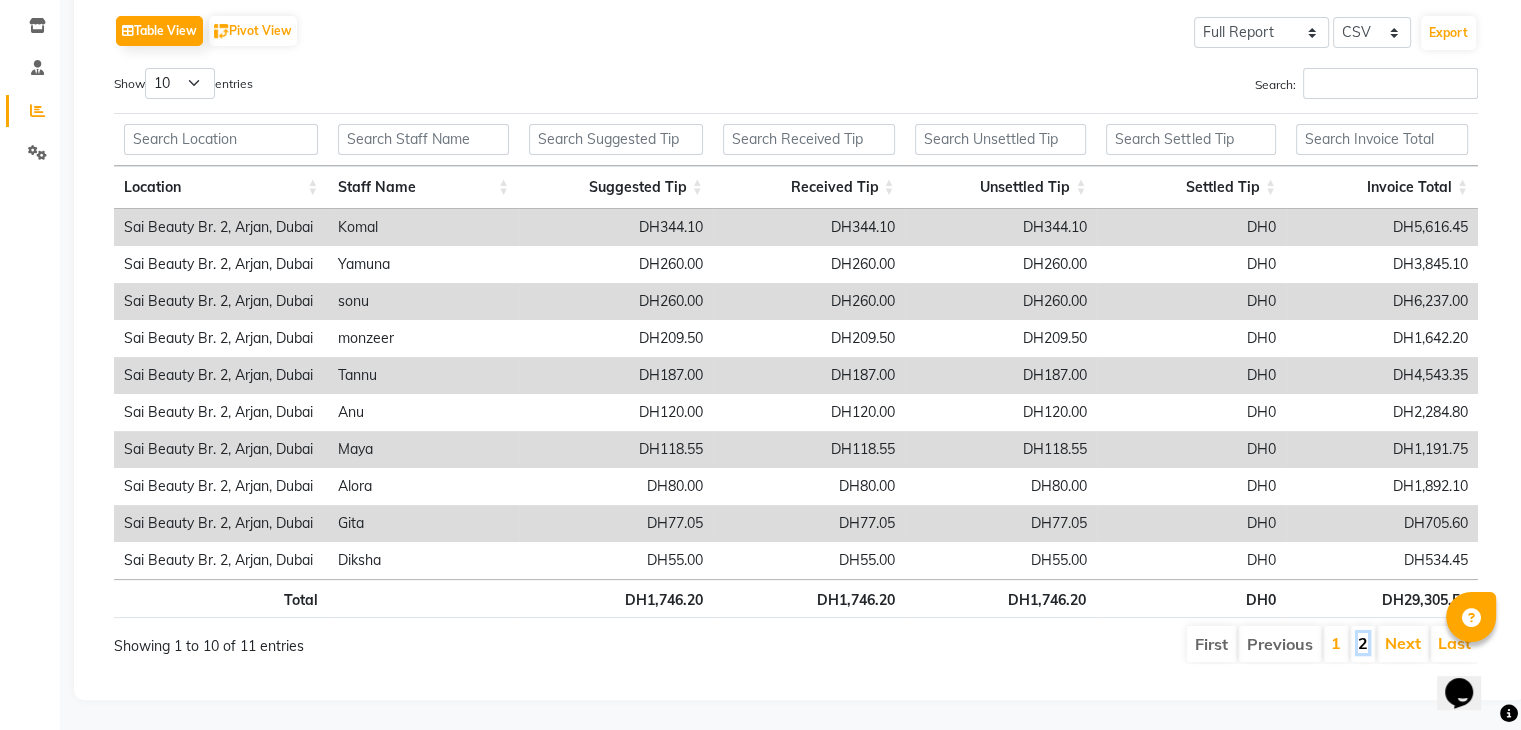 click on "2" at bounding box center (1363, 643) 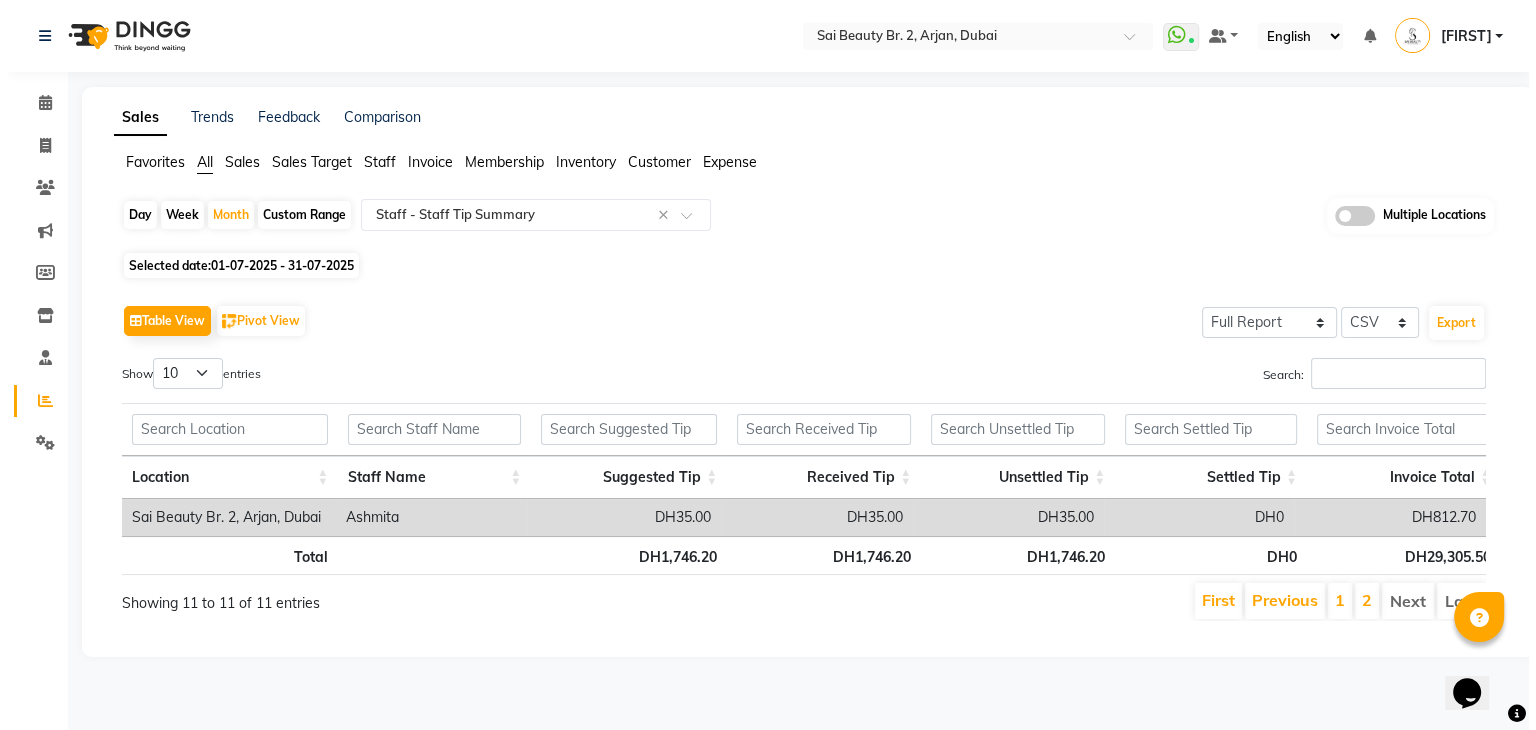 scroll, scrollTop: 0, scrollLeft: 0, axis: both 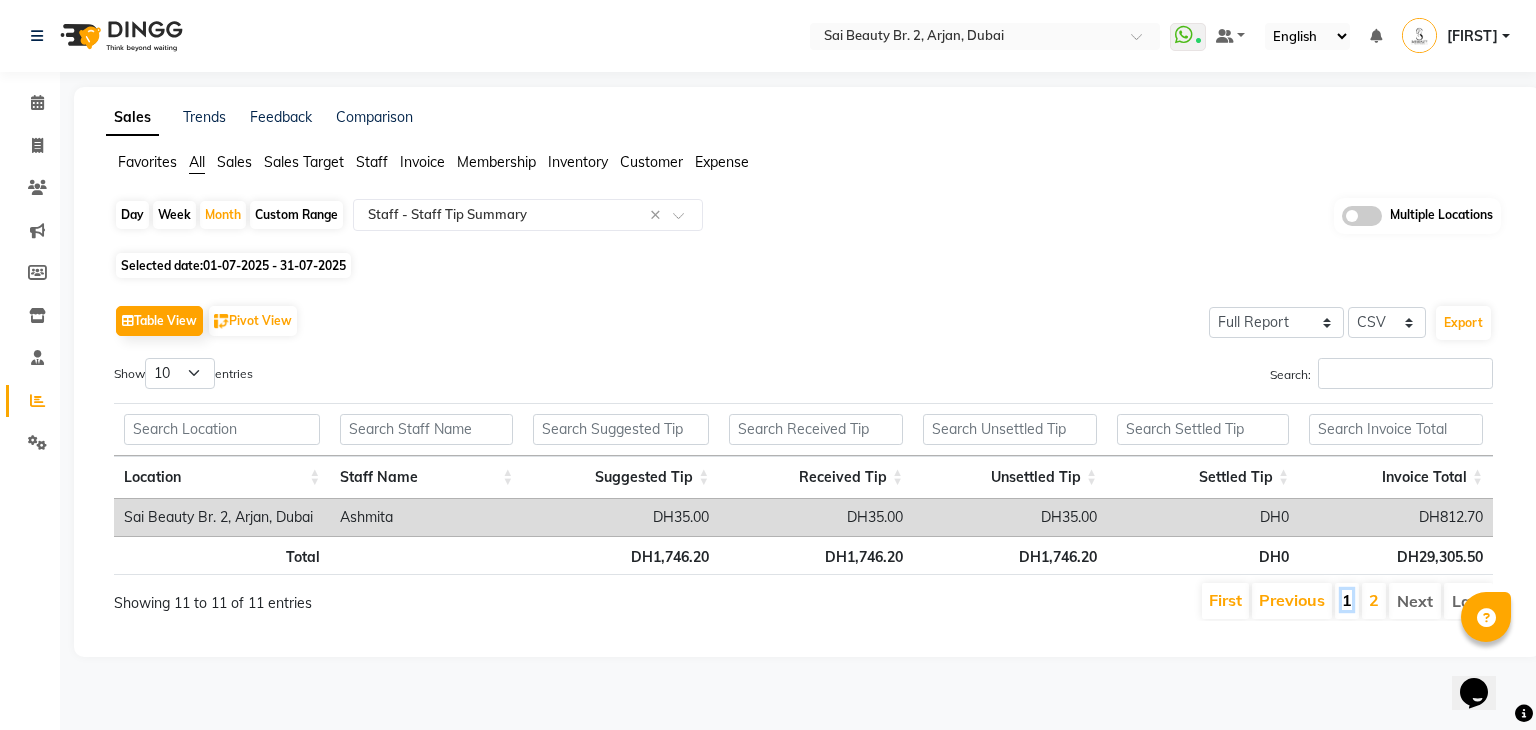 click on "1" at bounding box center (1347, 600) 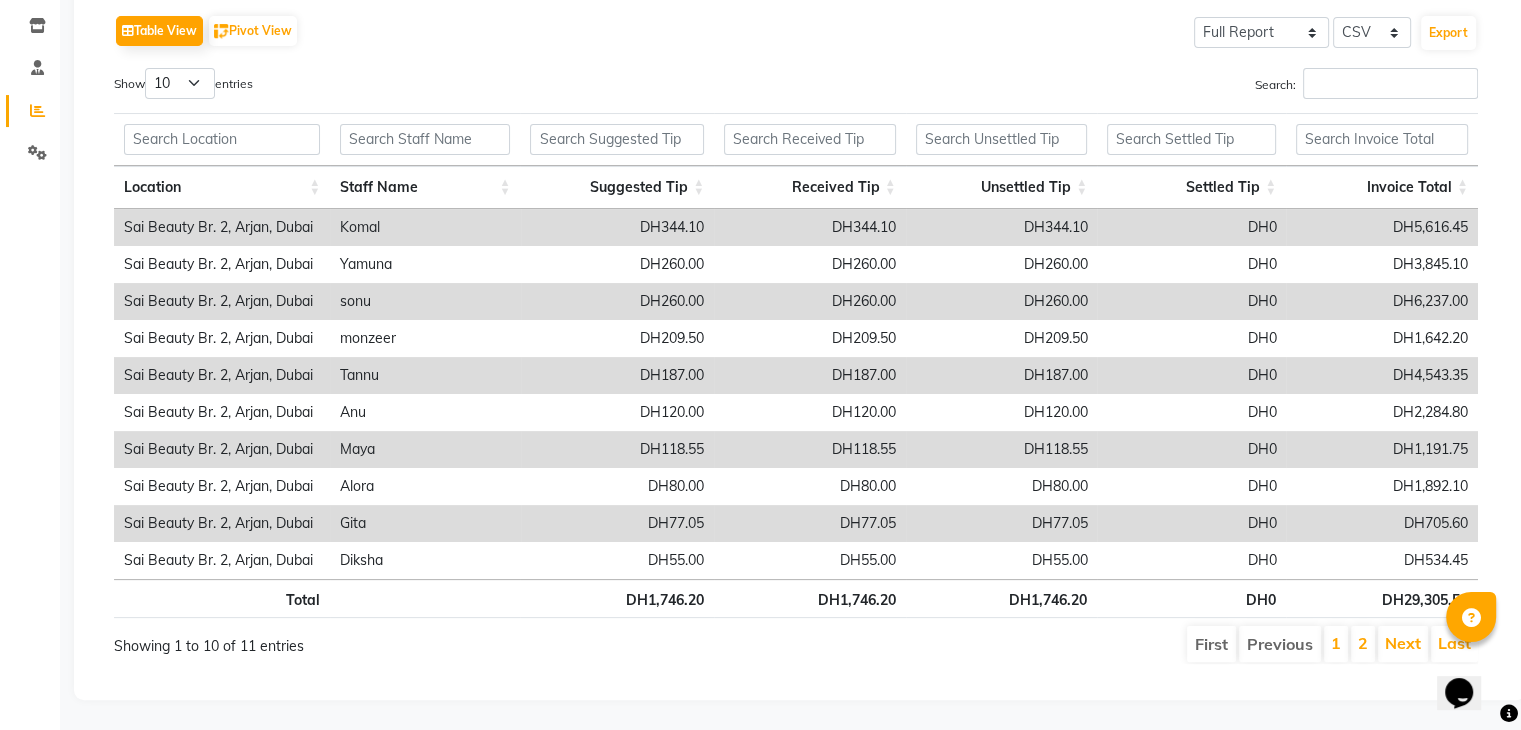 scroll, scrollTop: 302, scrollLeft: 0, axis: vertical 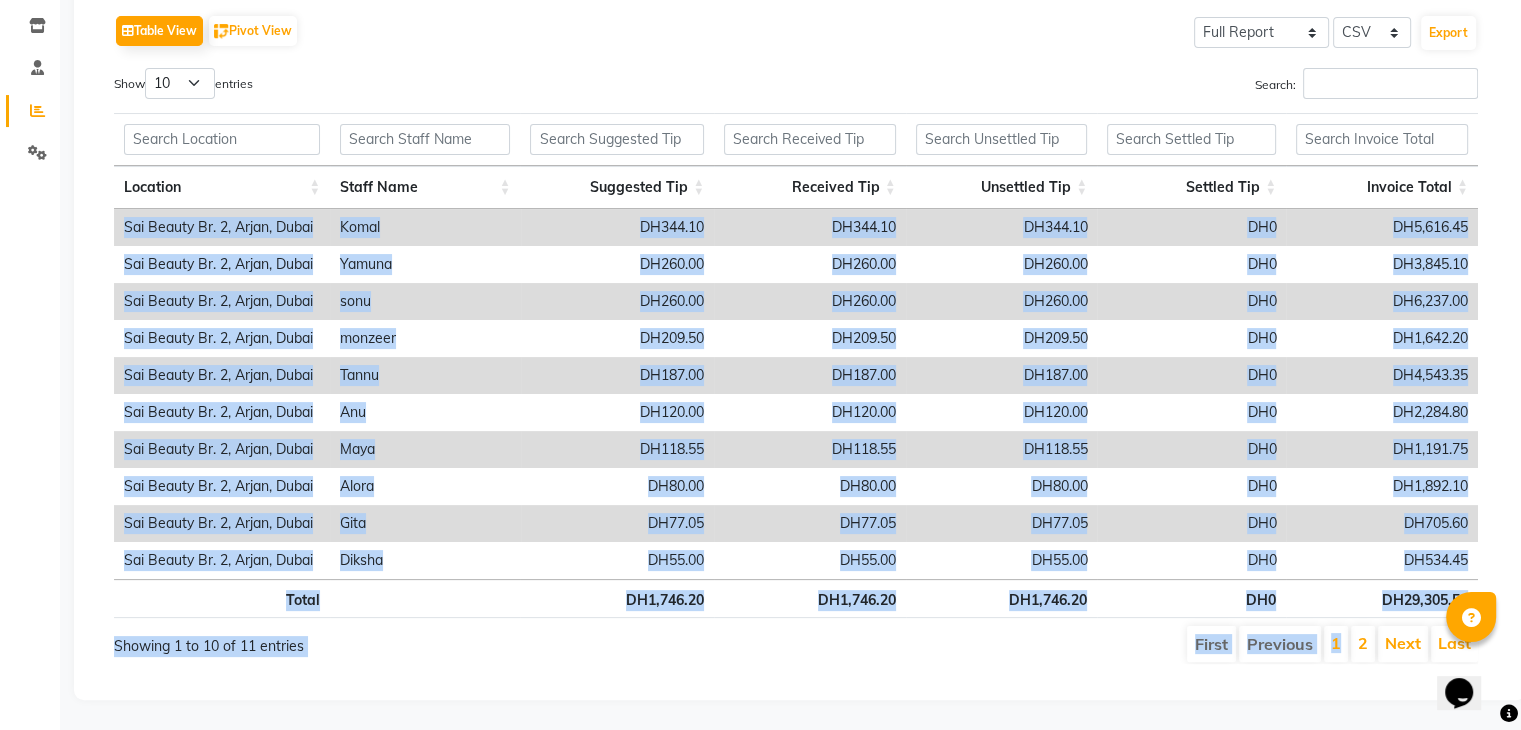 drag, startPoint x: 1338, startPoint y: 694, endPoint x: 1516, endPoint y: 389, distance: 353.1416 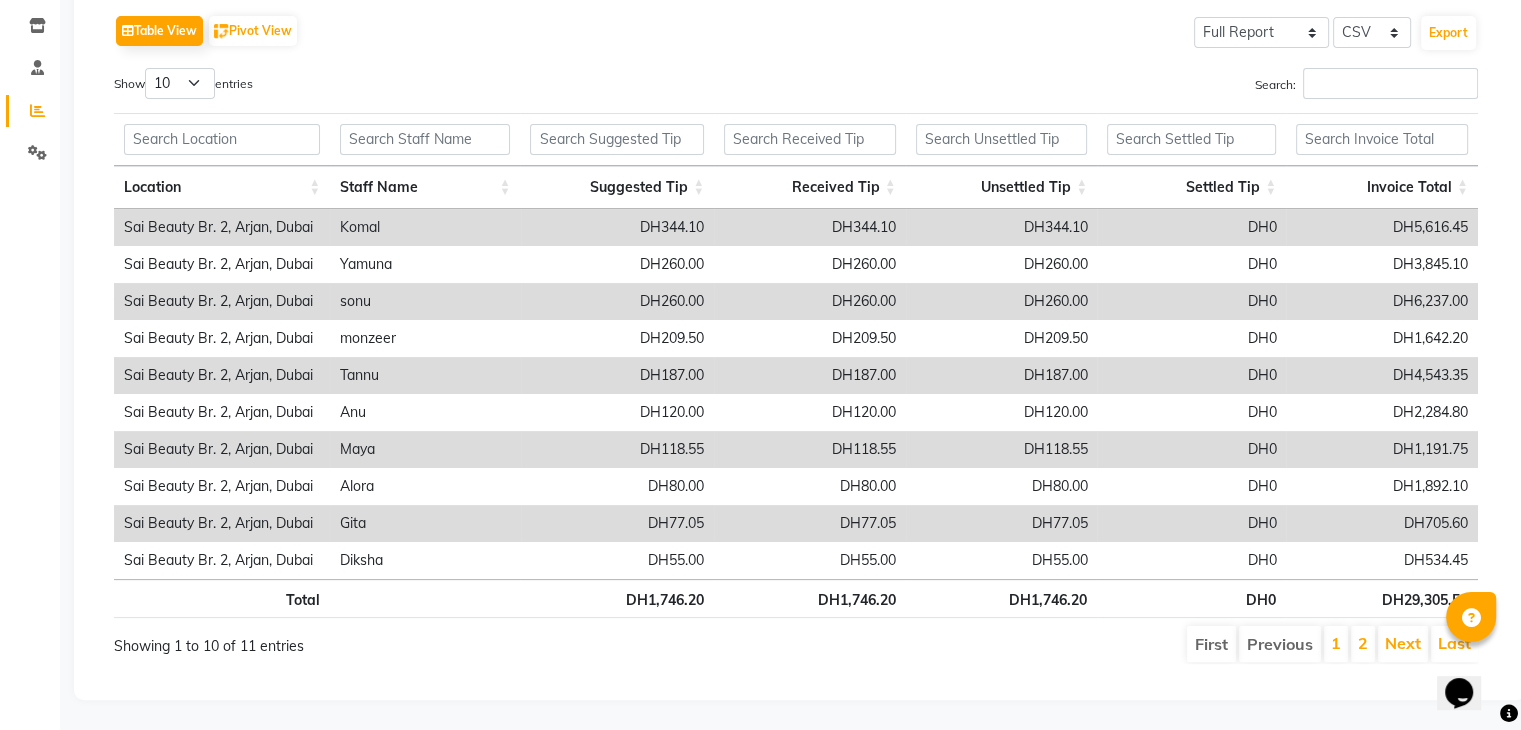 click on "Favorites All Sales Sales Target Staff Invoice Membership Inventory Customer Expense  Day   Week   Month   Custom Range  Select Report Type × Staff -  Staff Tip Summary × Multiple Locations Selected date:  01-07-2025 - 31-07-2025   Table View   Pivot View  Select Full Report Filtered Report Select CSV PDF  Export  Show  10 25 50 100  entries Search: Location Staff Name Suggested Tip Received Tip Unsettled Tip Settled Tip Invoice Total Location Staff Name Suggested Tip Received Tip Unsettled Tip Settled Tip Invoice Total Total DH1,746.20 DH1,746.20 DH1,746.20 DH0 DH29,305.50 Sai Beauty Br. 2, Arjan, Dubai Komal DH344.10 DH344.10 DH344.10 DH0 DH5,616.45 Sai Beauty Br. 2, Arjan, Dubai Yamuna DH260.00 DH260.00 DH260.00 DH0 DH3,845.10 Sai Beauty Br. 2, Arjan, Dubai sonu DH260.00 DH260.00 DH260.00 DH0 DH6,237.00 Sai Beauty Br. 2, Arjan, Dubai monzeer DH209.50 DH209.50 DH209.50 DH0 DH1,642.20 Sai Beauty Br. 2, Arjan, Dubai Tannu DH187.00 DH187.00 DH187.00 DH0 DH4,543.35 Sai Beauty Br. 2, Arjan, Dubai Anu DH0 DH0" 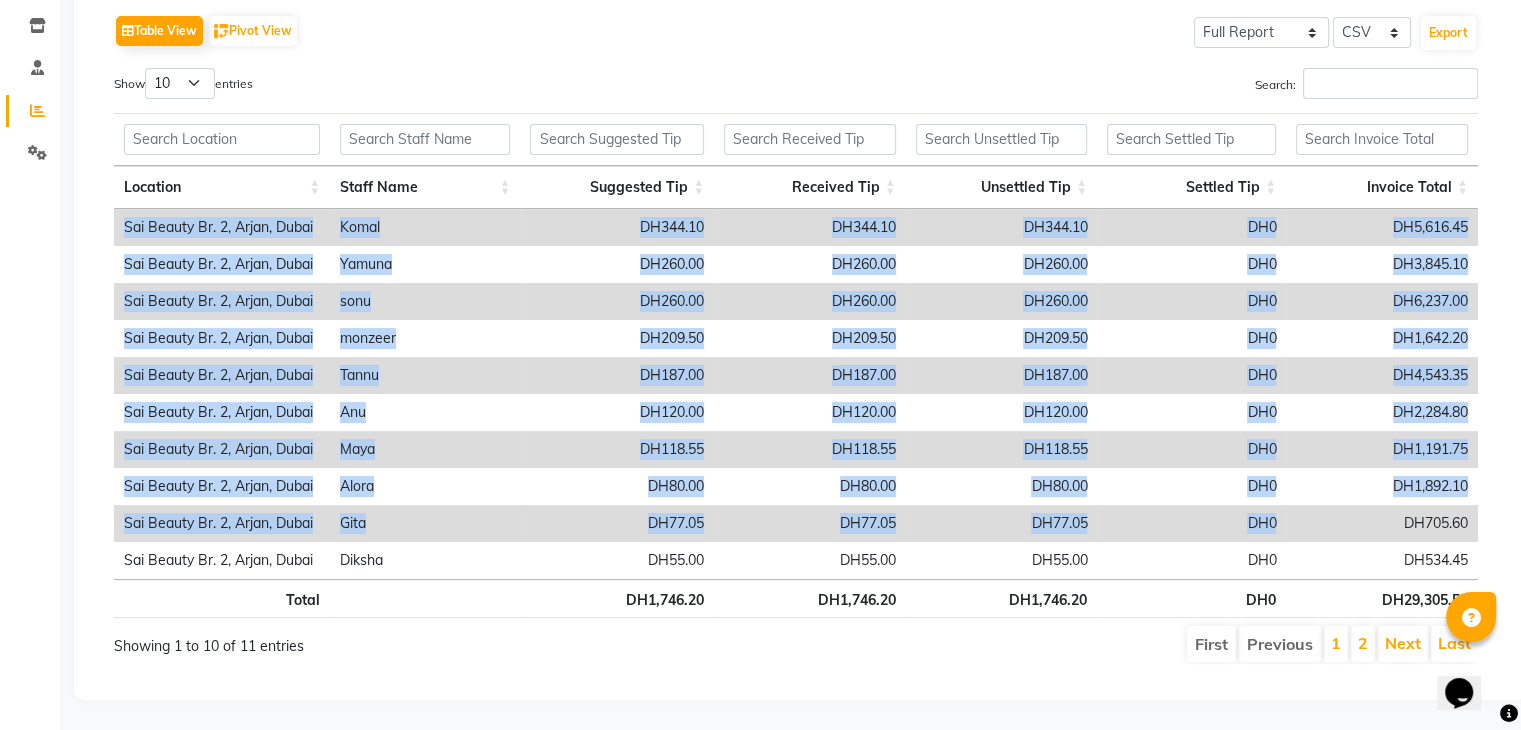 drag, startPoint x: 1500, startPoint y: 480, endPoint x: 1343, endPoint y: 514, distance: 160.63934 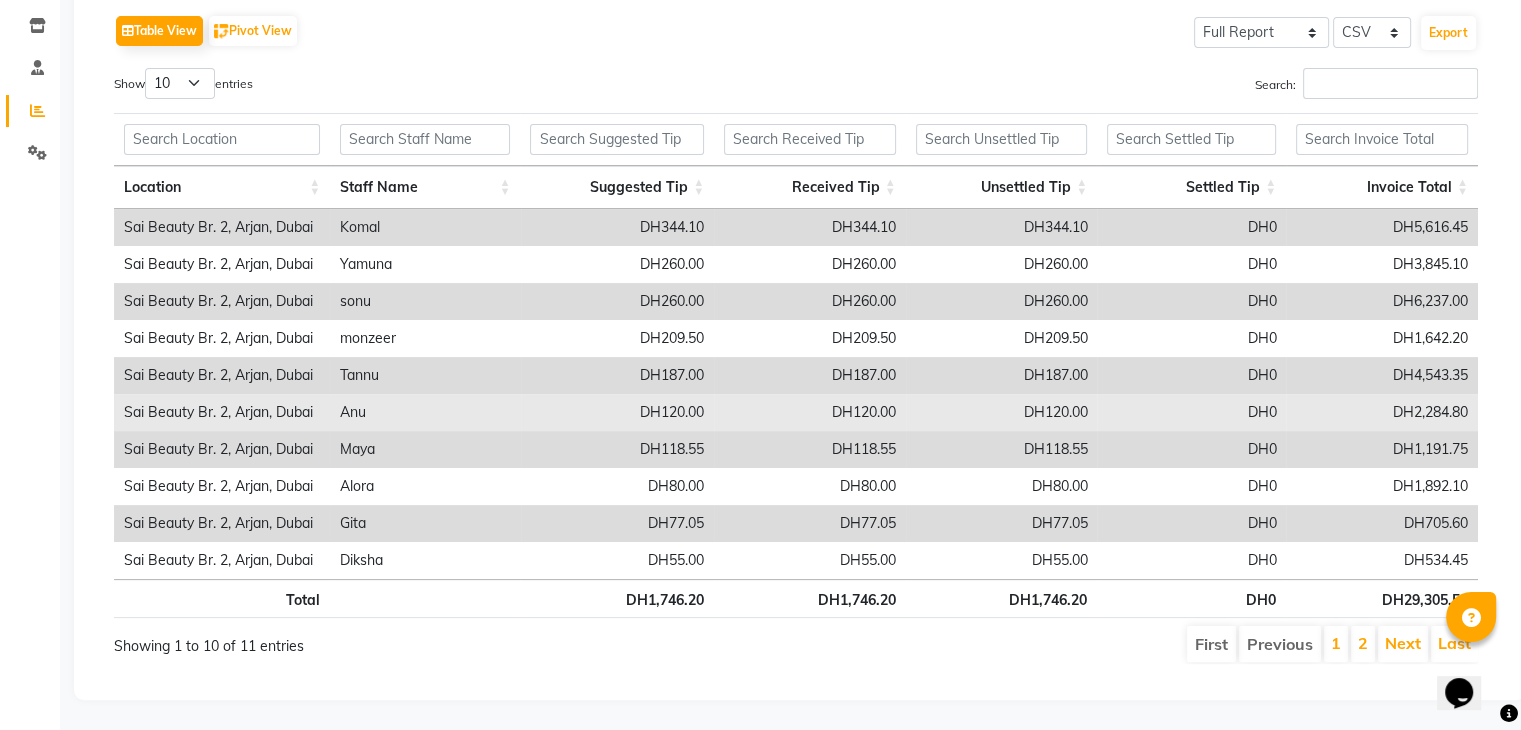 click on "DH2,284.80" at bounding box center [1382, 412] 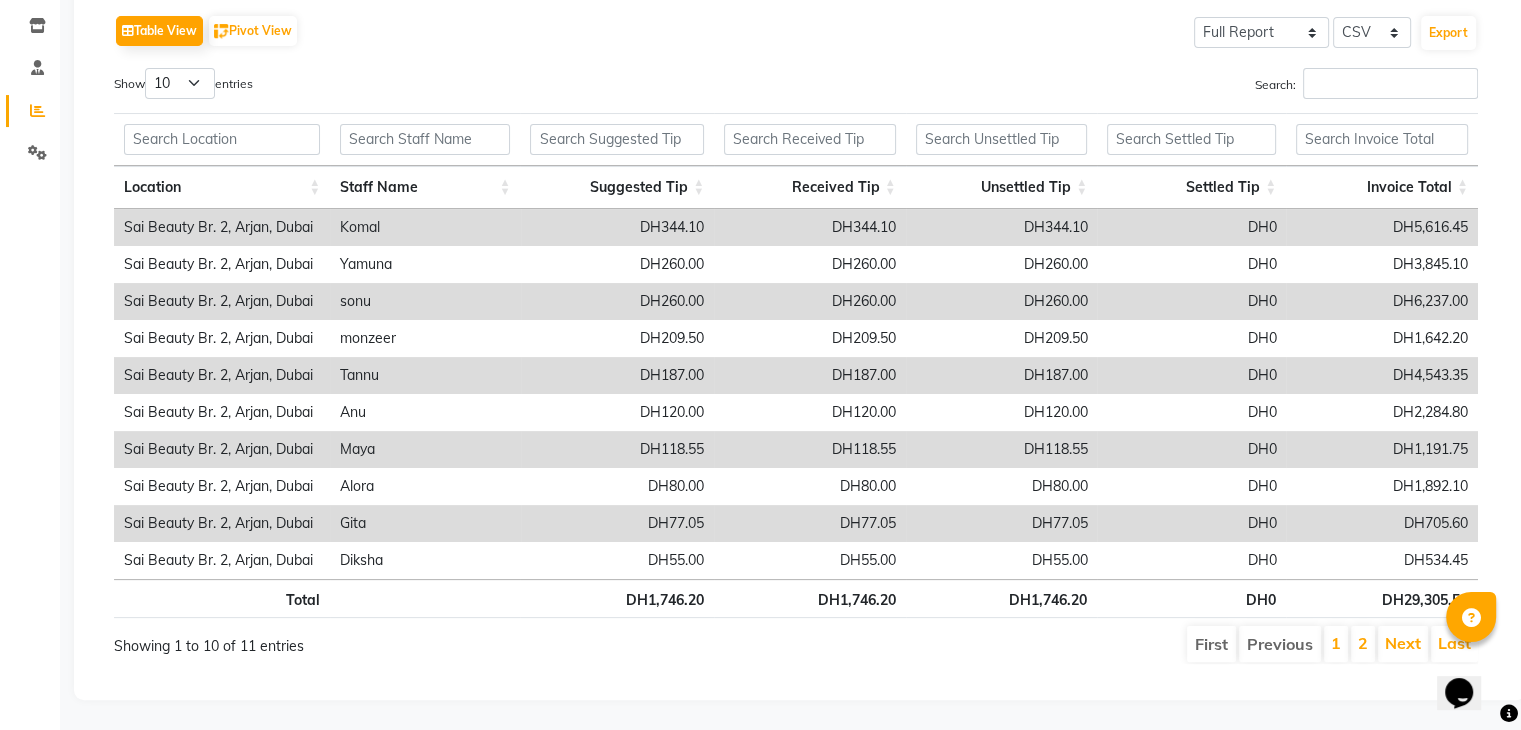 click on "Favorites All Sales Sales Target Staff Invoice Membership Inventory Customer Expense  Day   Week   Month   Custom Range  Select Report Type × Staff -  Staff Tip Summary × Multiple Locations Selected date:  01-07-2025 - 31-07-2025   Table View   Pivot View  Select Full Report Filtered Report Select CSV PDF  Export  Show  10 25 50 100  entries Search: Location Staff Name Suggested Tip Received Tip Unsettled Tip Settled Tip Invoice Total Location Staff Name Suggested Tip Received Tip Unsettled Tip Settled Tip Invoice Total Total DH1,746.20 DH1,746.20 DH1,746.20 DH0 DH29,305.50 Sai Beauty Br. 2, Arjan, Dubai Komal DH344.10 DH344.10 DH344.10 DH0 DH5,616.45 Sai Beauty Br. 2, Arjan, Dubai Yamuna DH260.00 DH260.00 DH260.00 DH0 DH3,845.10 Sai Beauty Br. 2, Arjan, Dubai sonu DH260.00 DH260.00 DH260.00 DH0 DH6,237.00 Sai Beauty Br. 2, Arjan, Dubai monzeer DH209.50 DH209.50 DH209.50 DH0 DH1,642.20 Sai Beauty Br. 2, Arjan, Dubai Tannu DH187.00 DH187.00 DH187.00 DH0 DH4,543.35 Sai Beauty Br. 2, Arjan, Dubai Anu DH0 DH0" 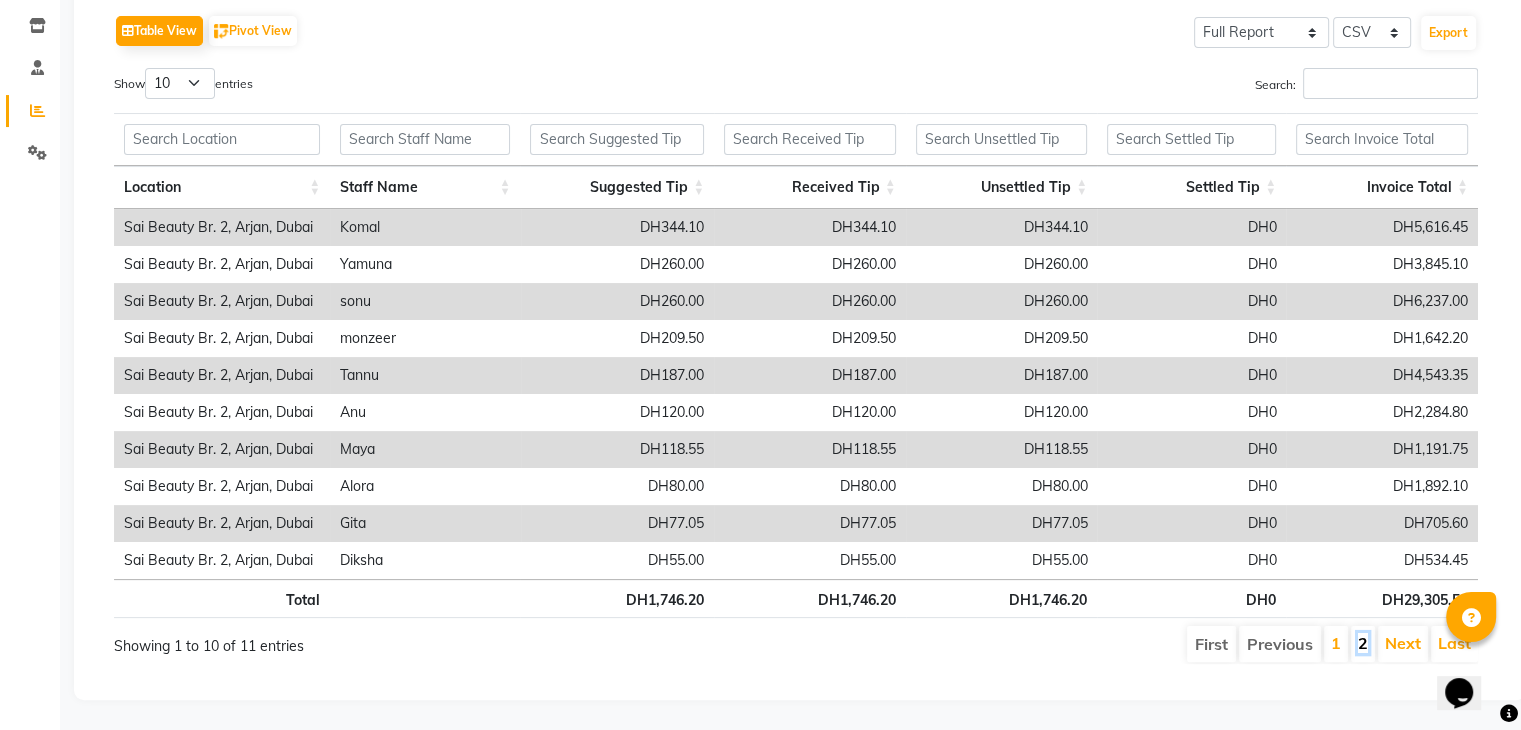 click on "2" at bounding box center (1363, 643) 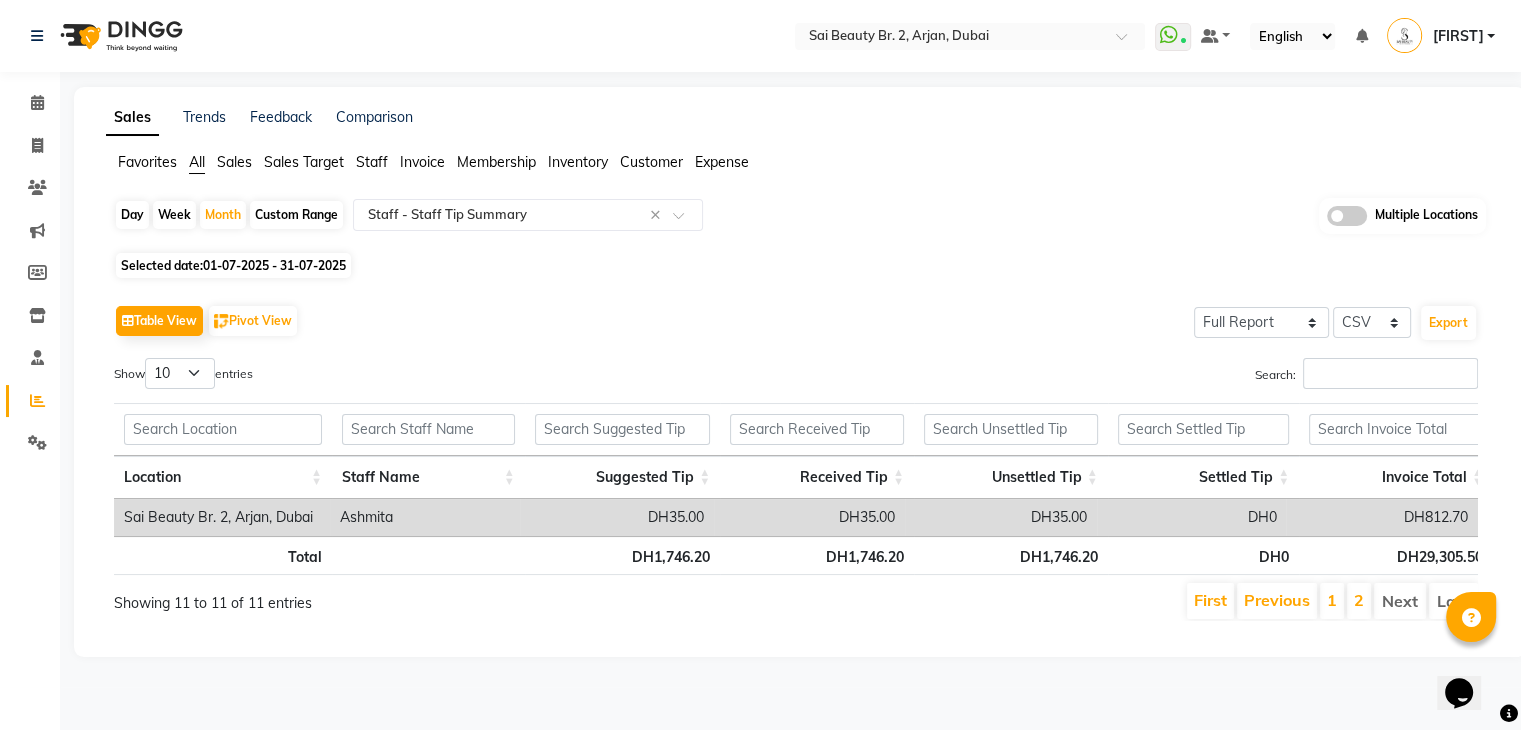 scroll, scrollTop: 0, scrollLeft: 0, axis: both 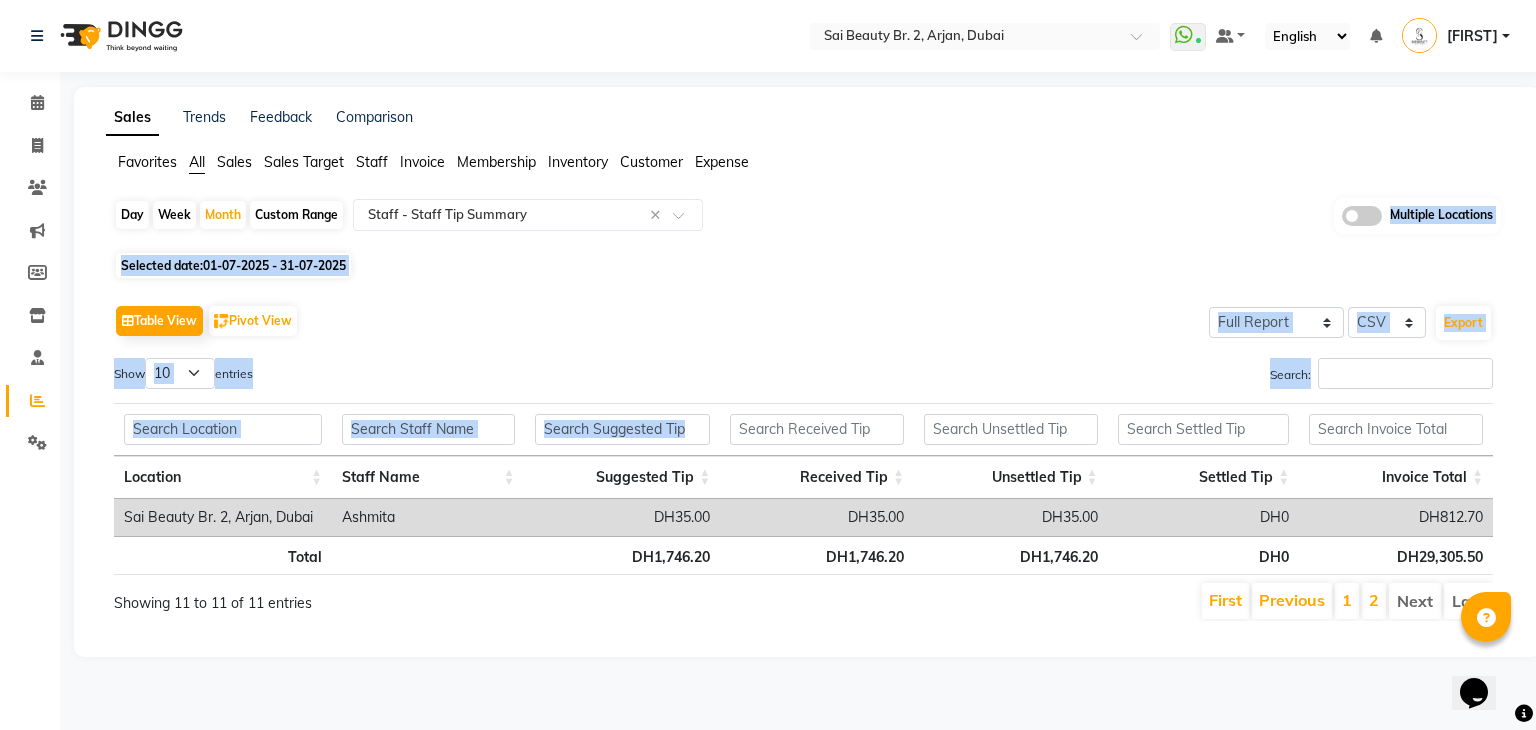 drag, startPoint x: 855, startPoint y: 204, endPoint x: 722, endPoint y: 425, distance: 257.9341 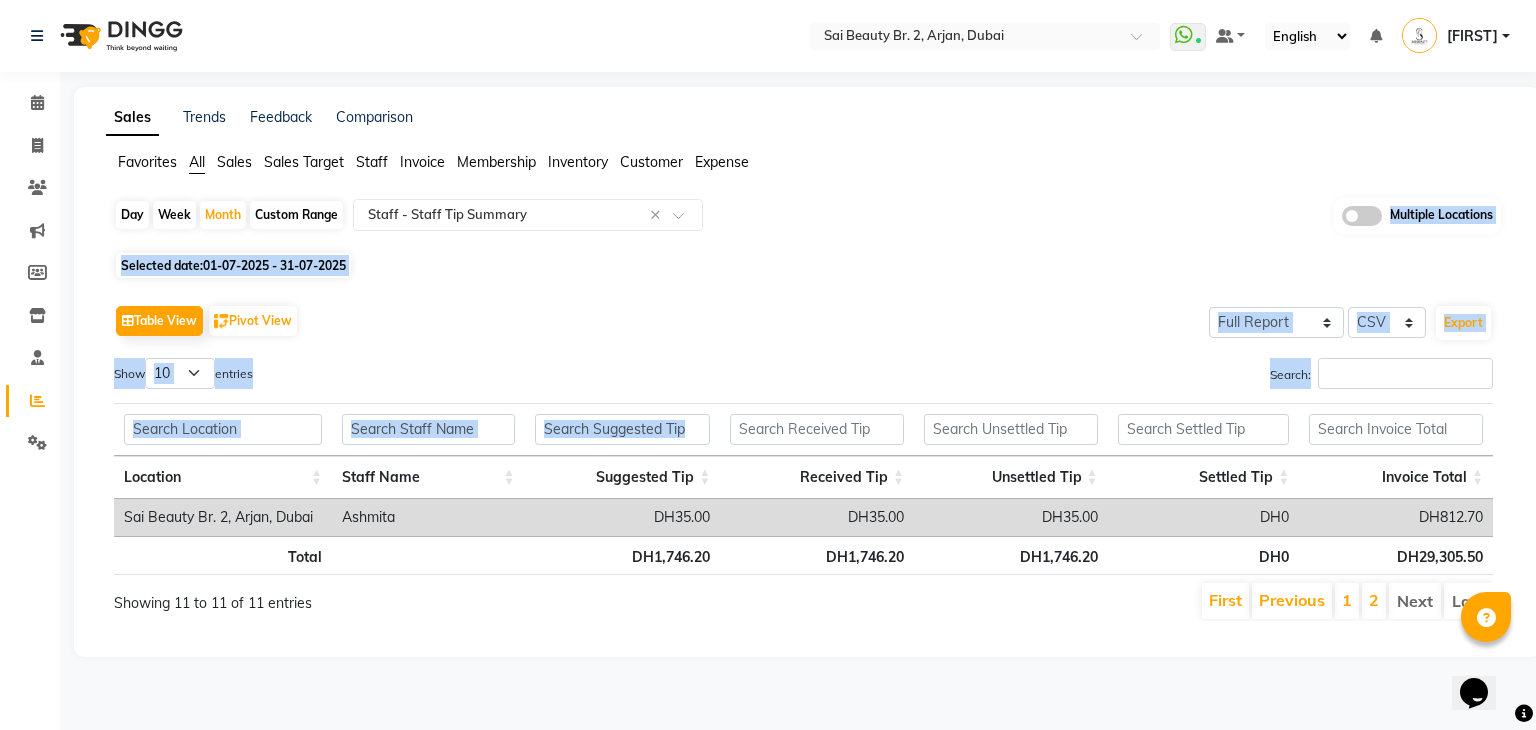 click on "Selected date:  01-07-2025 - 31-07-2025" 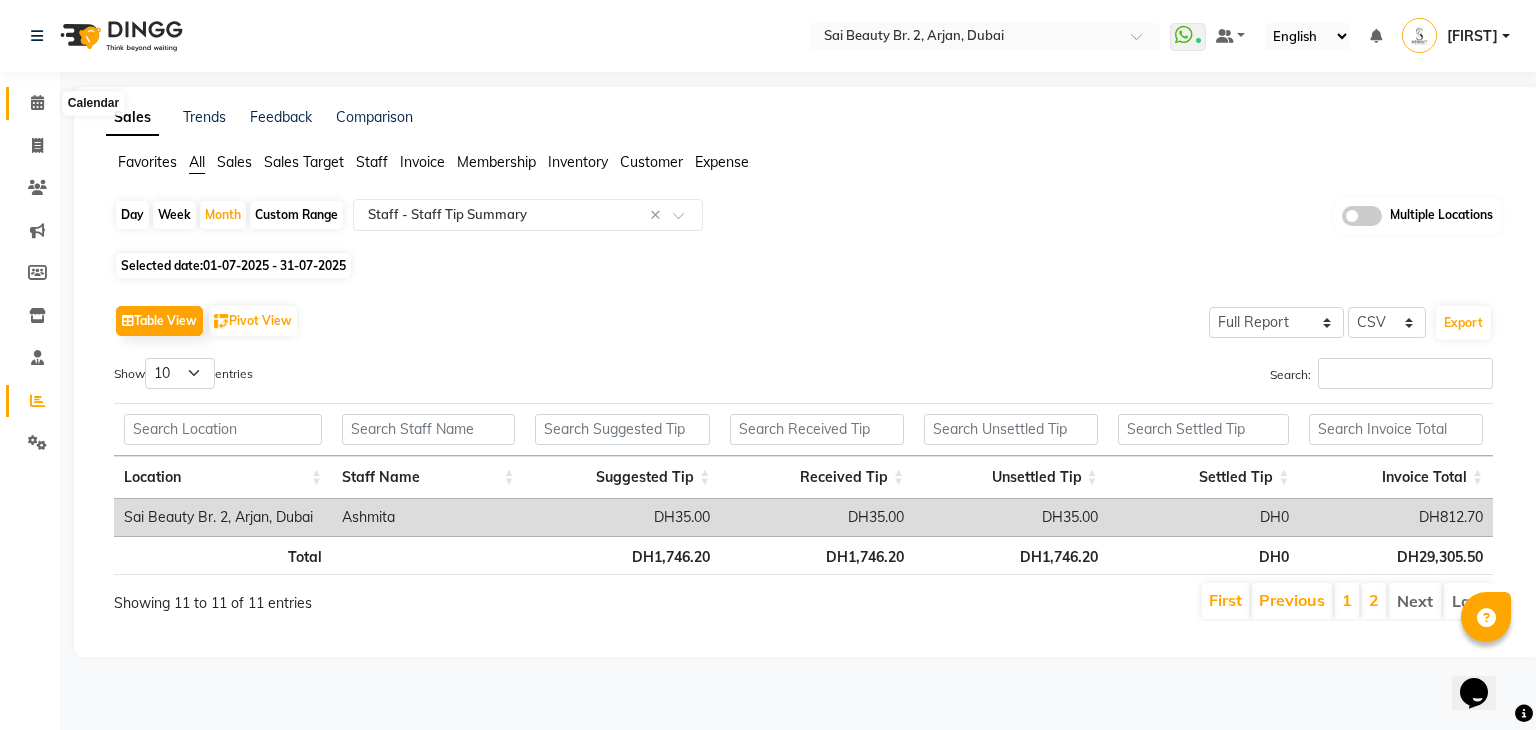 click 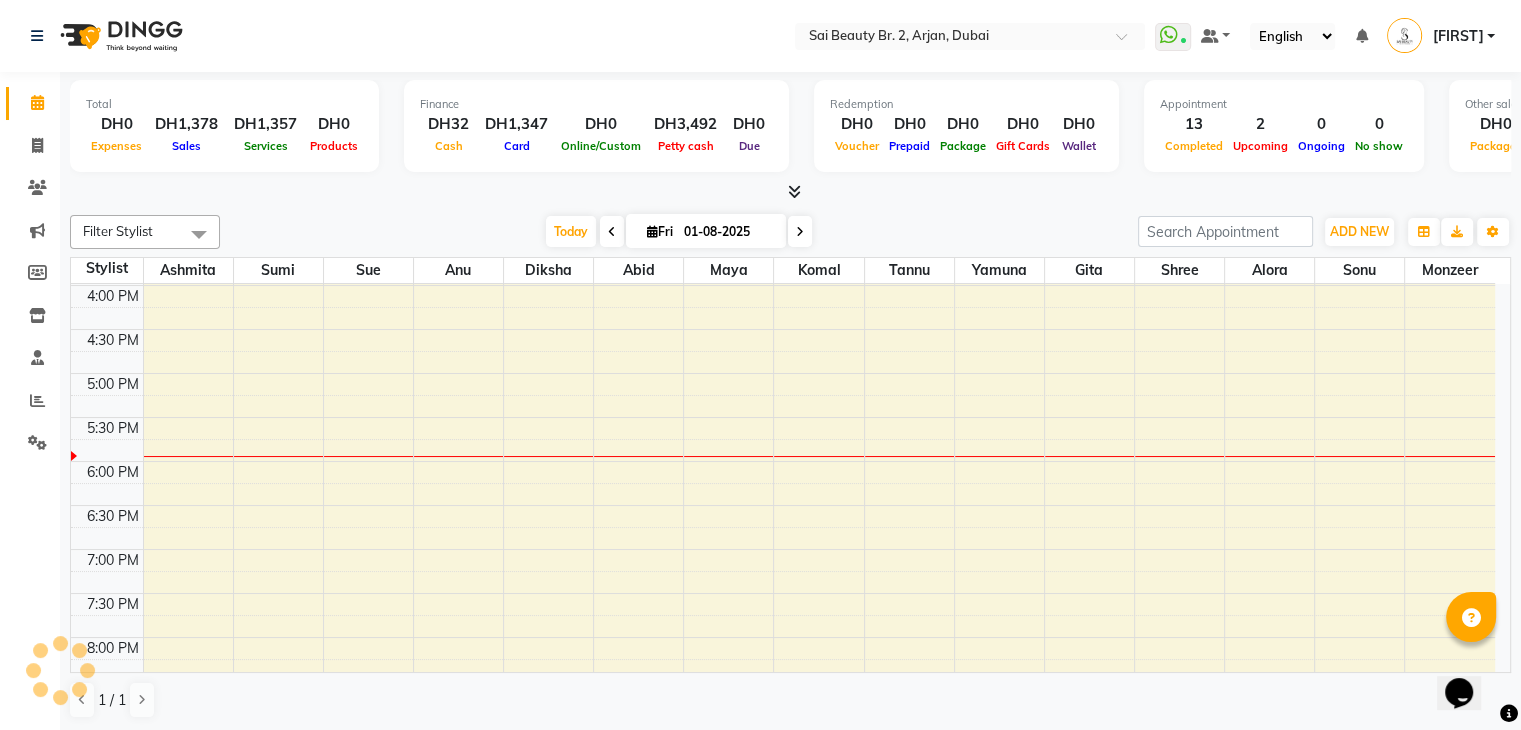 scroll, scrollTop: 0, scrollLeft: 0, axis: both 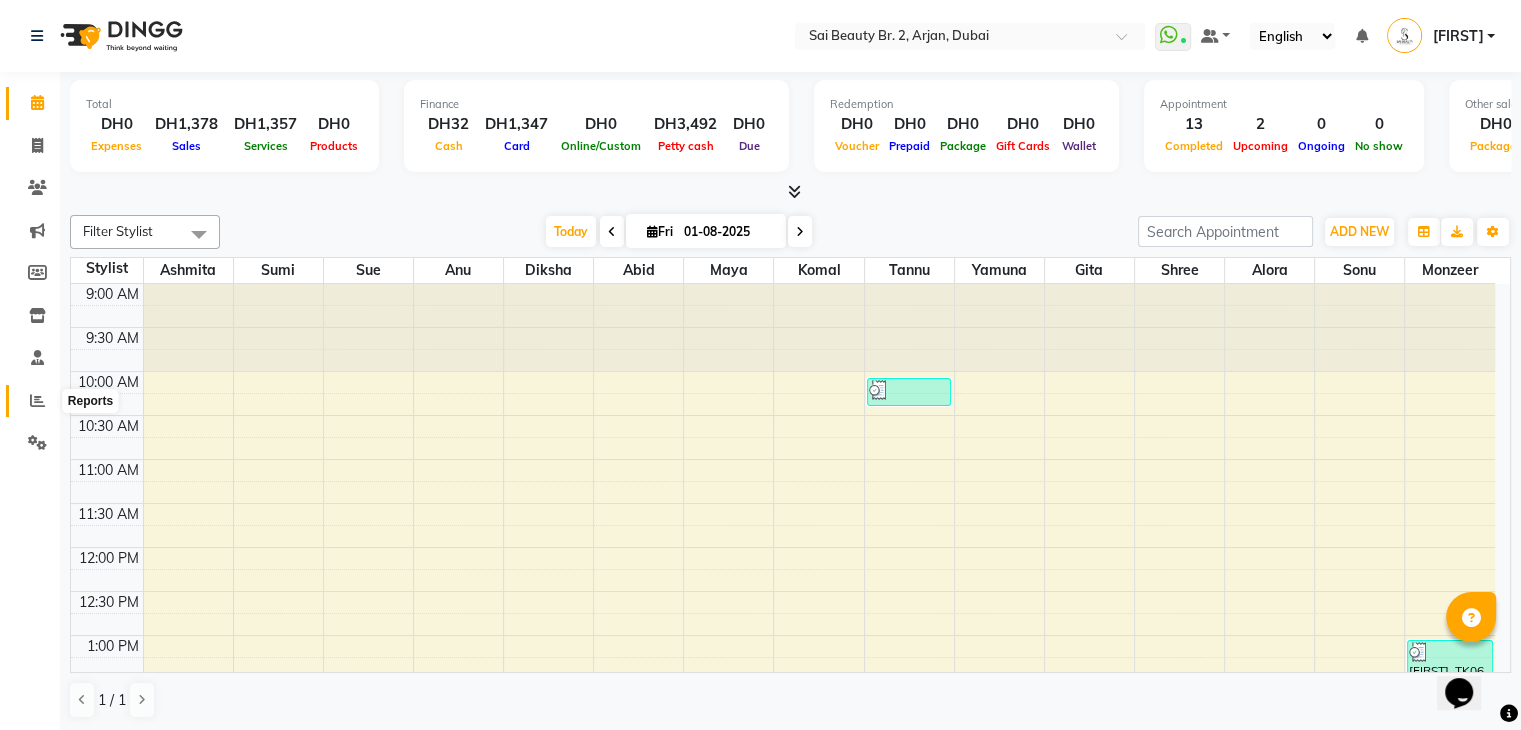 click 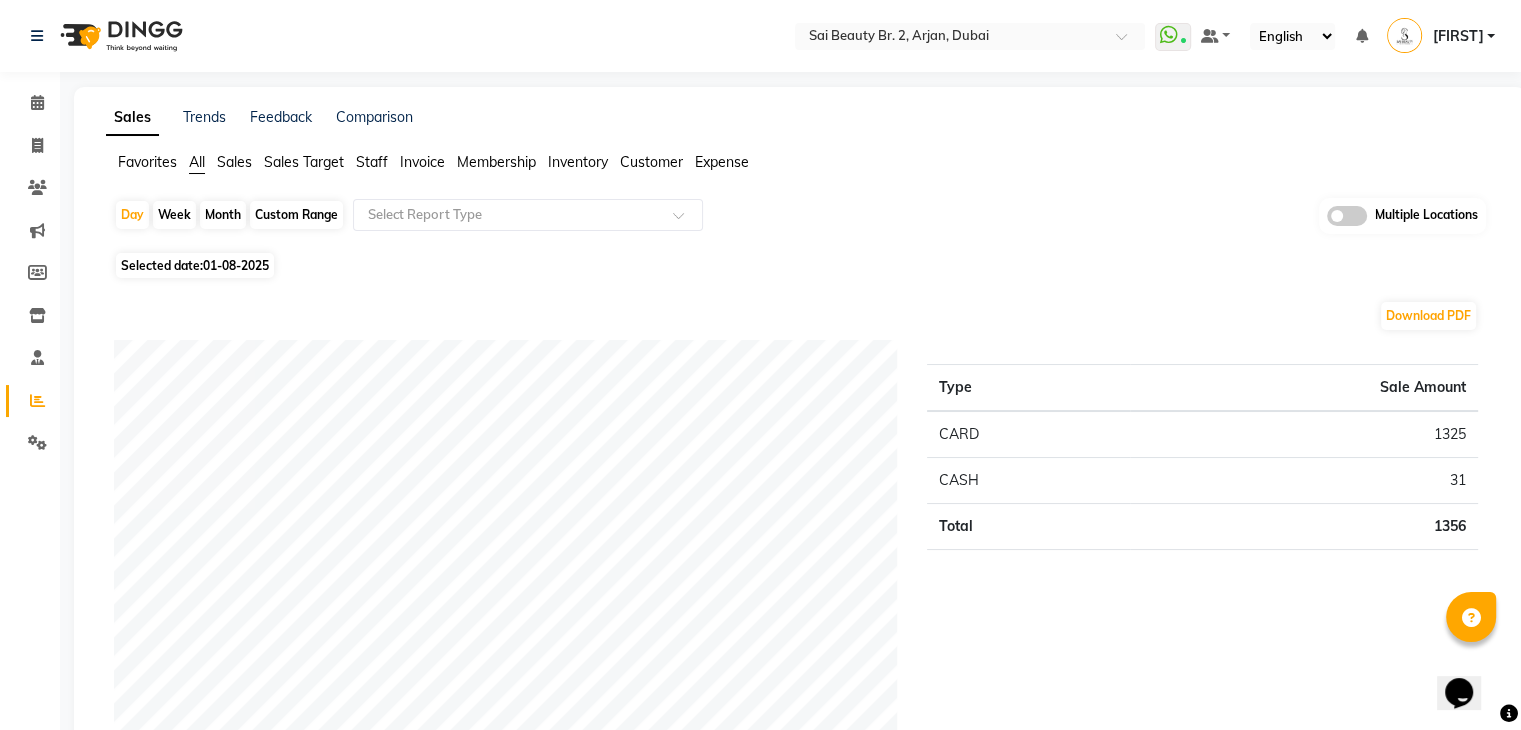 click on "Month" 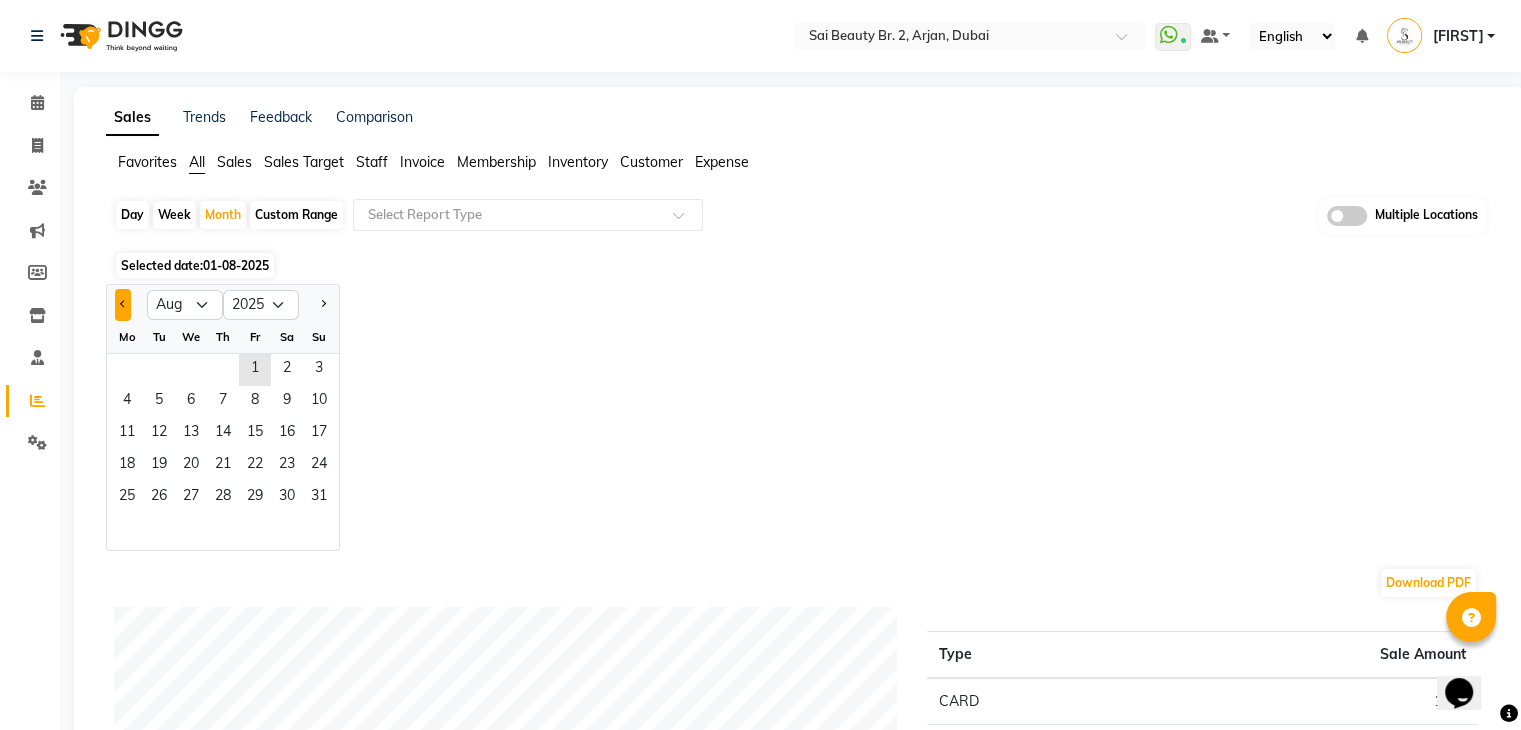 click 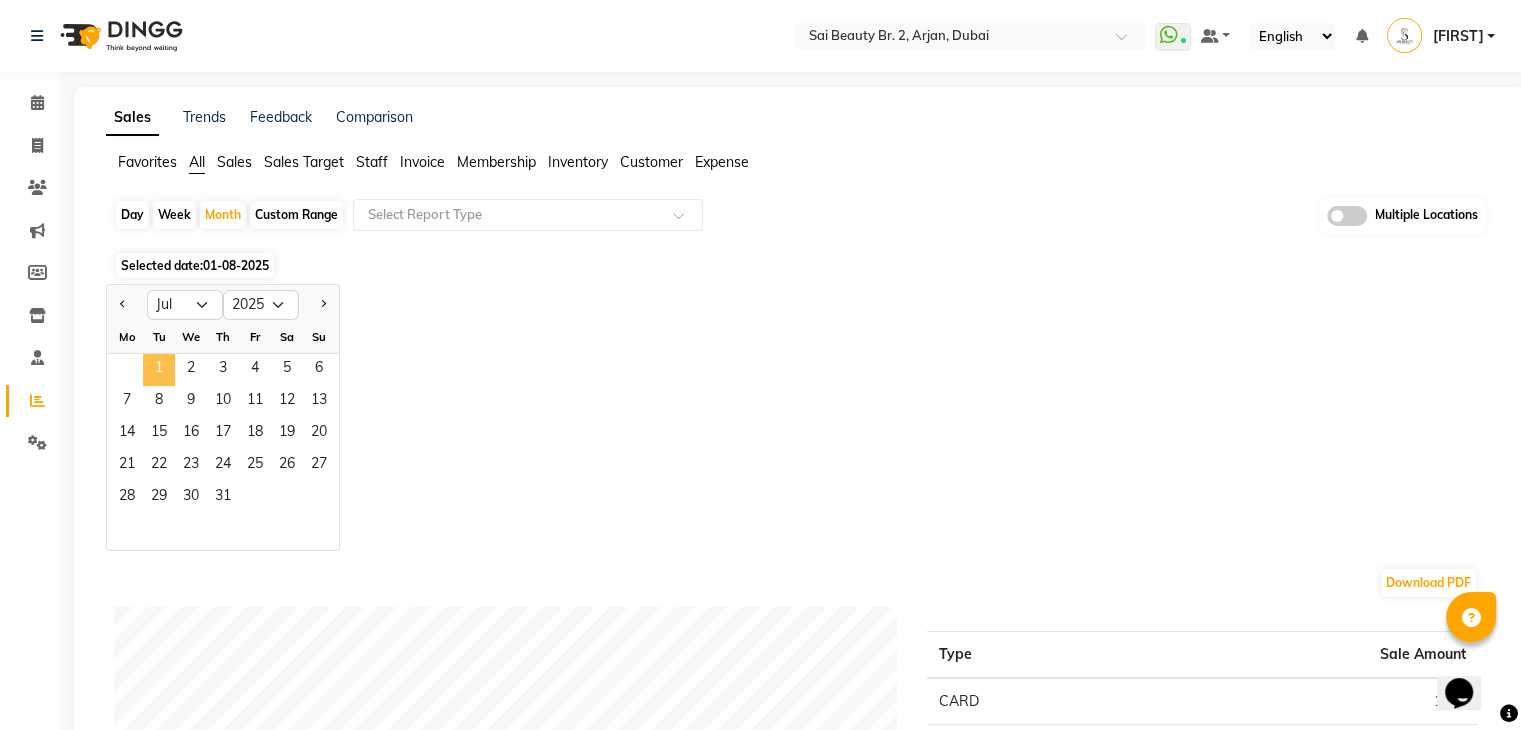 click on "1" 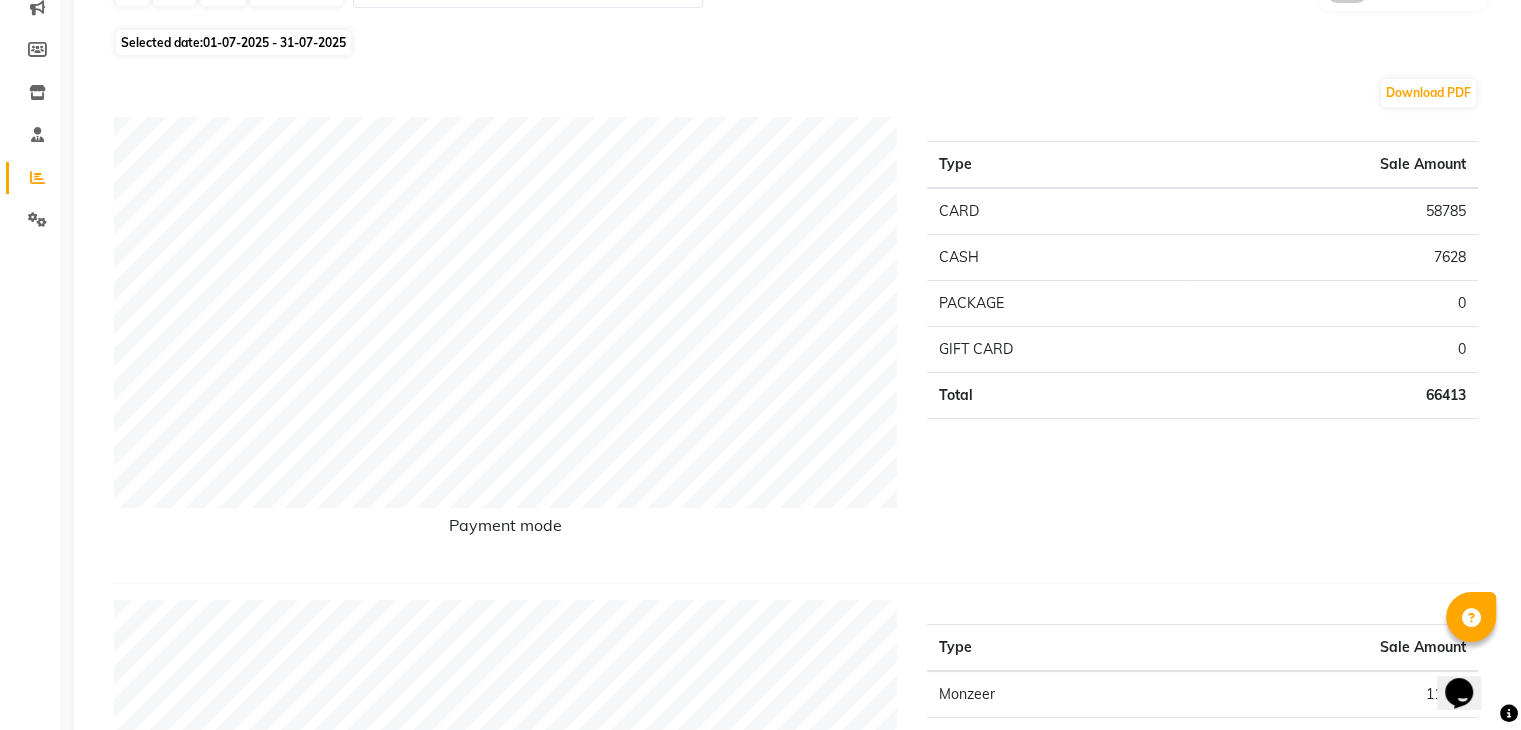 scroll, scrollTop: 241, scrollLeft: 0, axis: vertical 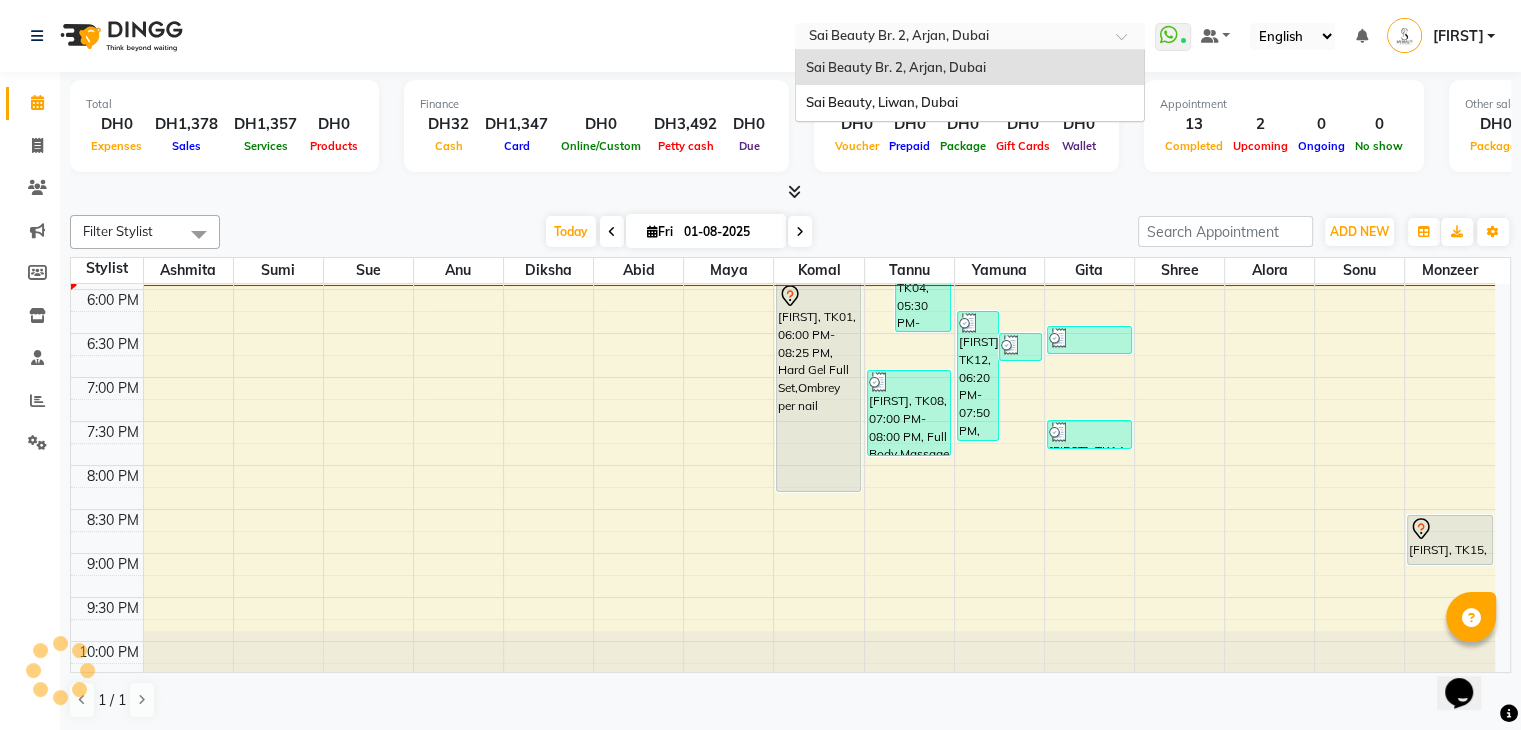 click at bounding box center (950, 38) 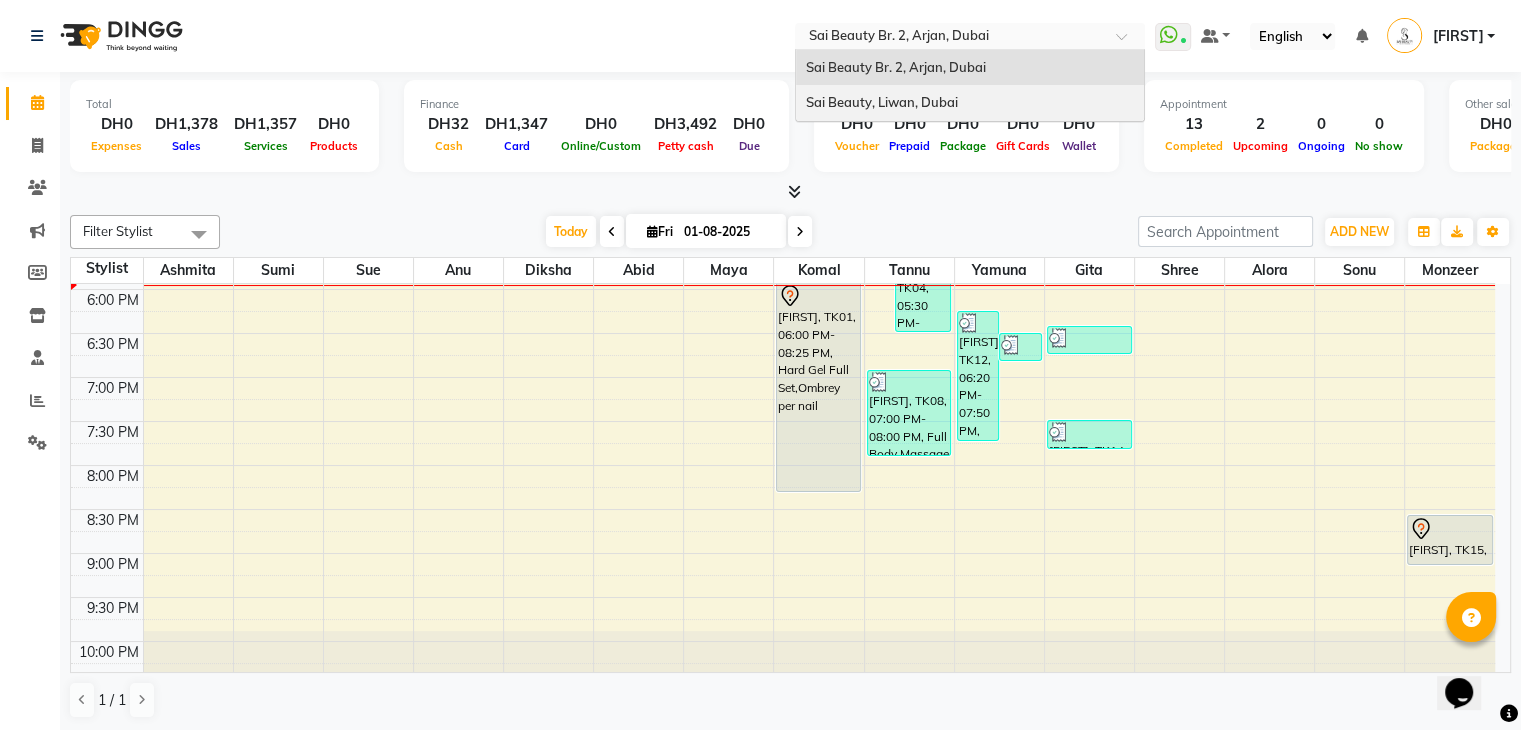 click on "Sai Beauty, Liwan, Dubai" at bounding box center [882, 102] 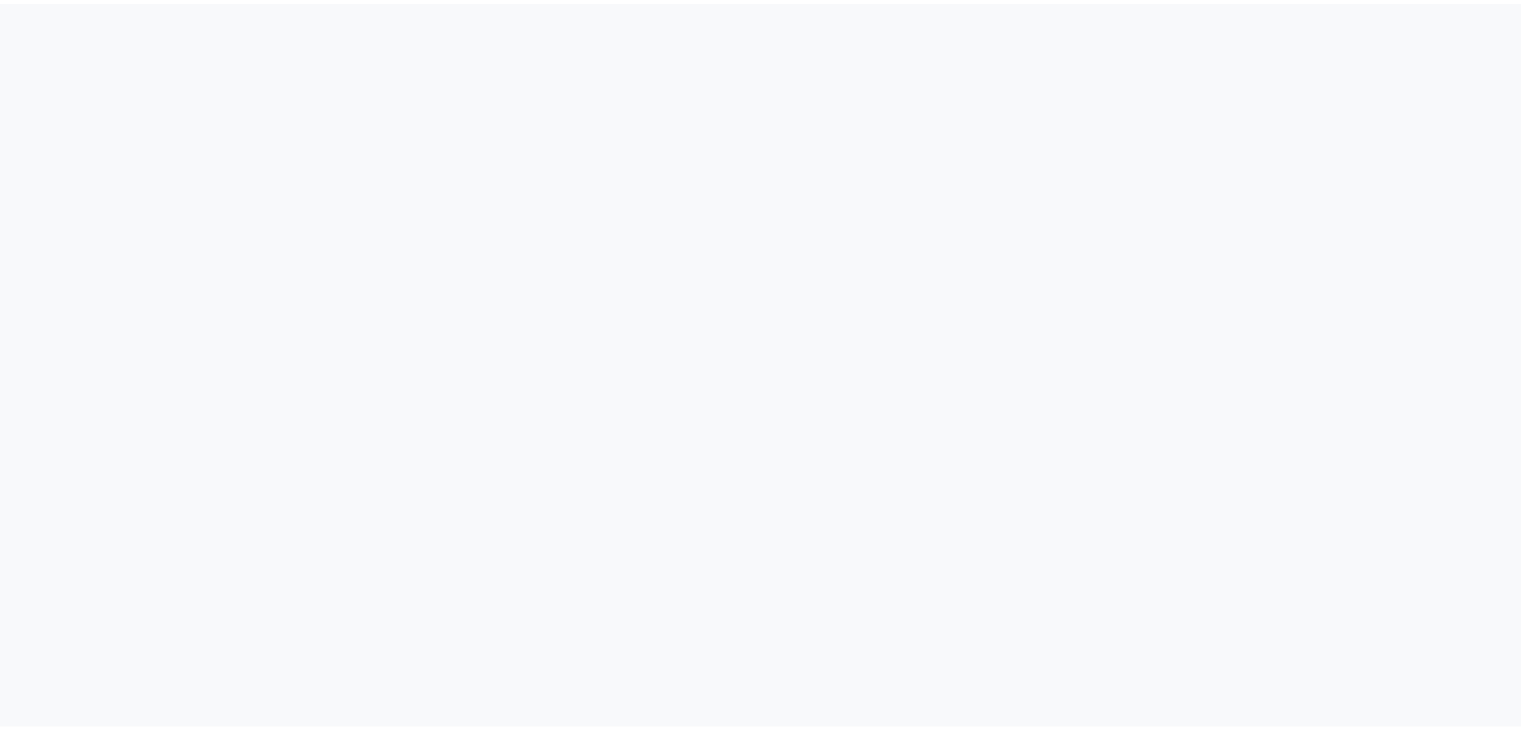 scroll, scrollTop: 0, scrollLeft: 0, axis: both 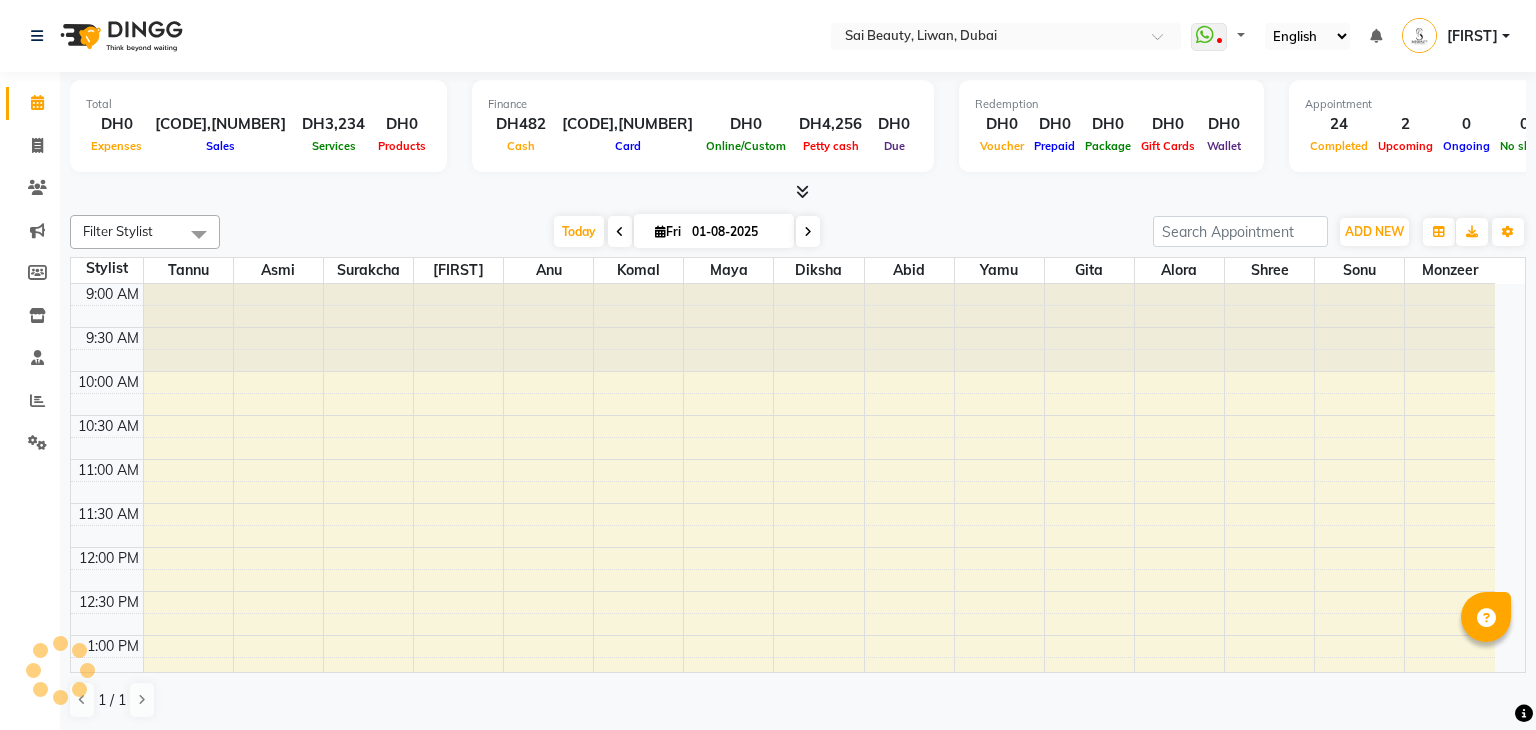 select on "en" 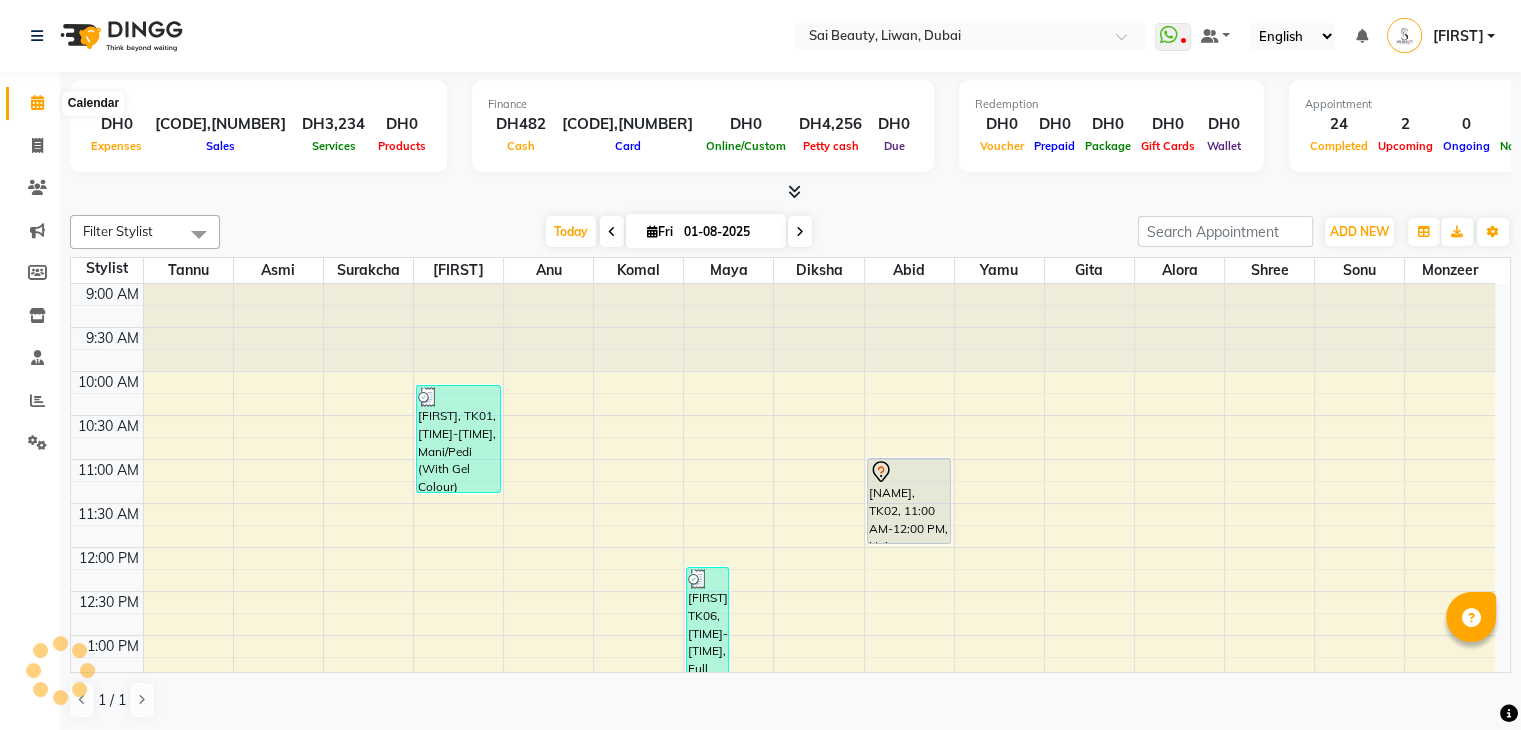 scroll, scrollTop: 0, scrollLeft: 0, axis: both 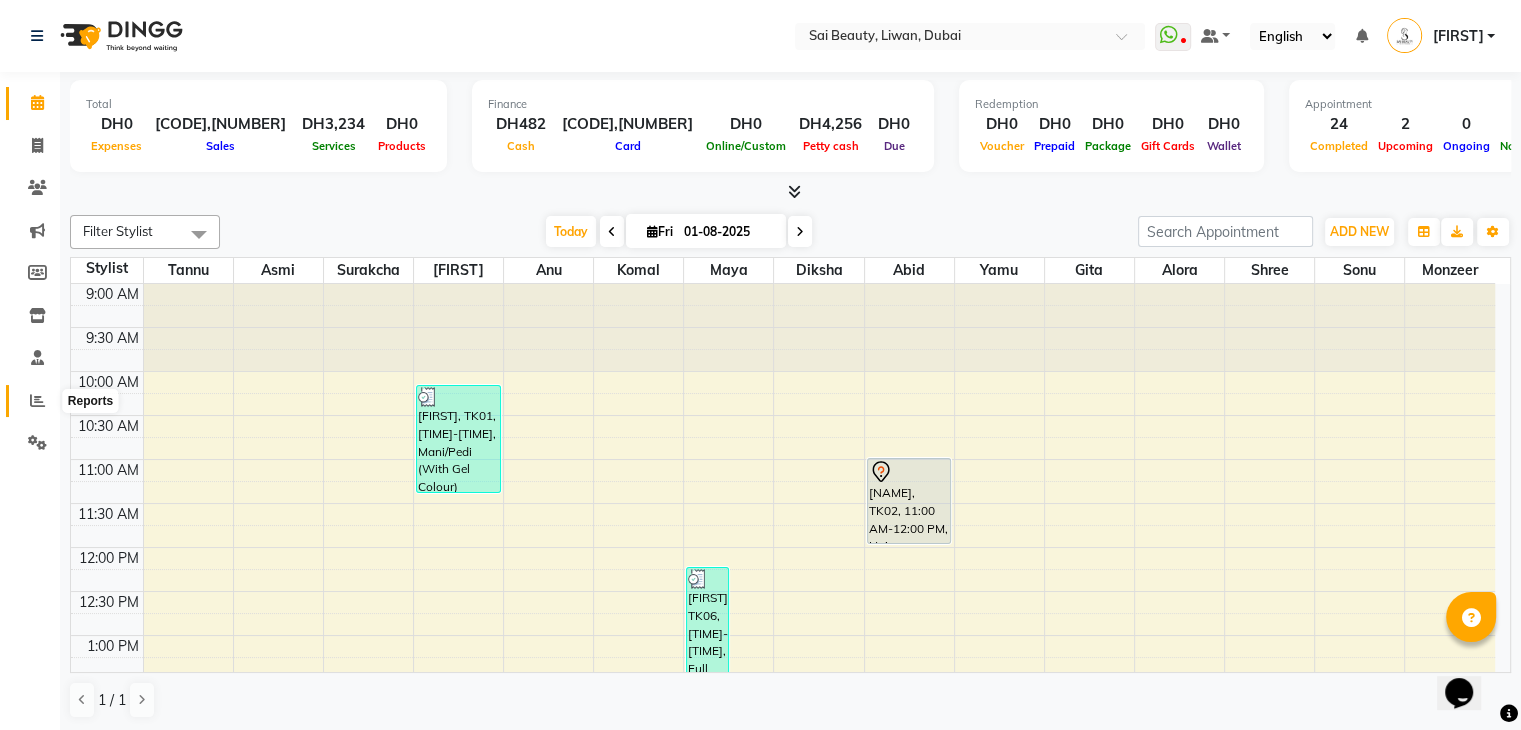 click 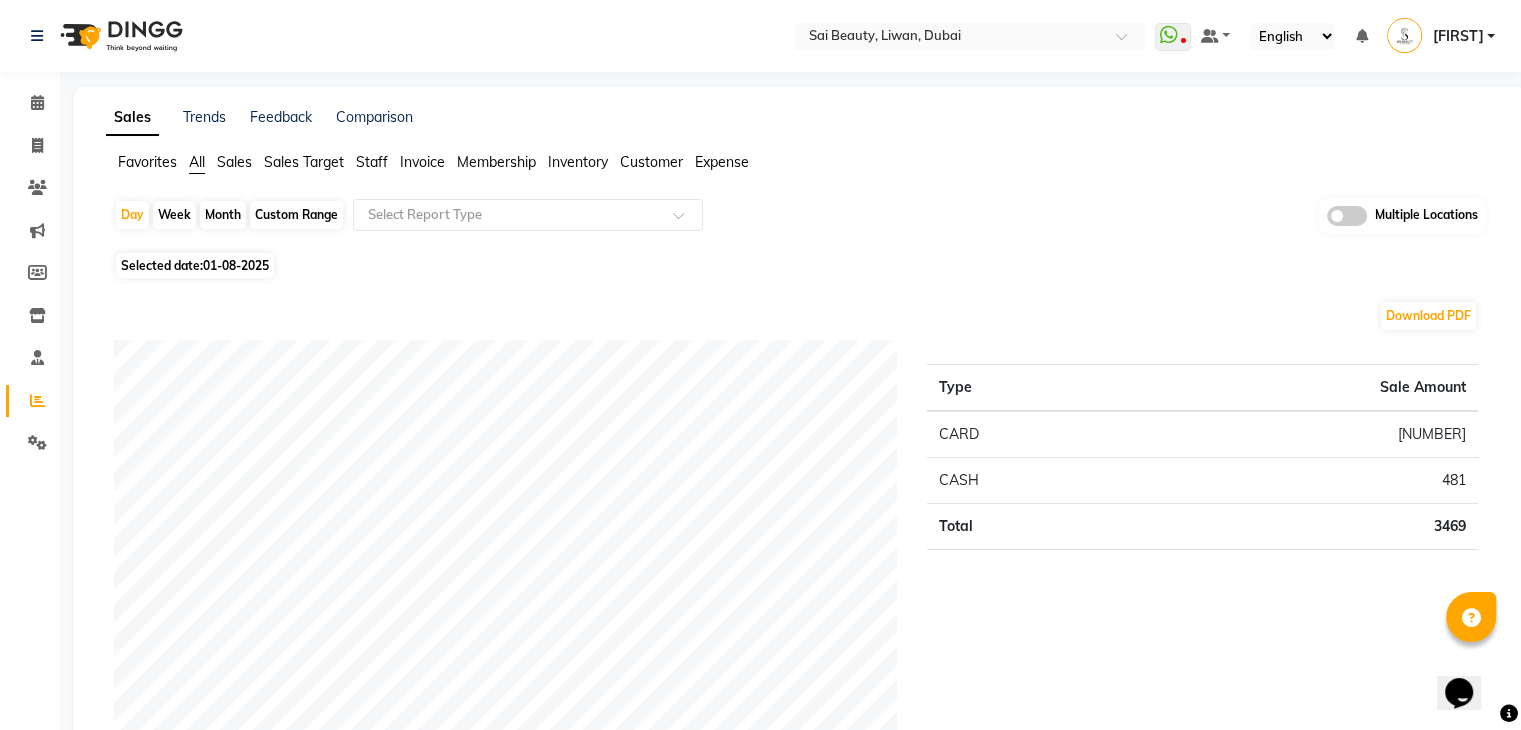 click on "Month" 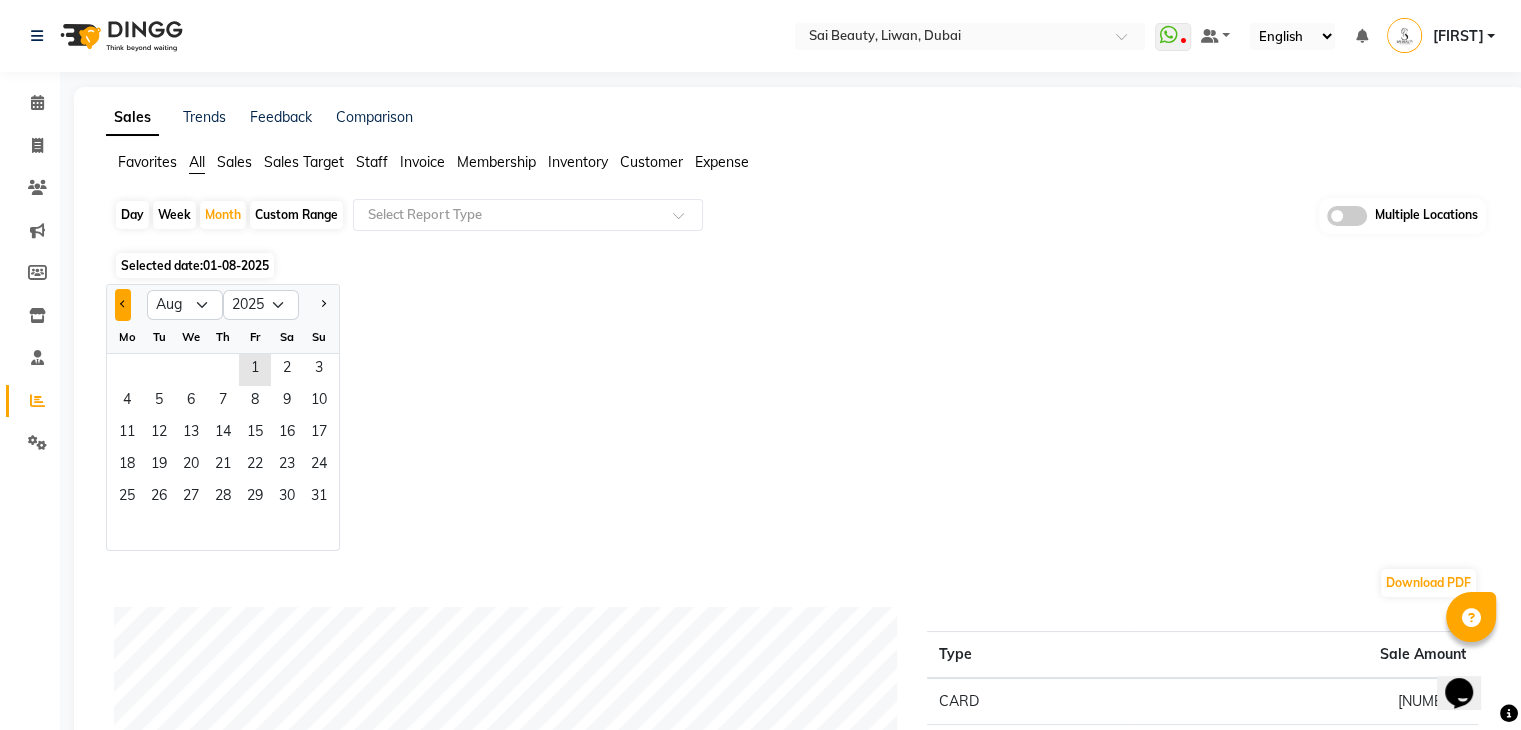 click 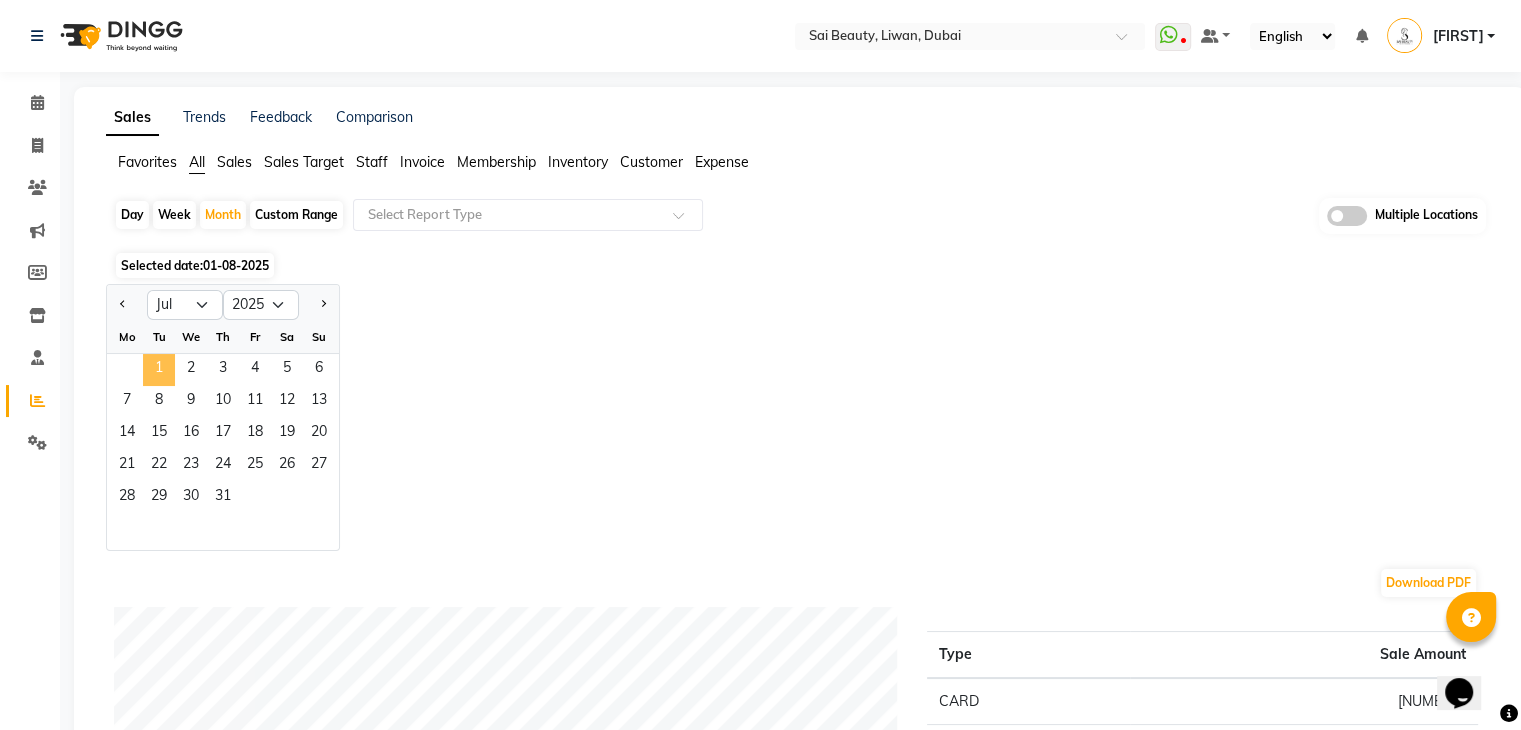 click on "1" 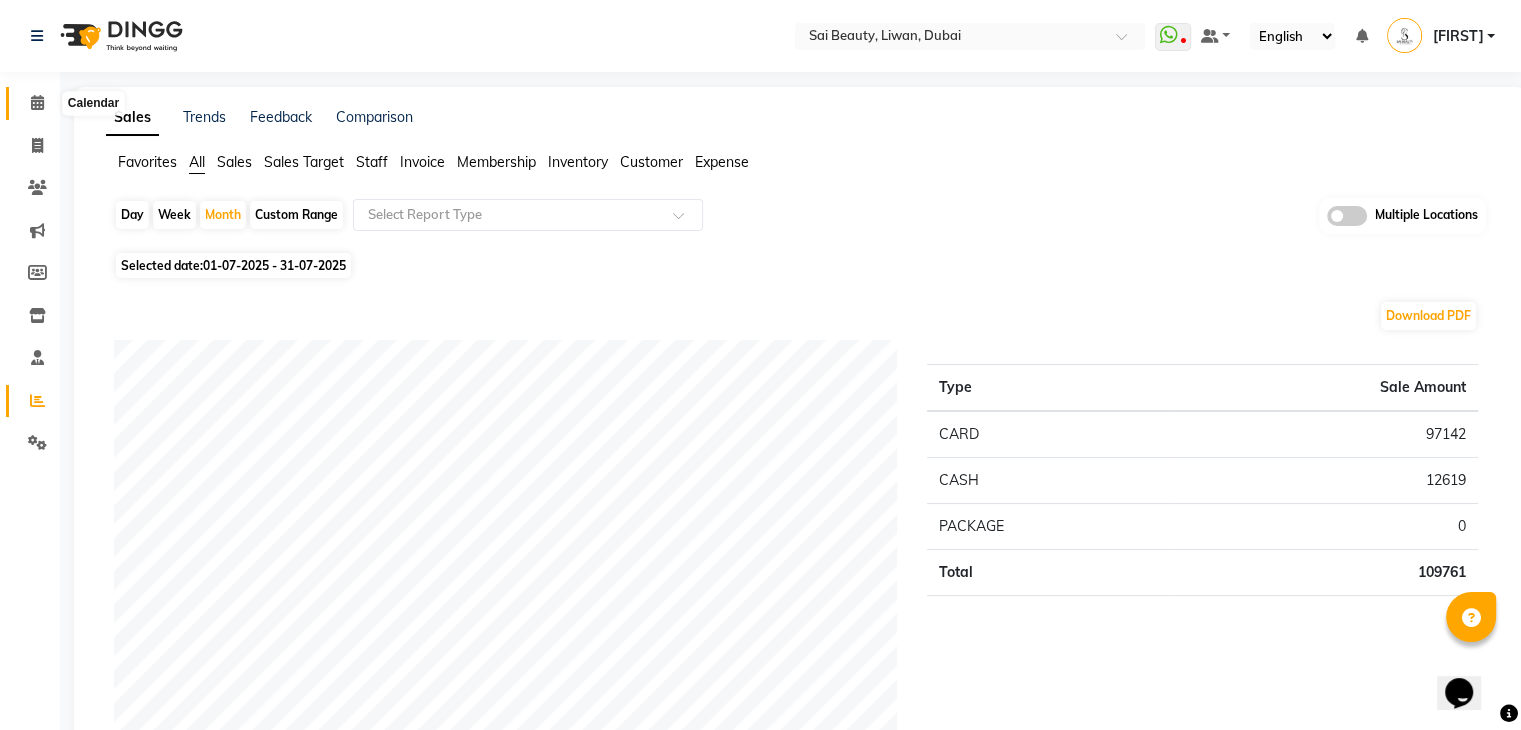 click 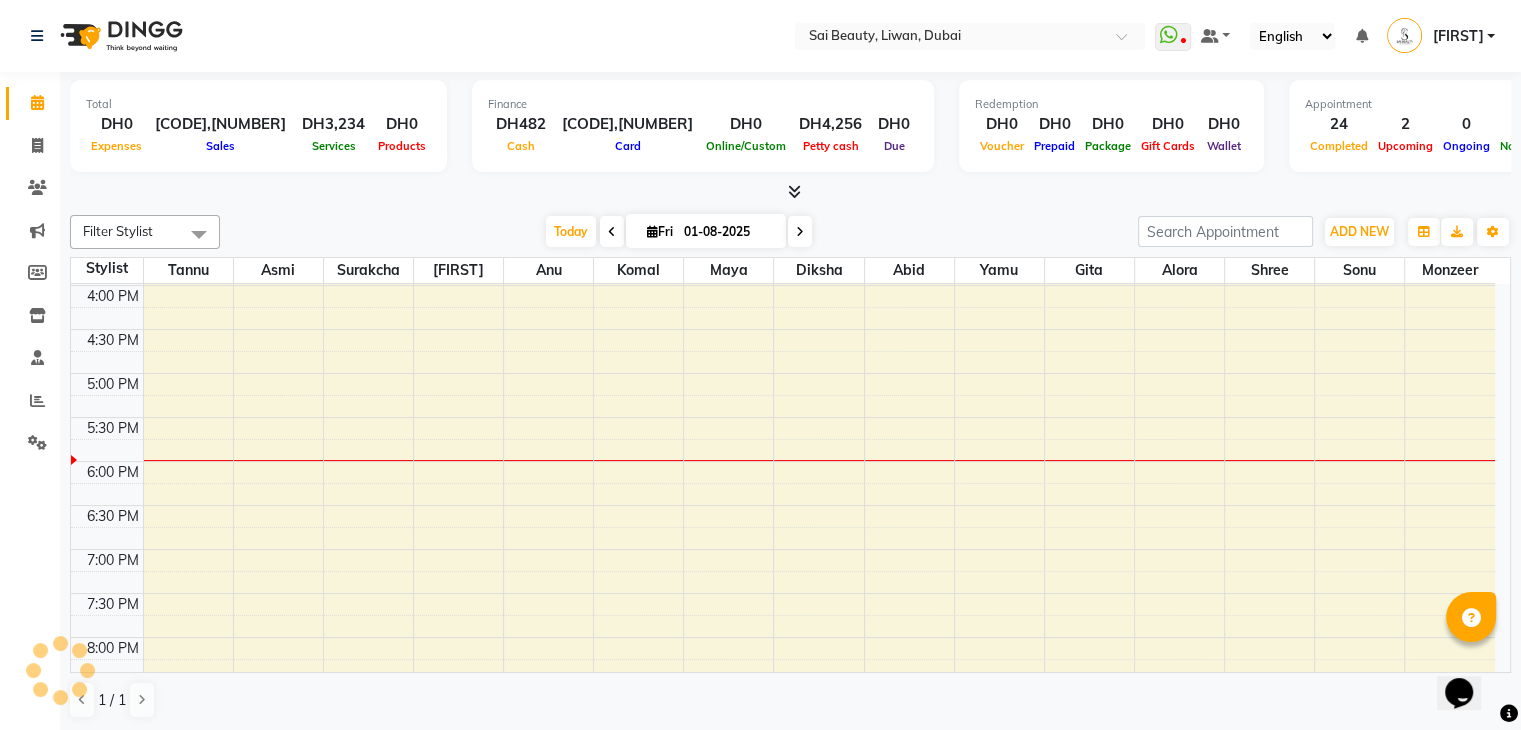 scroll, scrollTop: 0, scrollLeft: 0, axis: both 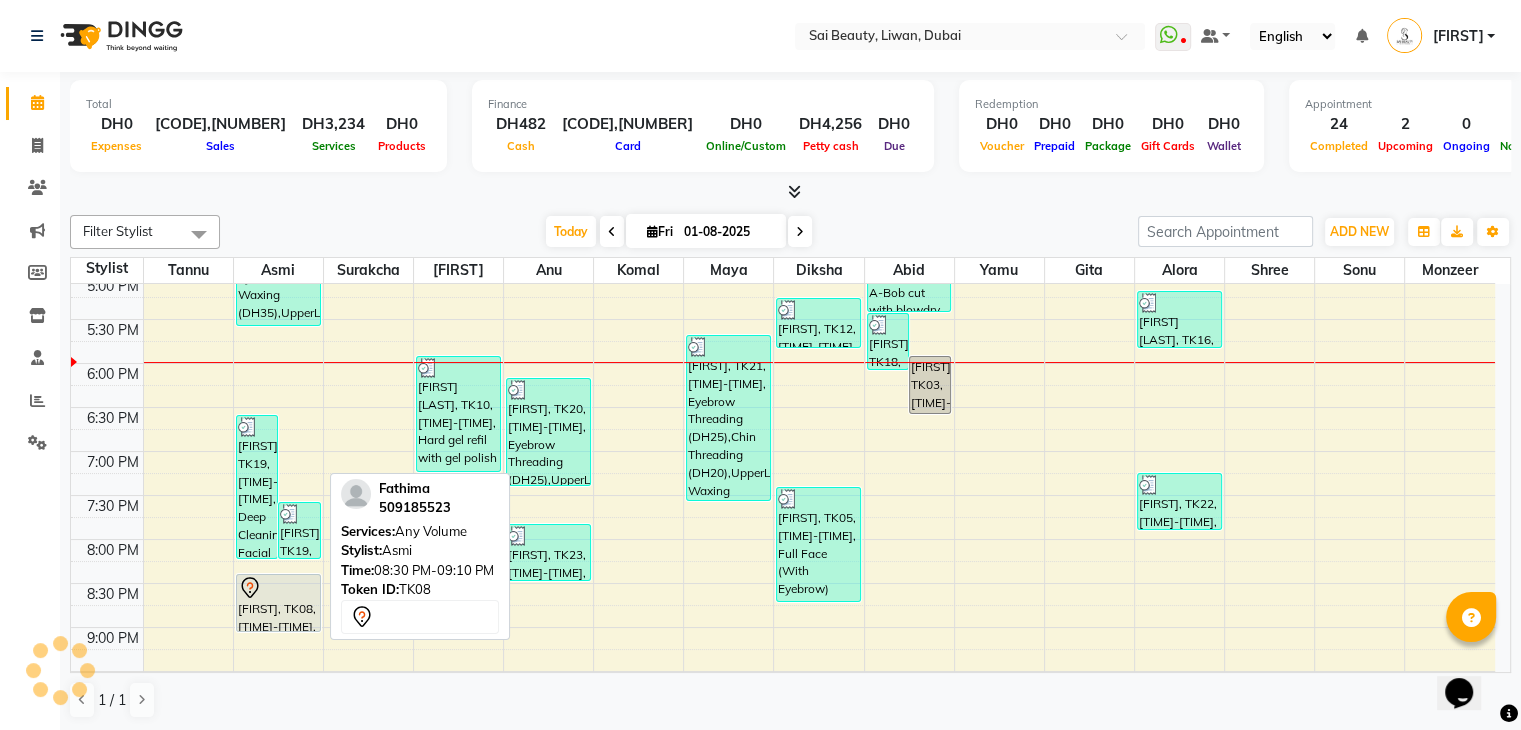 click on "[FIRST], TK08, [TIME]-[TIME], Any Volume" at bounding box center [278, 603] 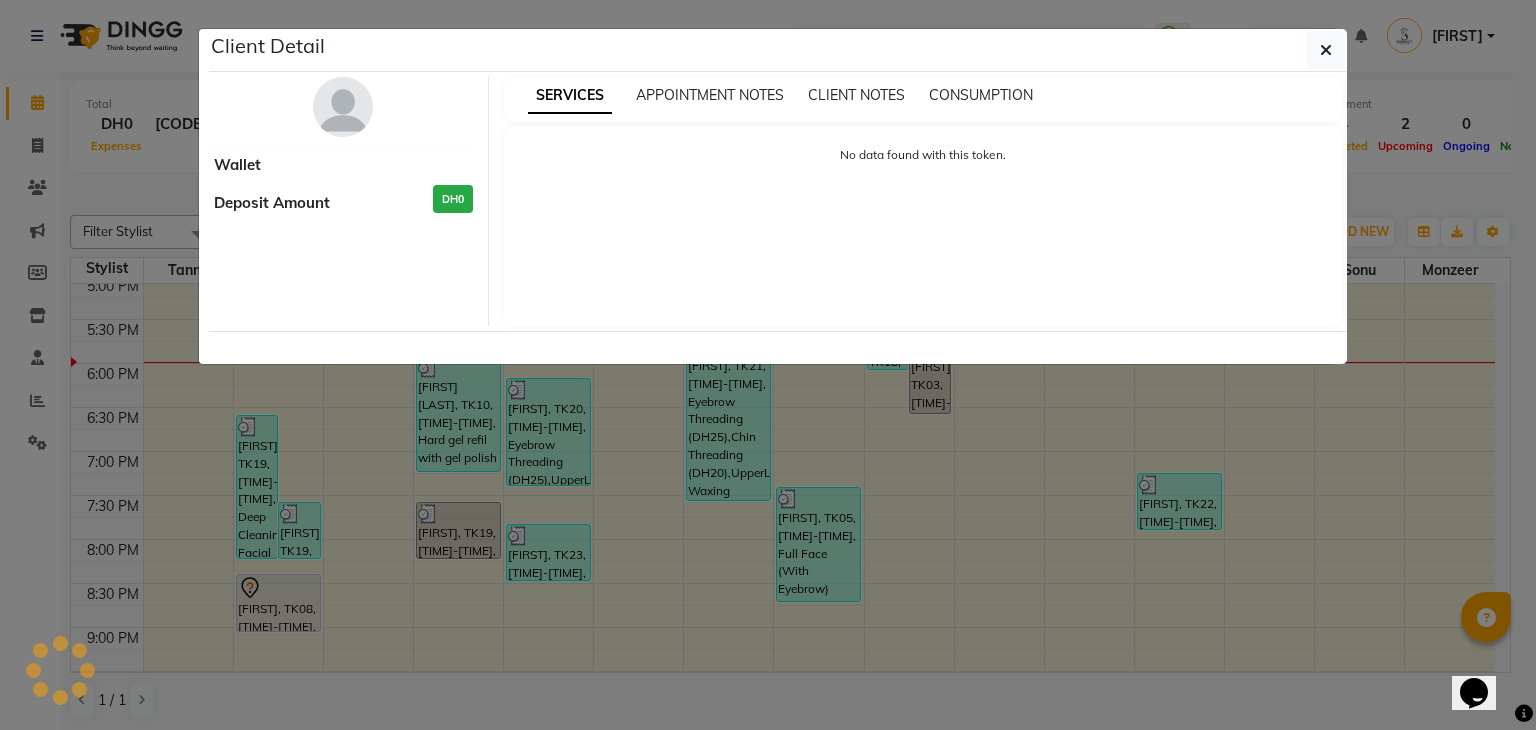 select on "7" 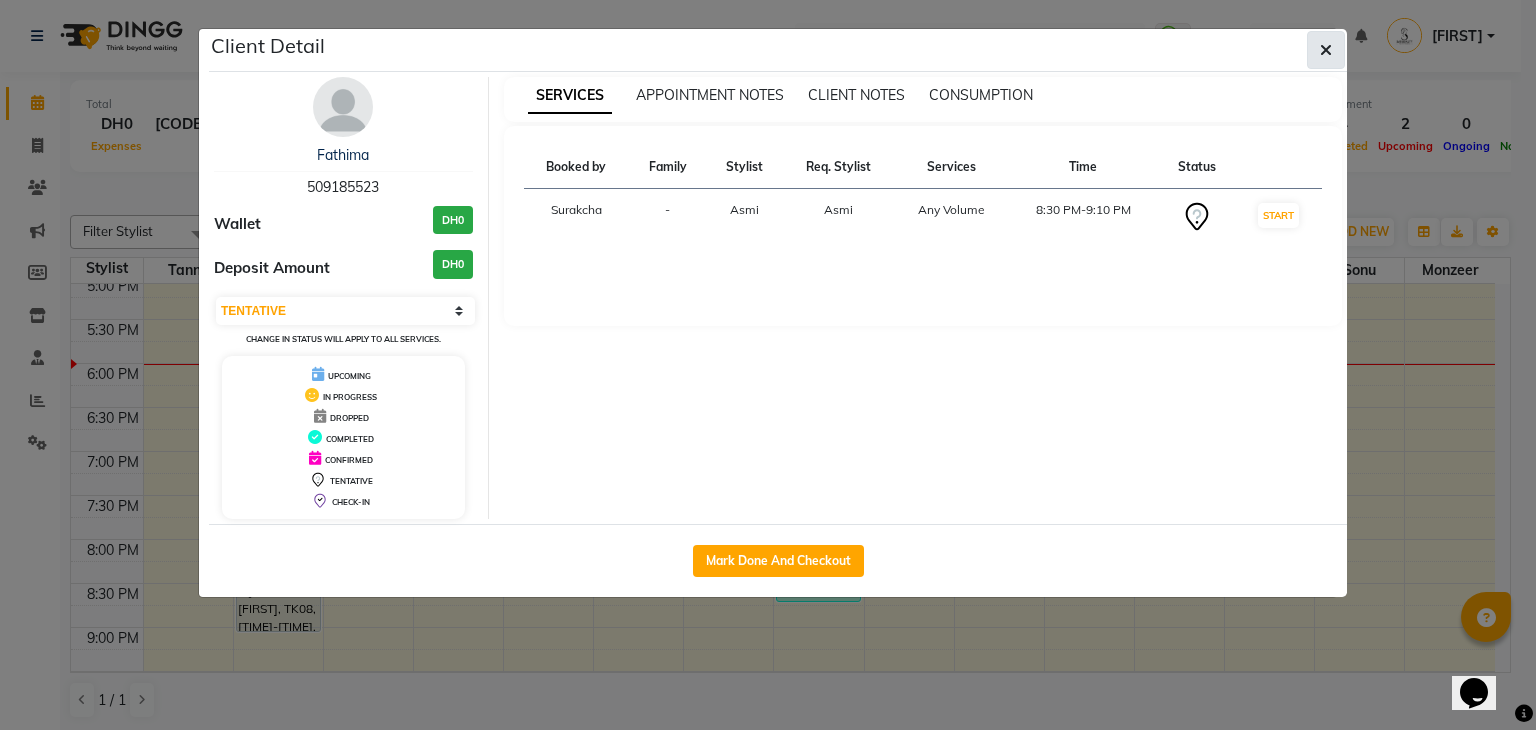 click 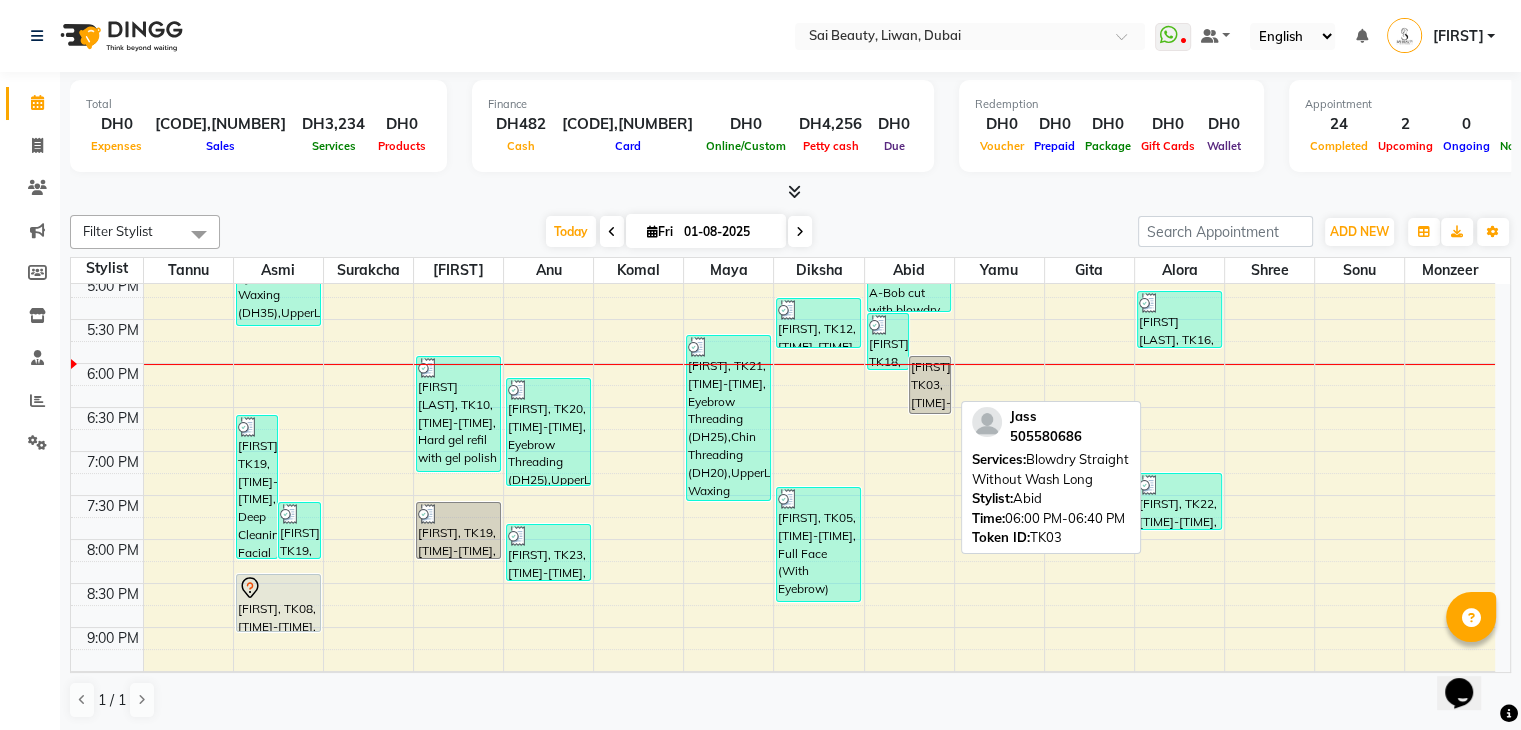 click on "[FIRST], TK03, [TIME]-[TIME], Blowdry Straight Without Wash Long" at bounding box center (930, 385) 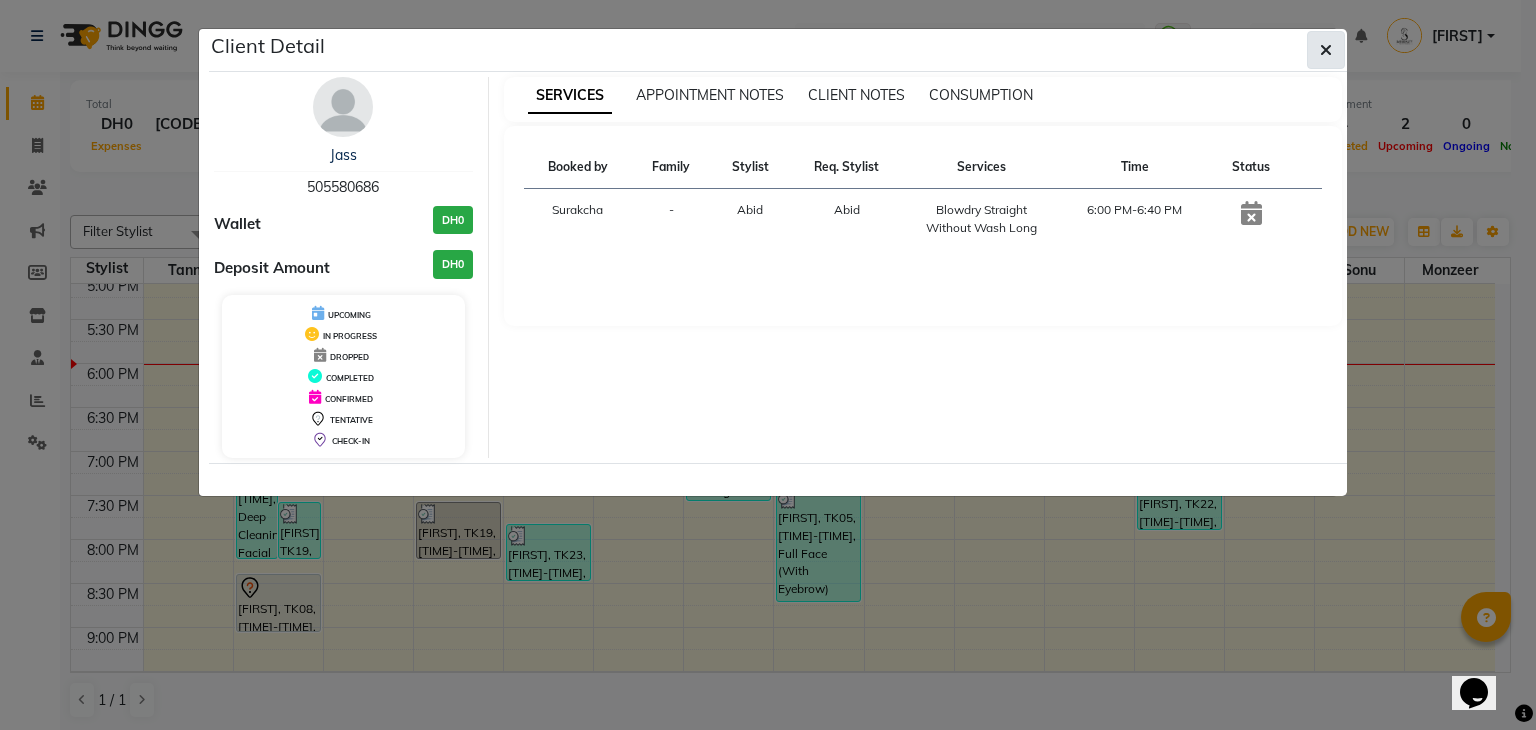 click 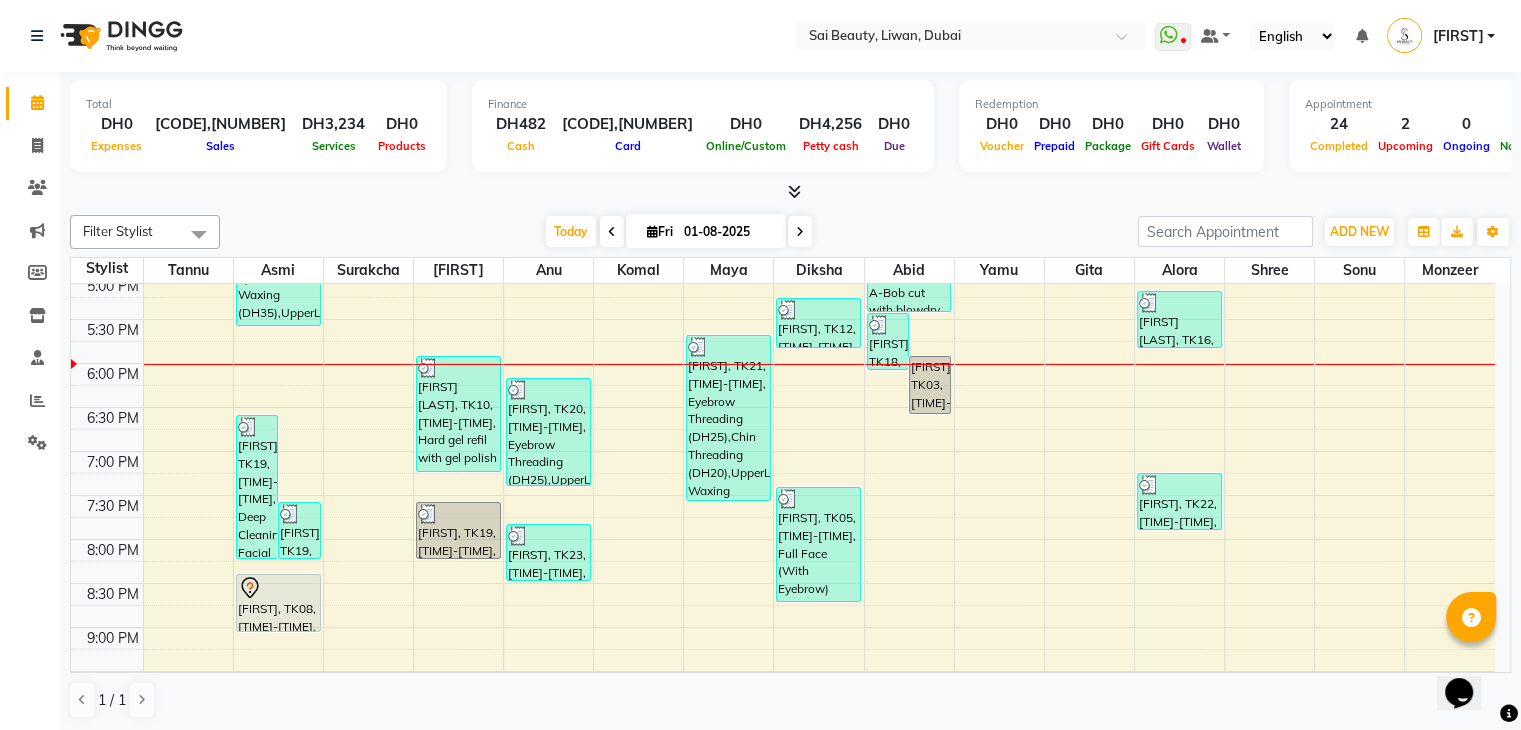 click at bounding box center (800, 231) 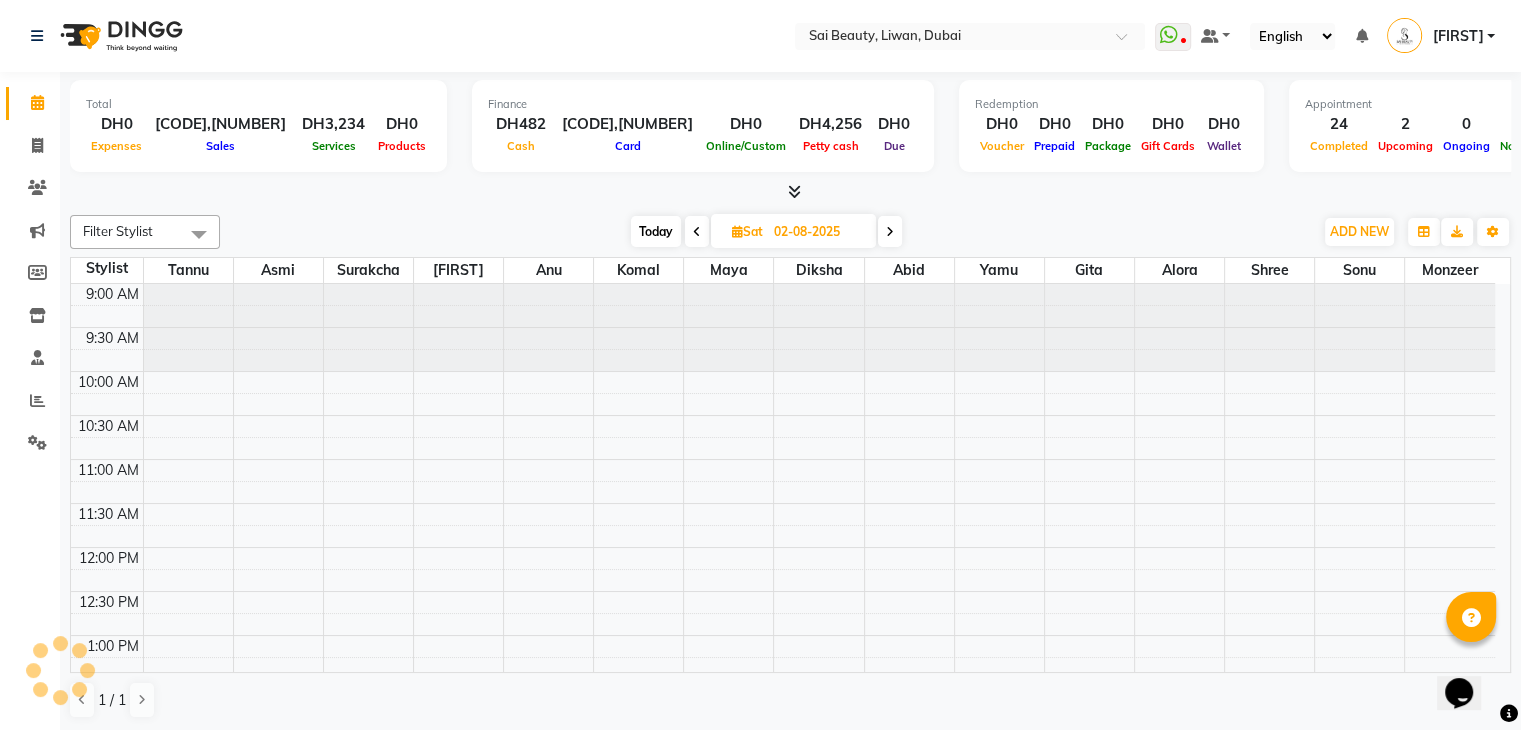 scroll, scrollTop: 786, scrollLeft: 0, axis: vertical 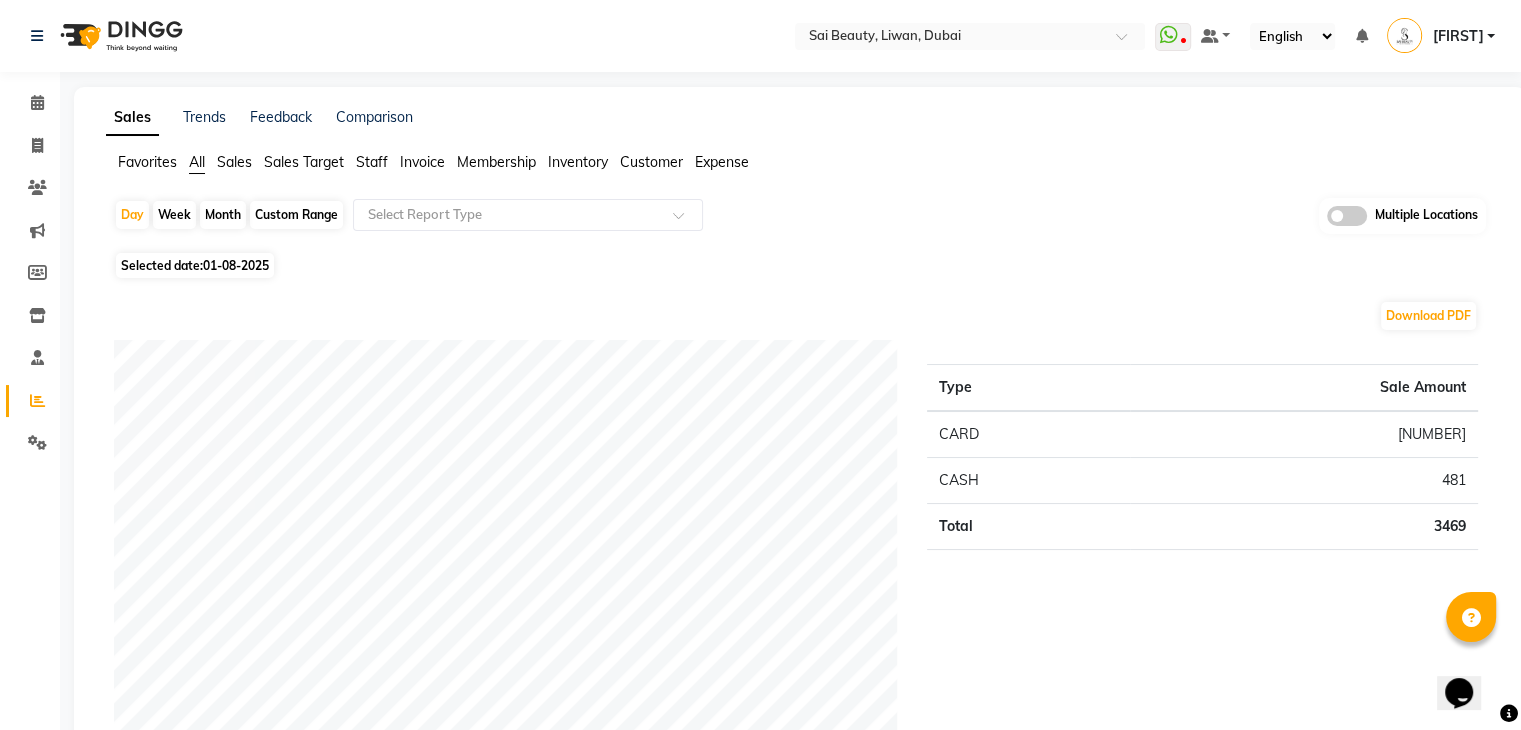 click on "Favorites All Sales Sales Target Staff Invoice Membership Inventory Customer Expense" 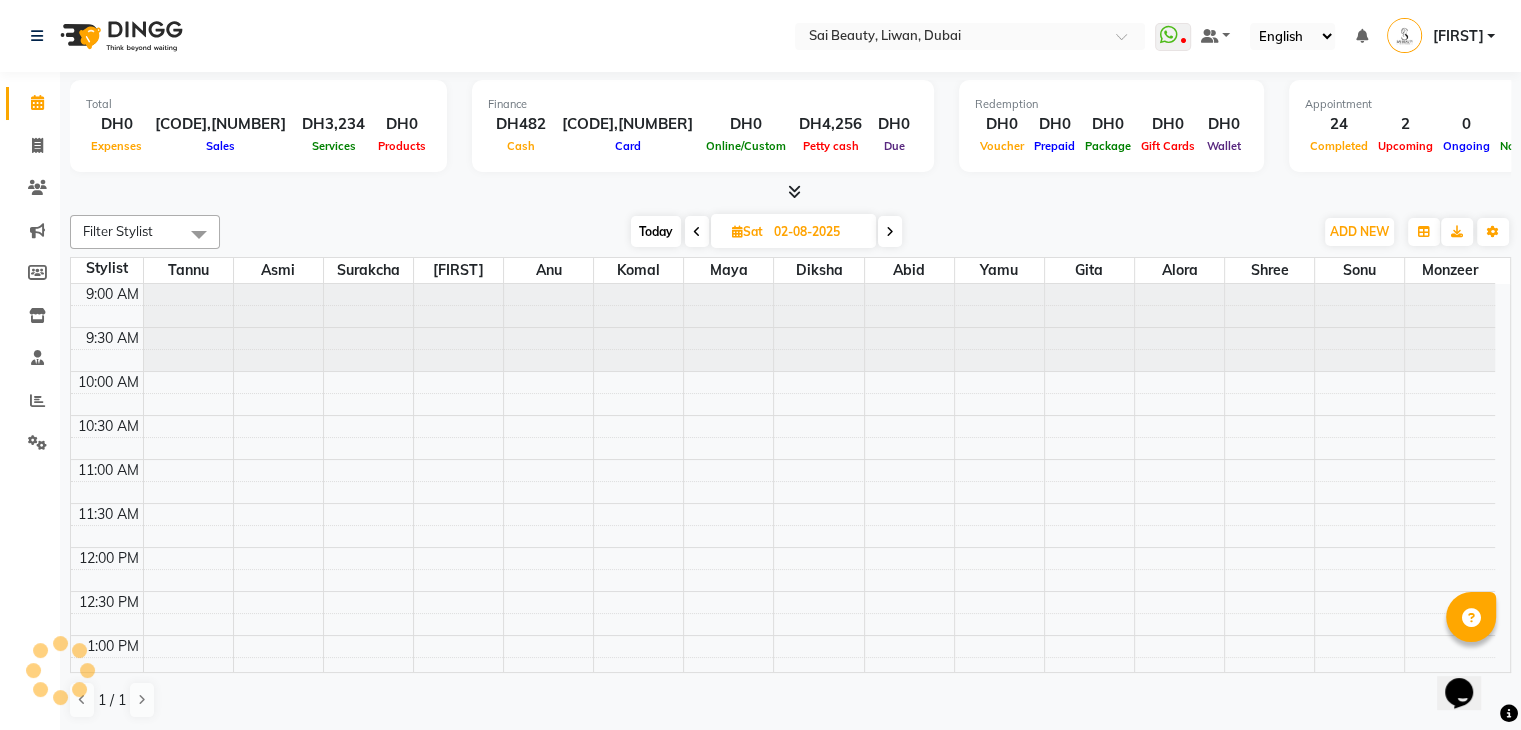 scroll, scrollTop: 0, scrollLeft: 0, axis: both 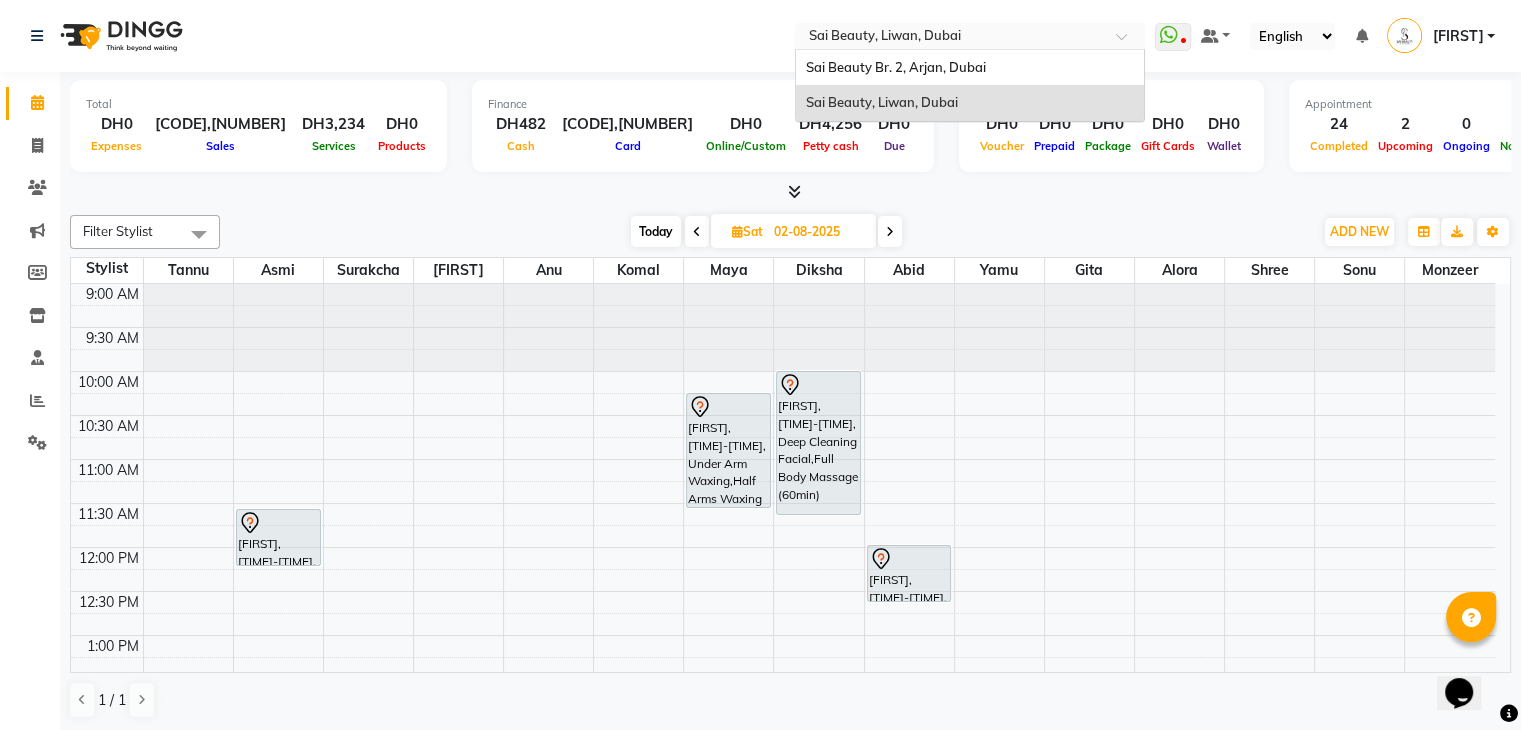 click at bounding box center [950, 38] 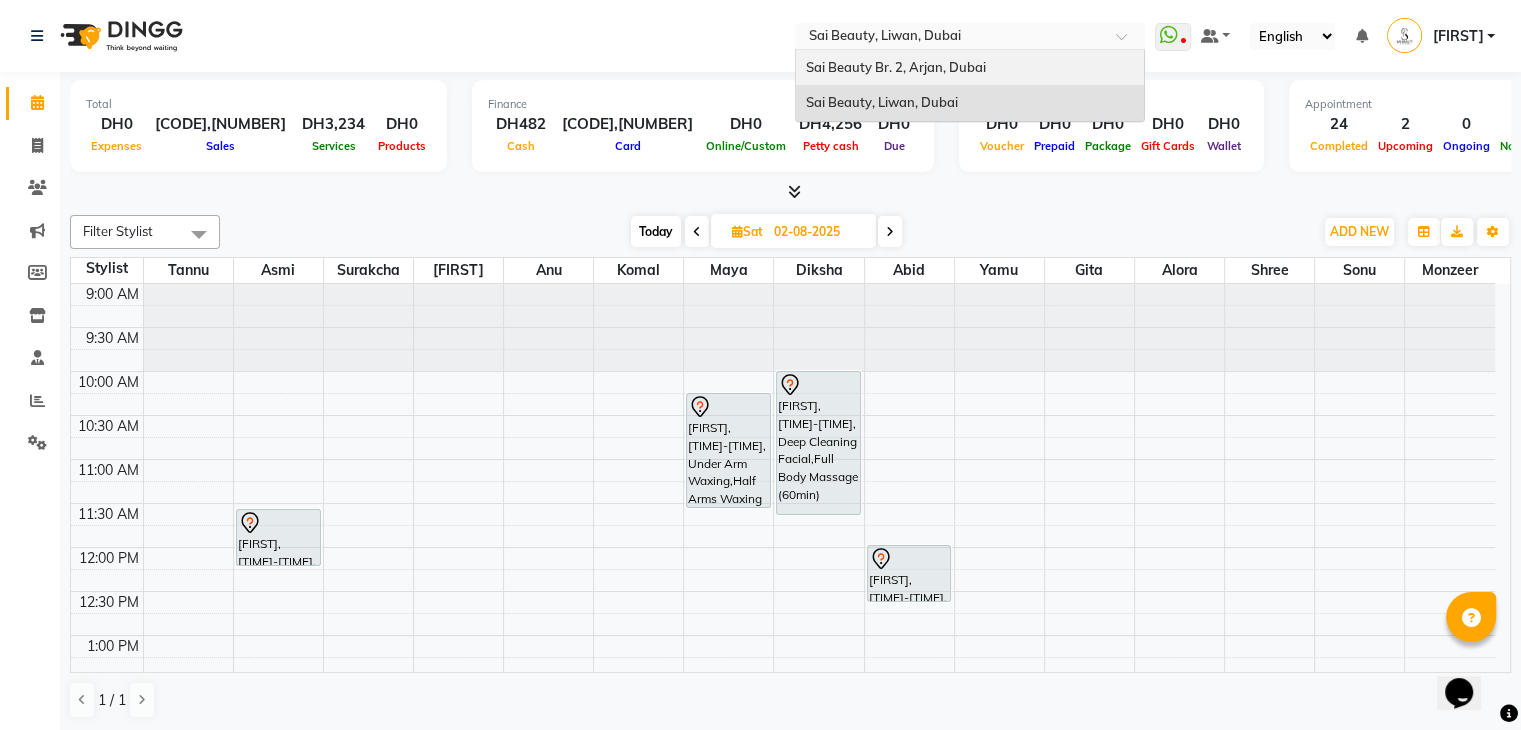 click on "Sai Beauty Br. 2, Arjan, Dubai" at bounding box center [896, 67] 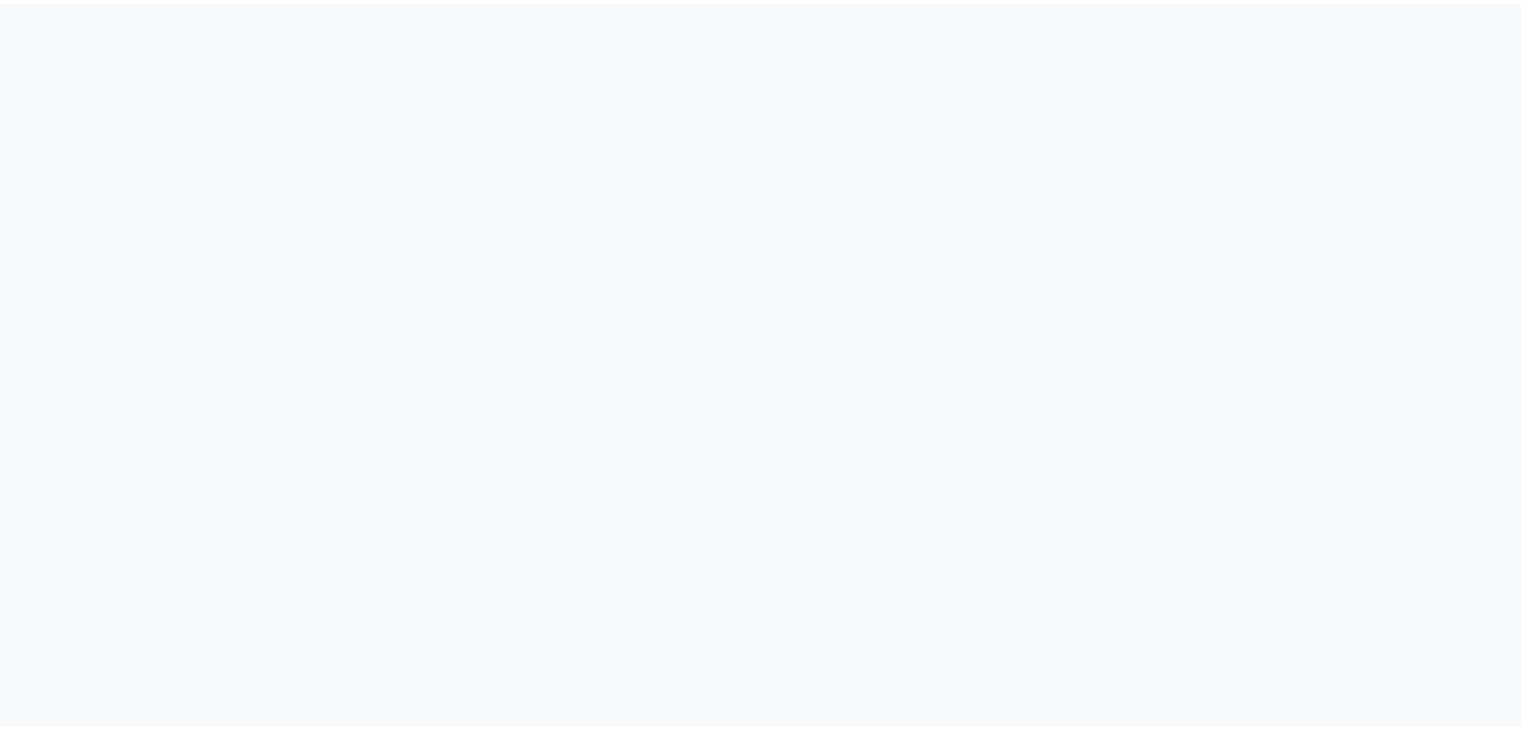 scroll, scrollTop: 0, scrollLeft: 0, axis: both 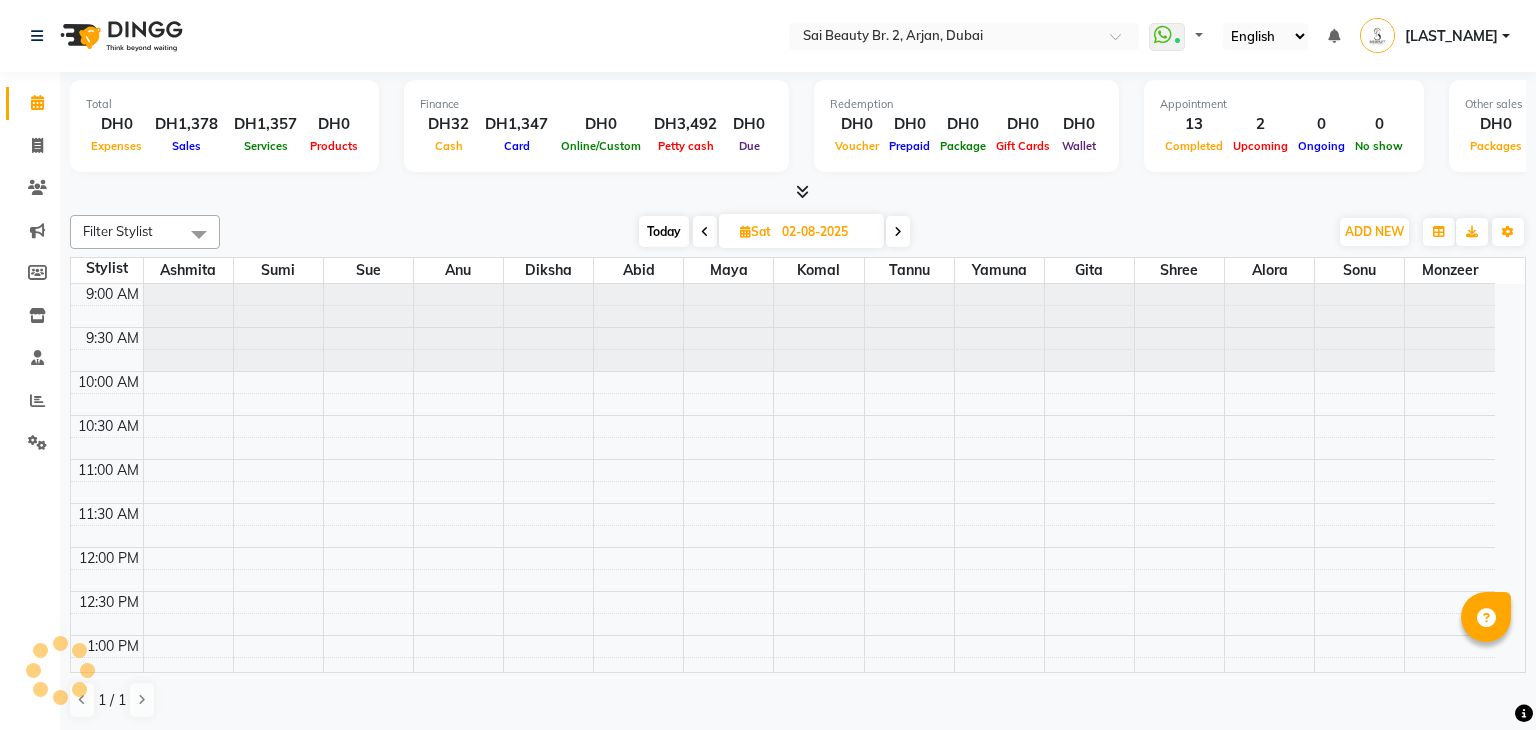 select on "en" 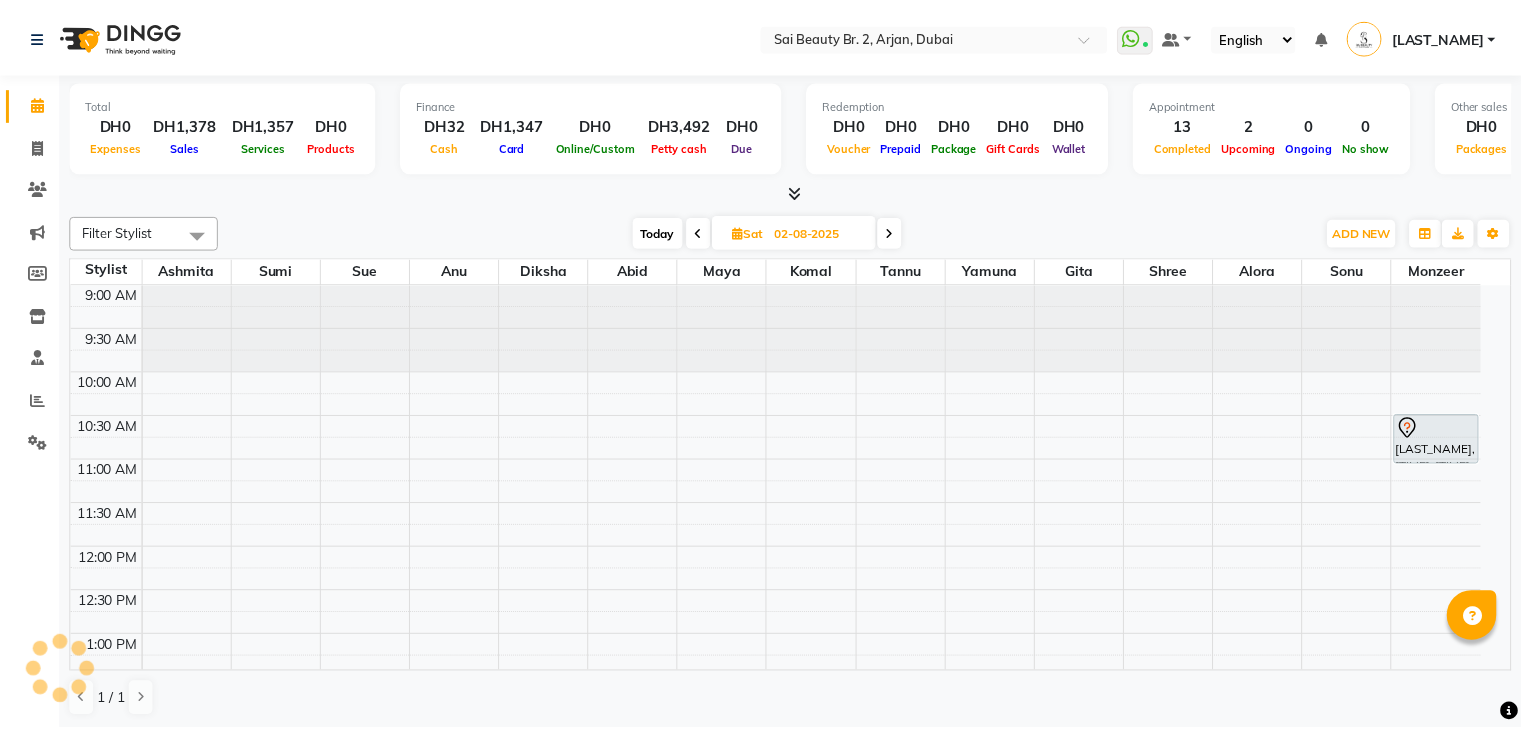 scroll, scrollTop: 0, scrollLeft: 0, axis: both 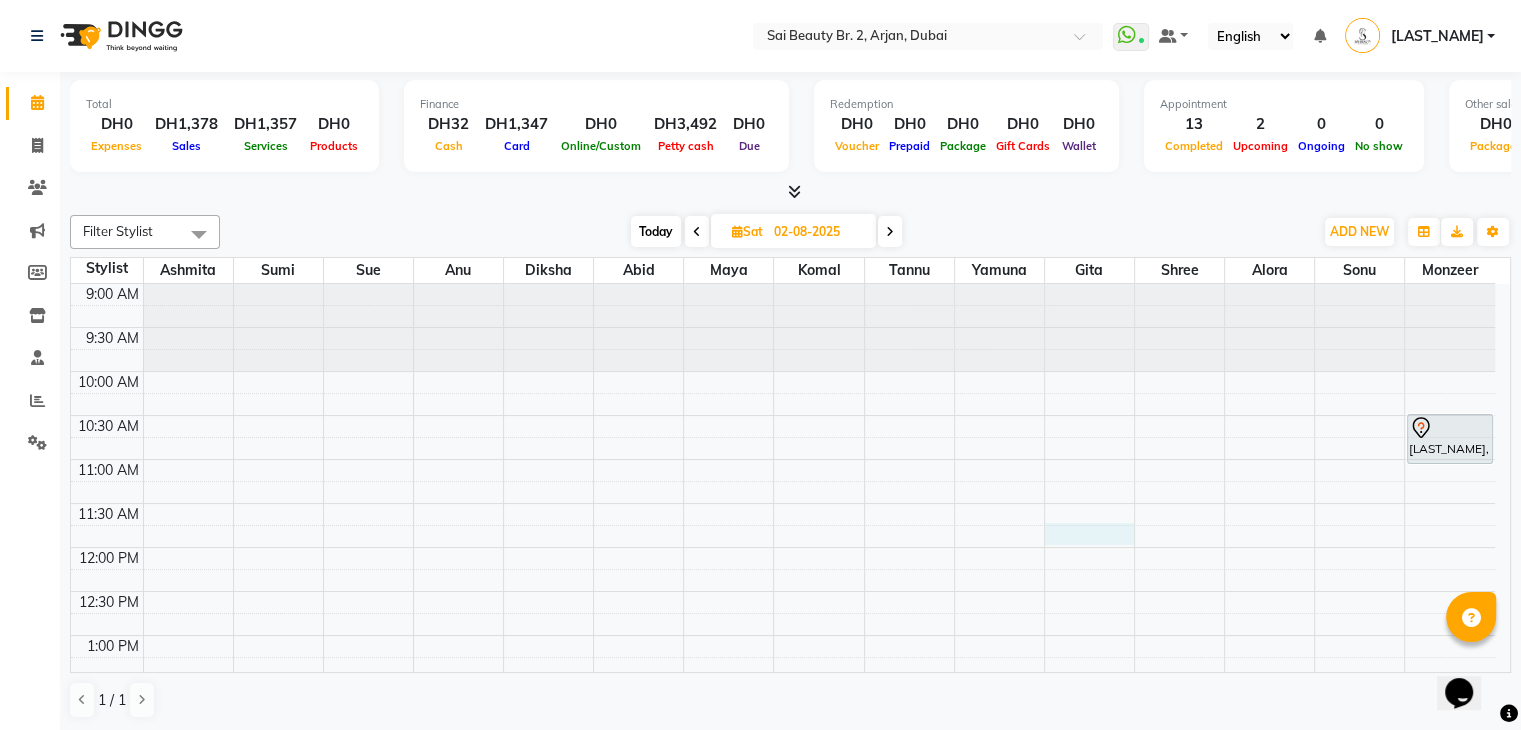 click on "[TIME] [TIME] [TIME] [TIME] [TIME] [TIME] [TIME] [TIME] [TIME] [TIME] [TIME] [TIME] [TIME] [TIME] [TIME] [TIME] [TIME] [TIME] [TIME] [TIME] [TIME] [TIME] [TIME] [TIME] [TIME] [TIME] [TIME] [TIME]             [LAST_NAME], [TIME]-[TIME], Hard gel refil in own nail             [LAST_NAME], [TIME]-[TIME], Blowdry Iron & Curls With Wash Long" at bounding box center (783, 899) 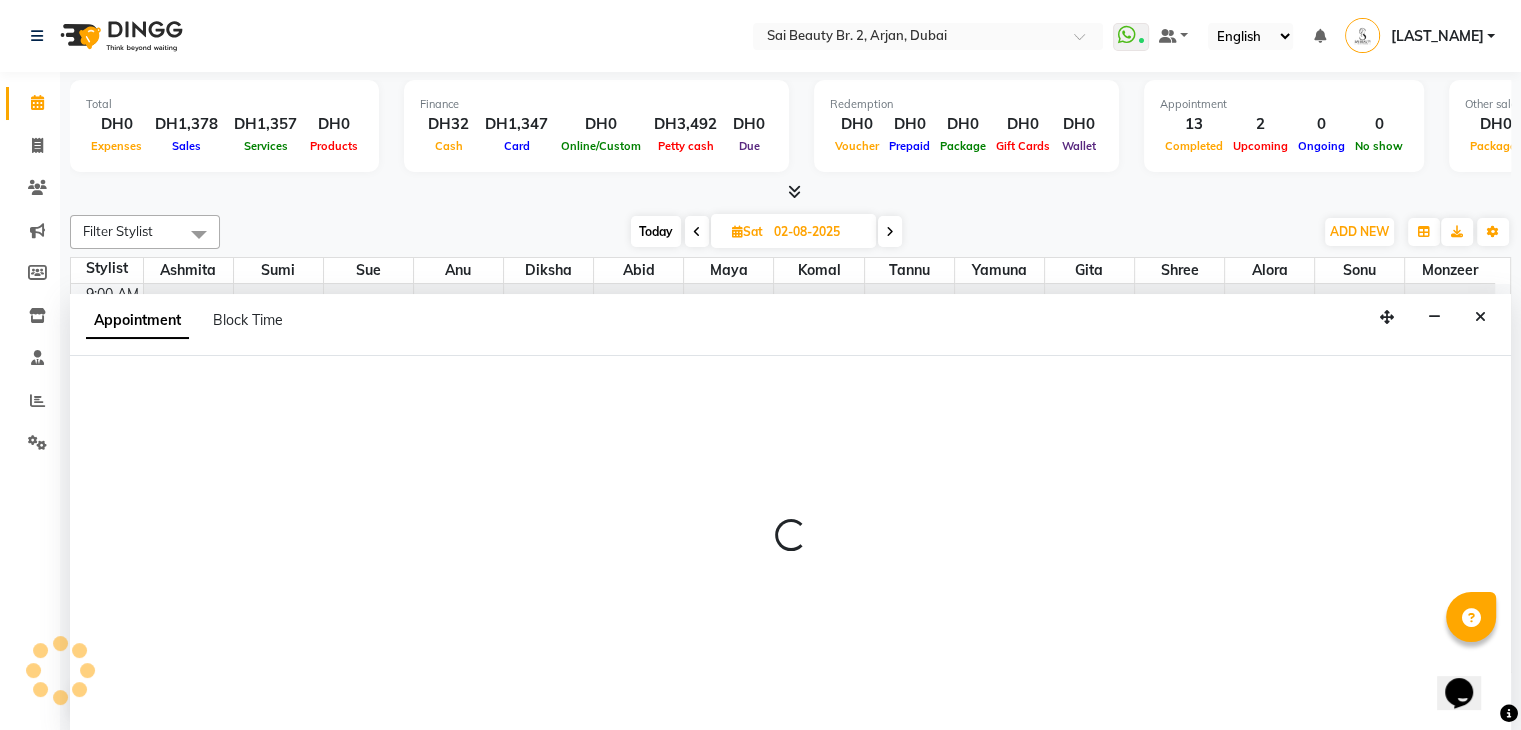 scroll, scrollTop: 1, scrollLeft: 0, axis: vertical 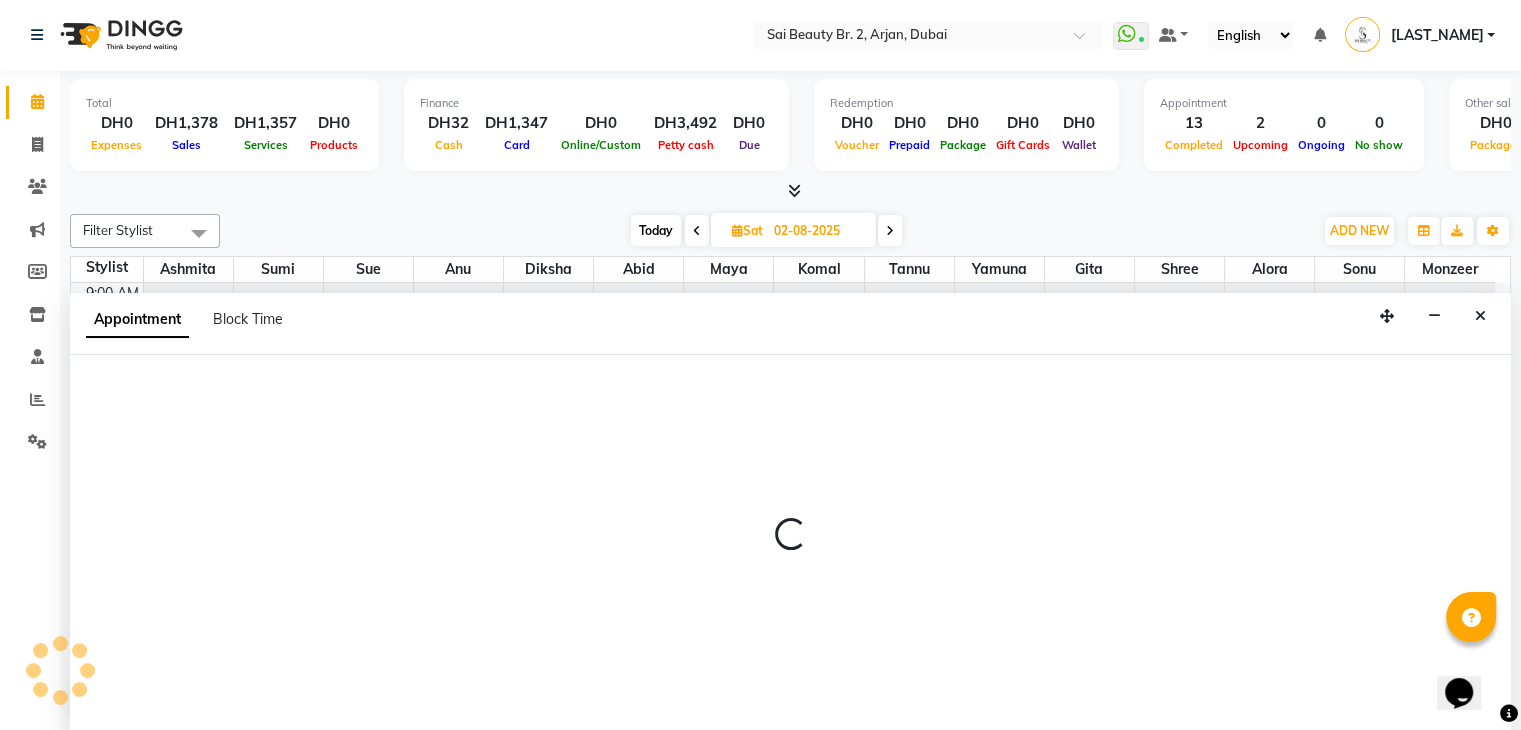 select on "65140" 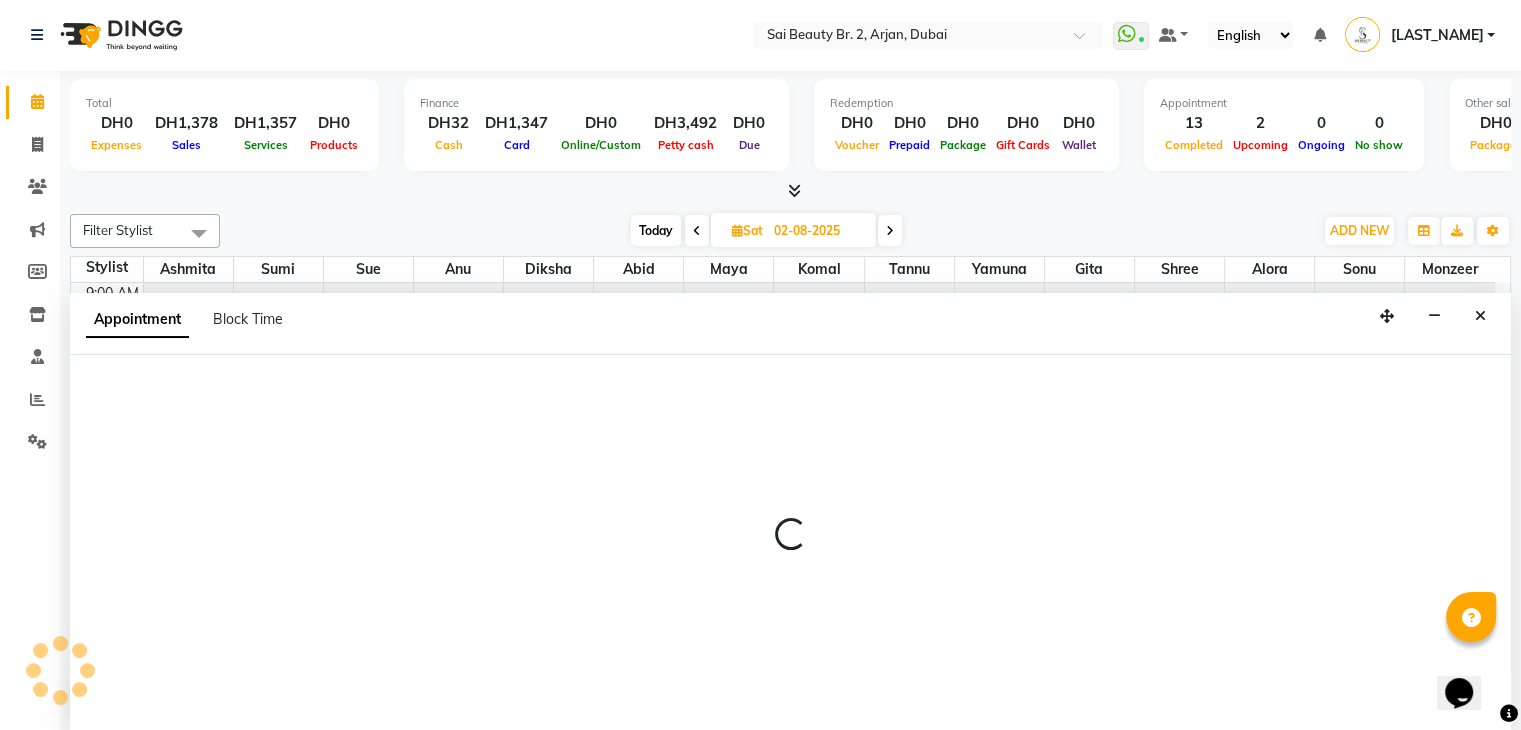 select on "tentative" 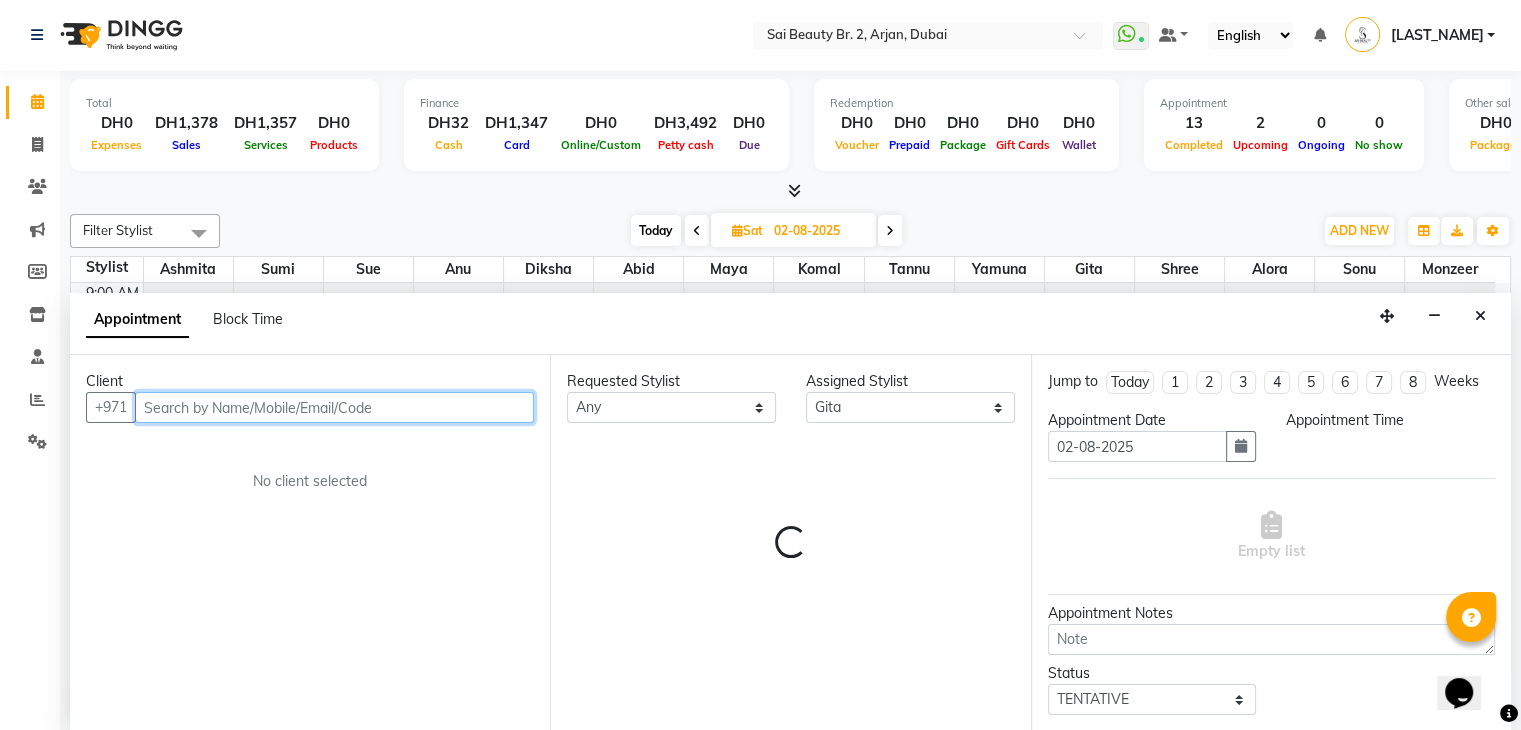 select on "705" 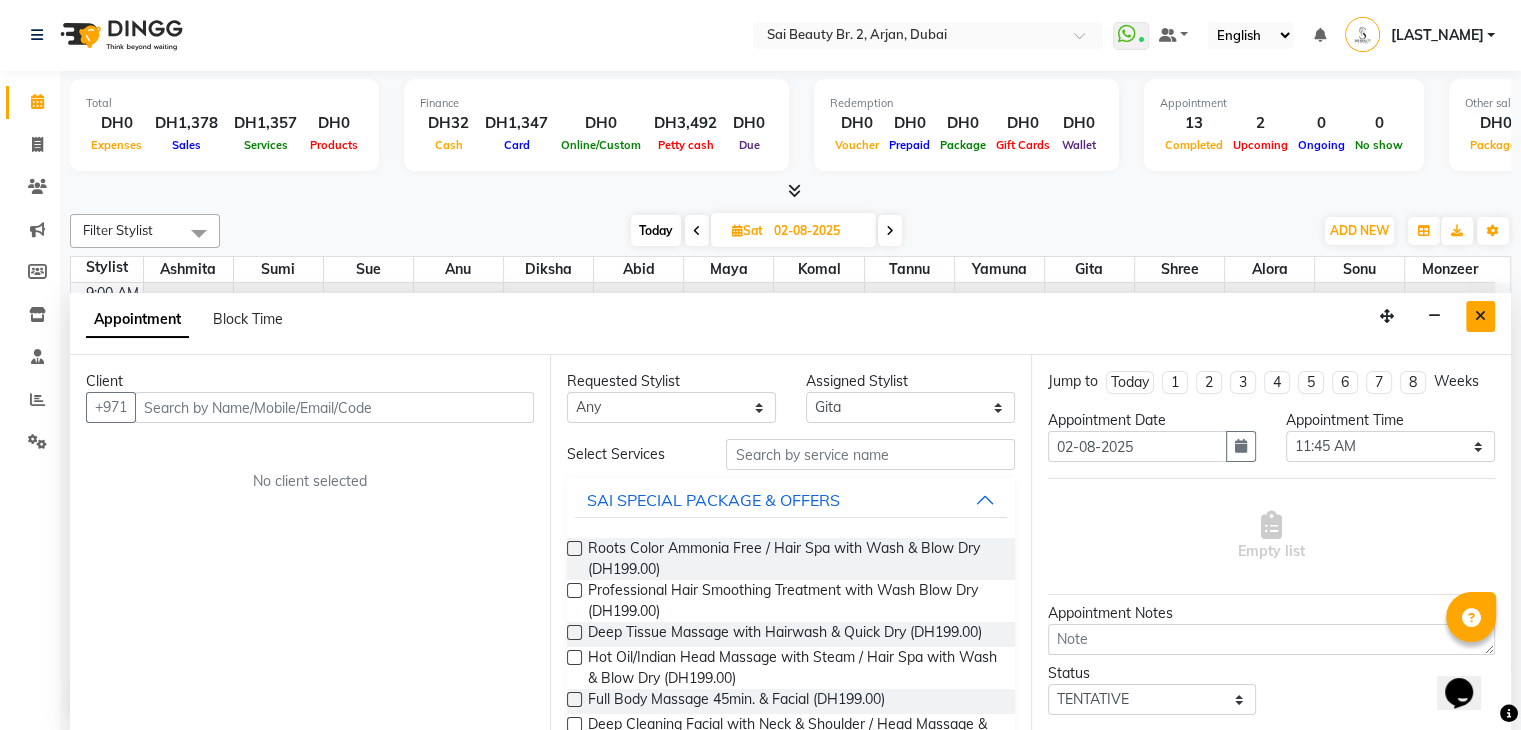 click at bounding box center (1480, 316) 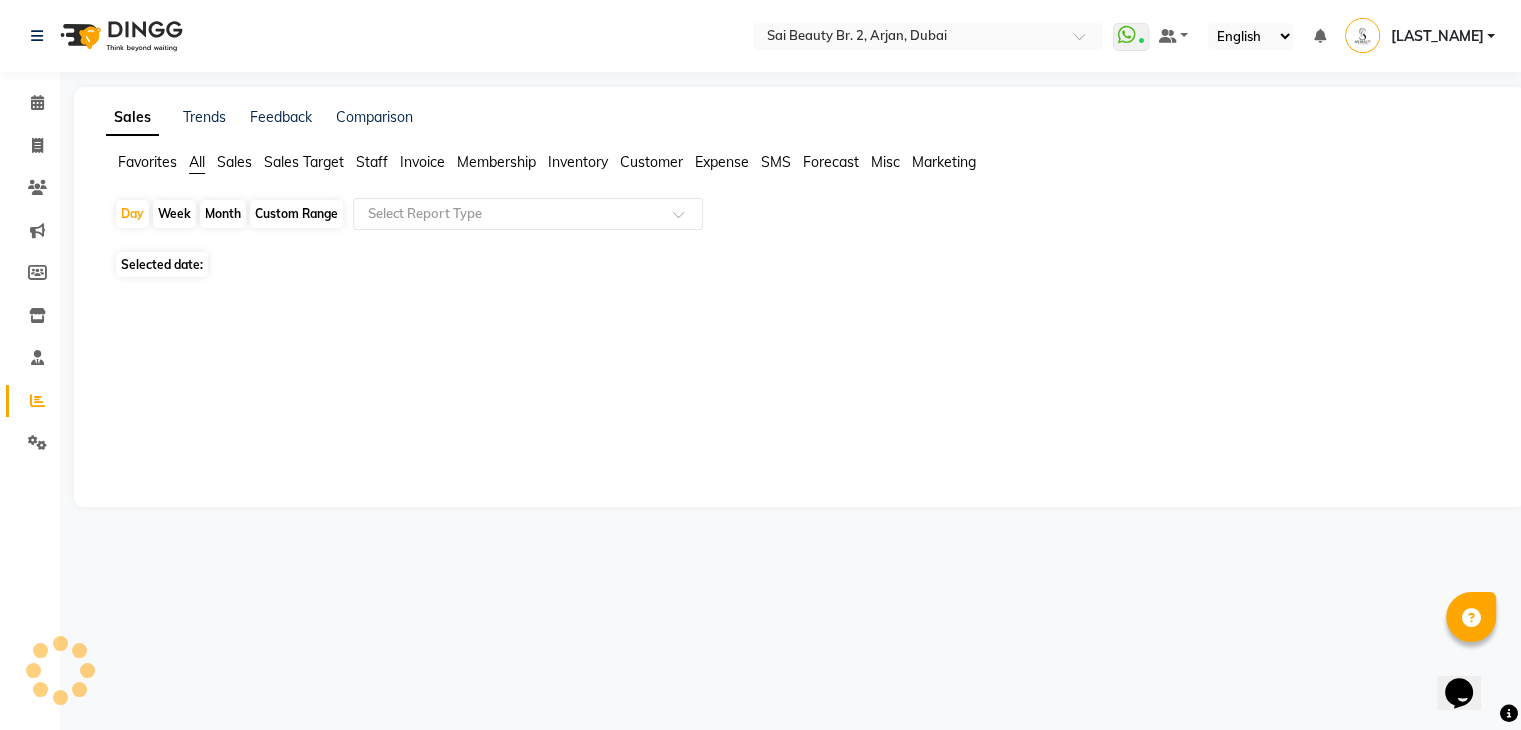 scroll, scrollTop: 0, scrollLeft: 0, axis: both 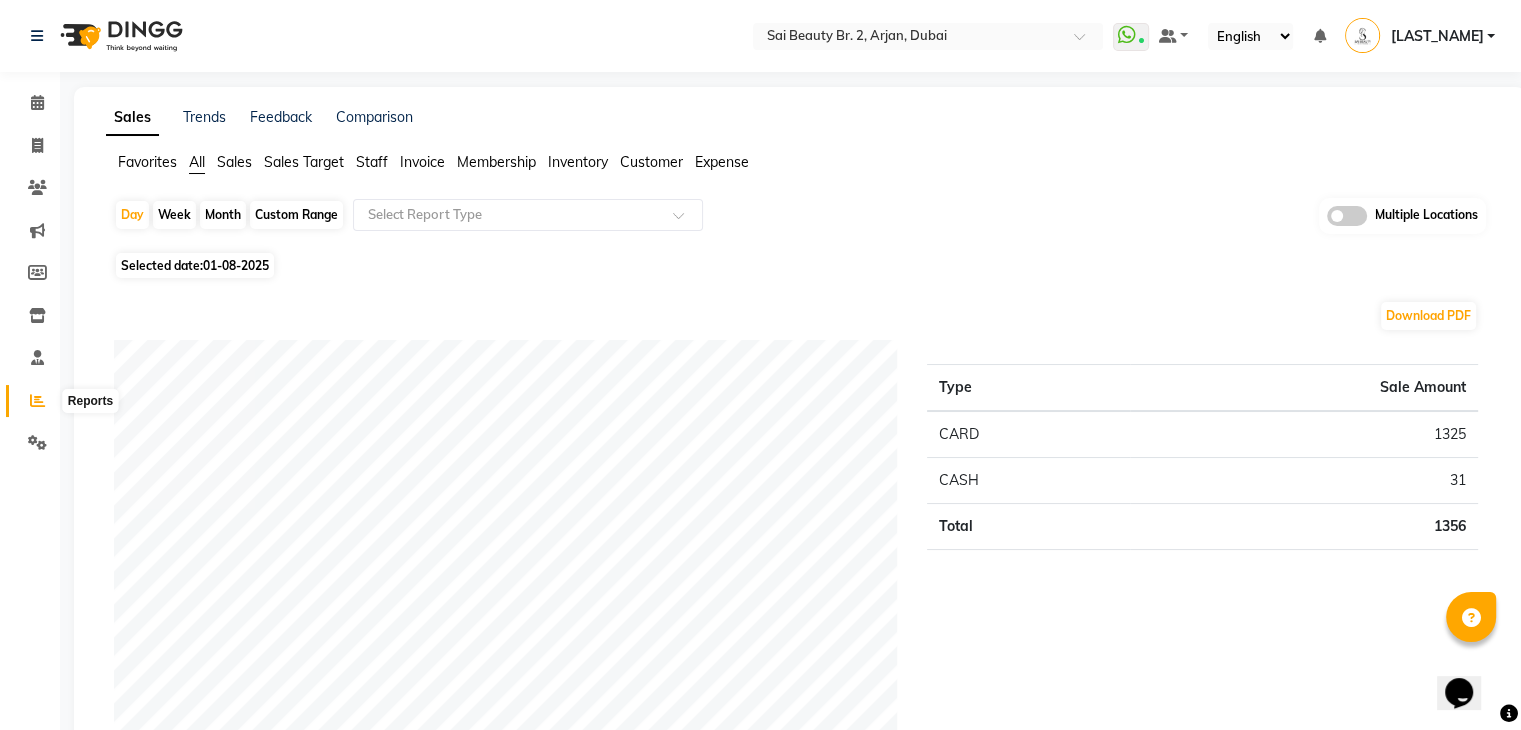 click 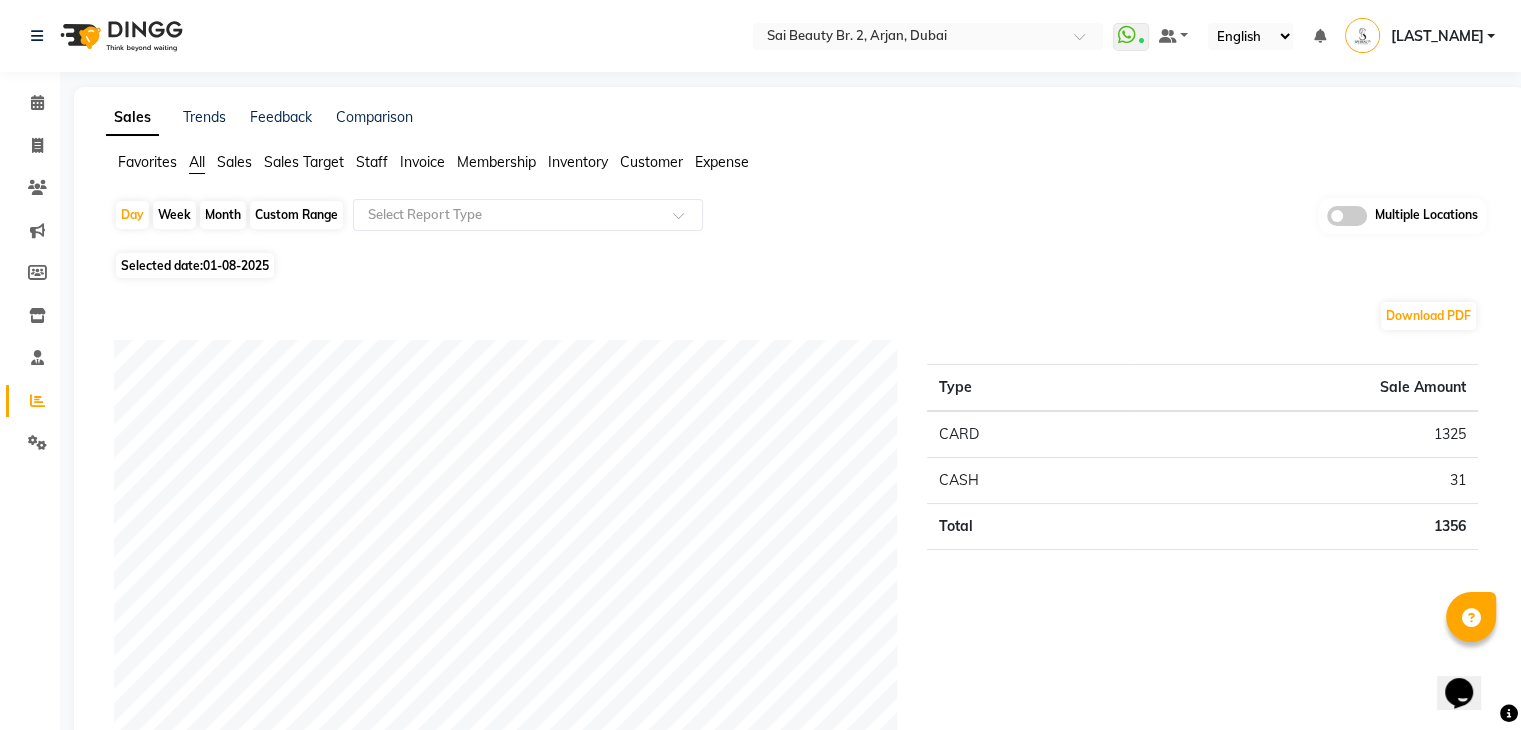 click on "Month" 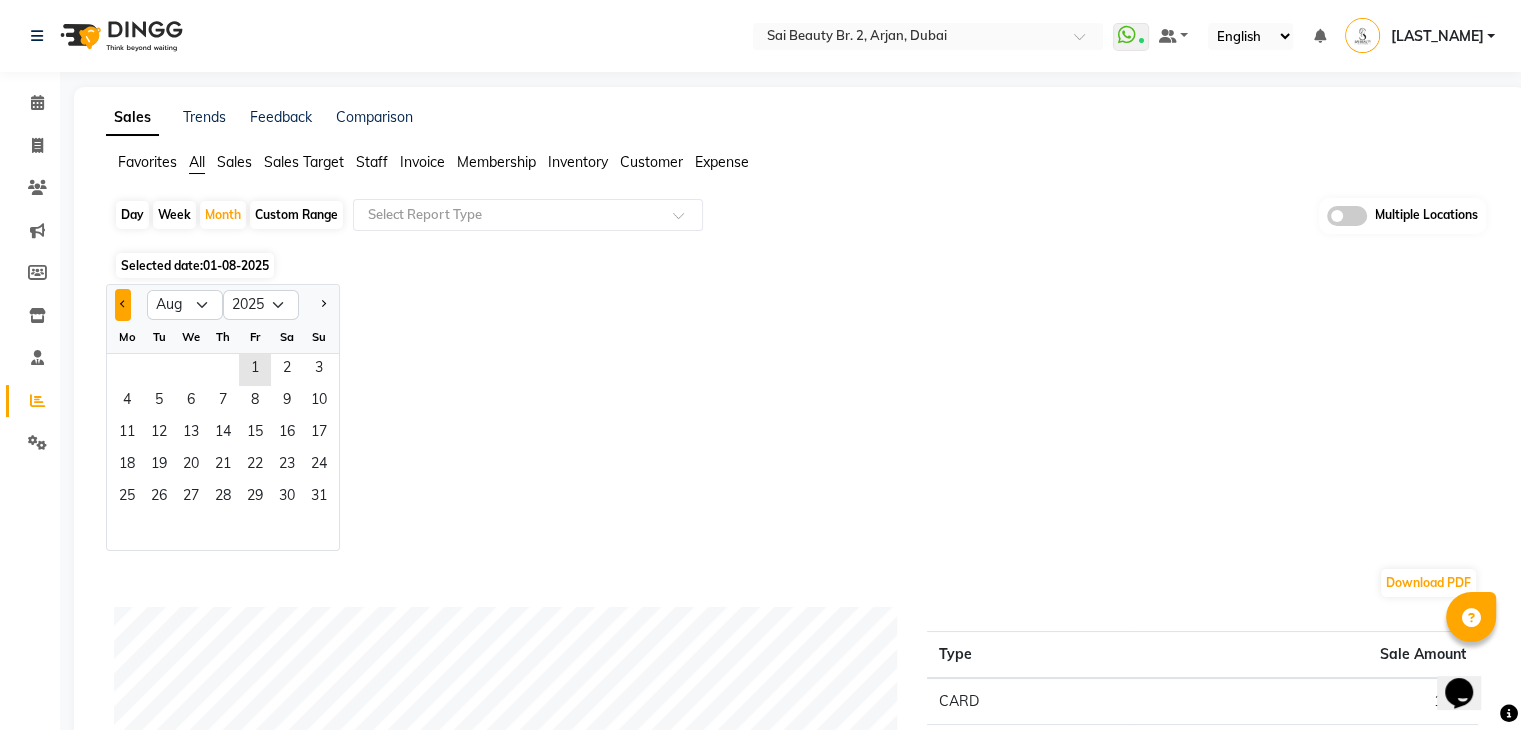 click 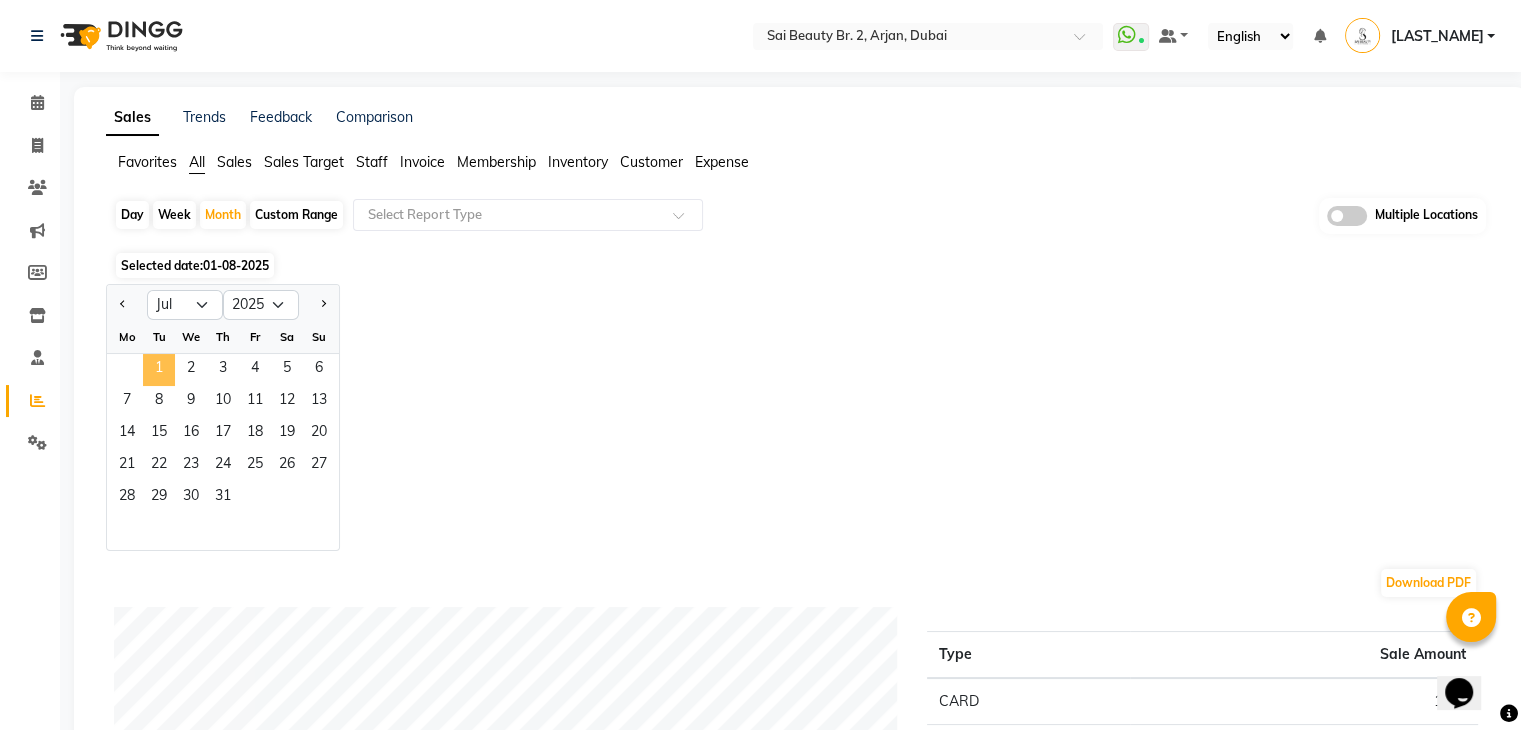 click on "1" 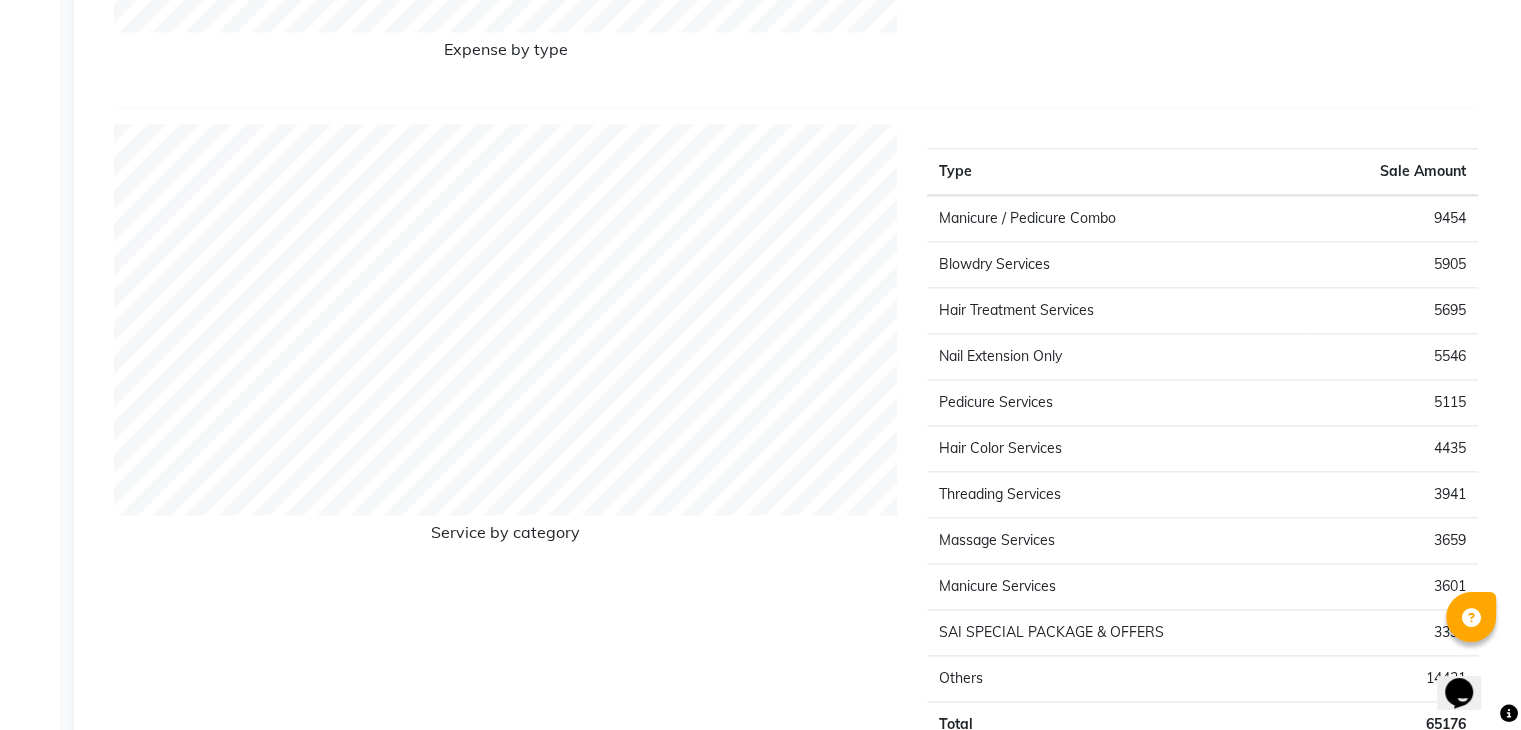 scroll, scrollTop: 2440, scrollLeft: 0, axis: vertical 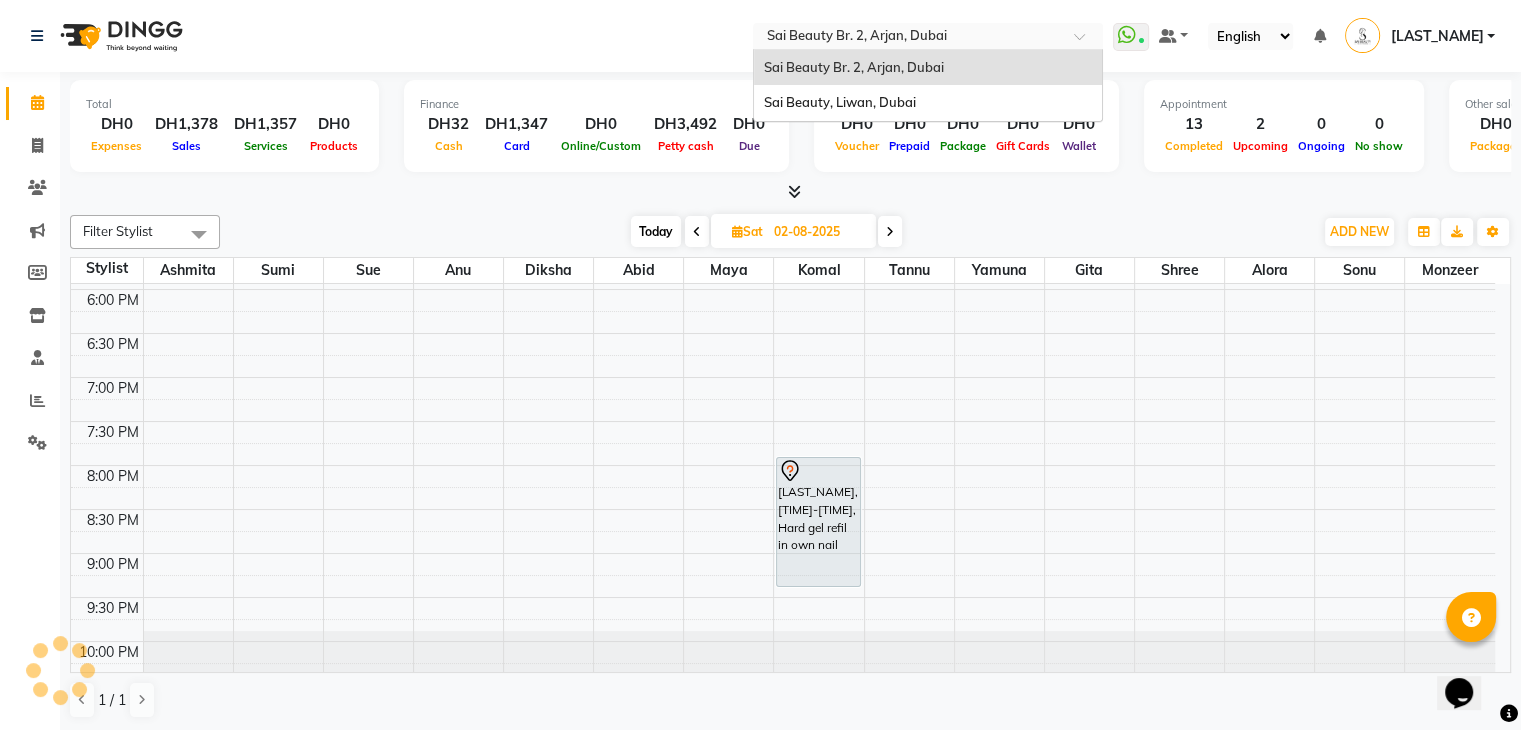 click at bounding box center (908, 38) 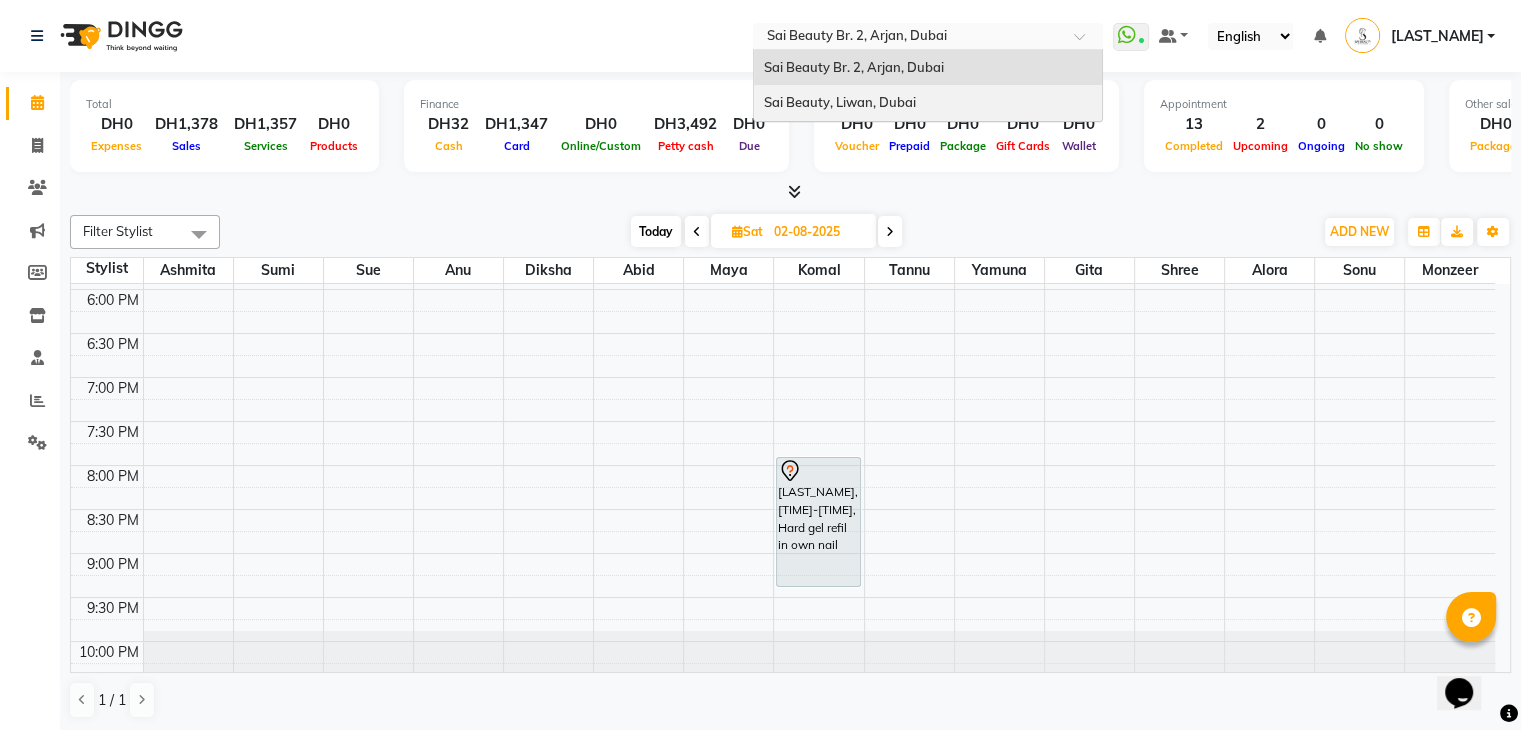 click on "Sai Beauty, Liwan, Dubai" at bounding box center [928, 103] 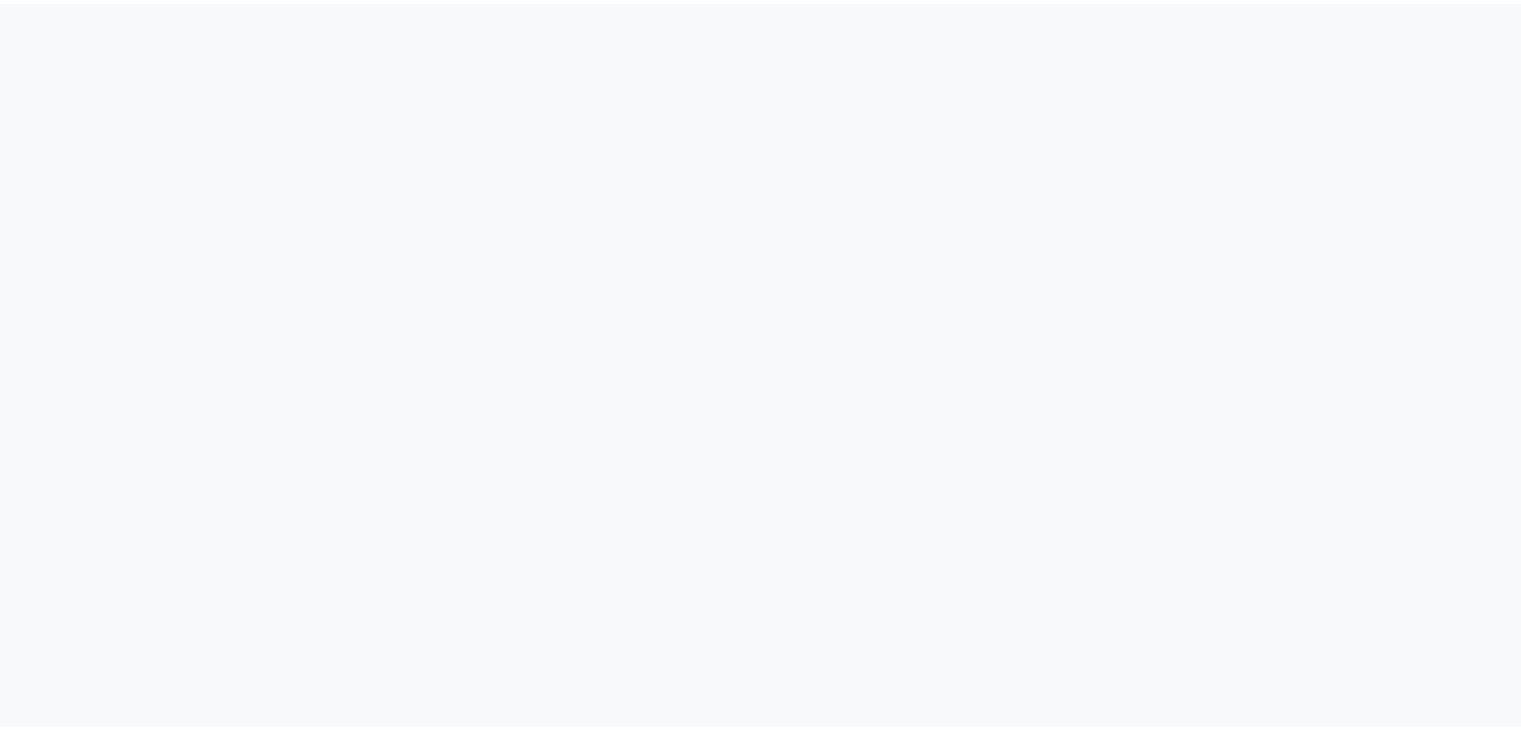 scroll, scrollTop: 0, scrollLeft: 0, axis: both 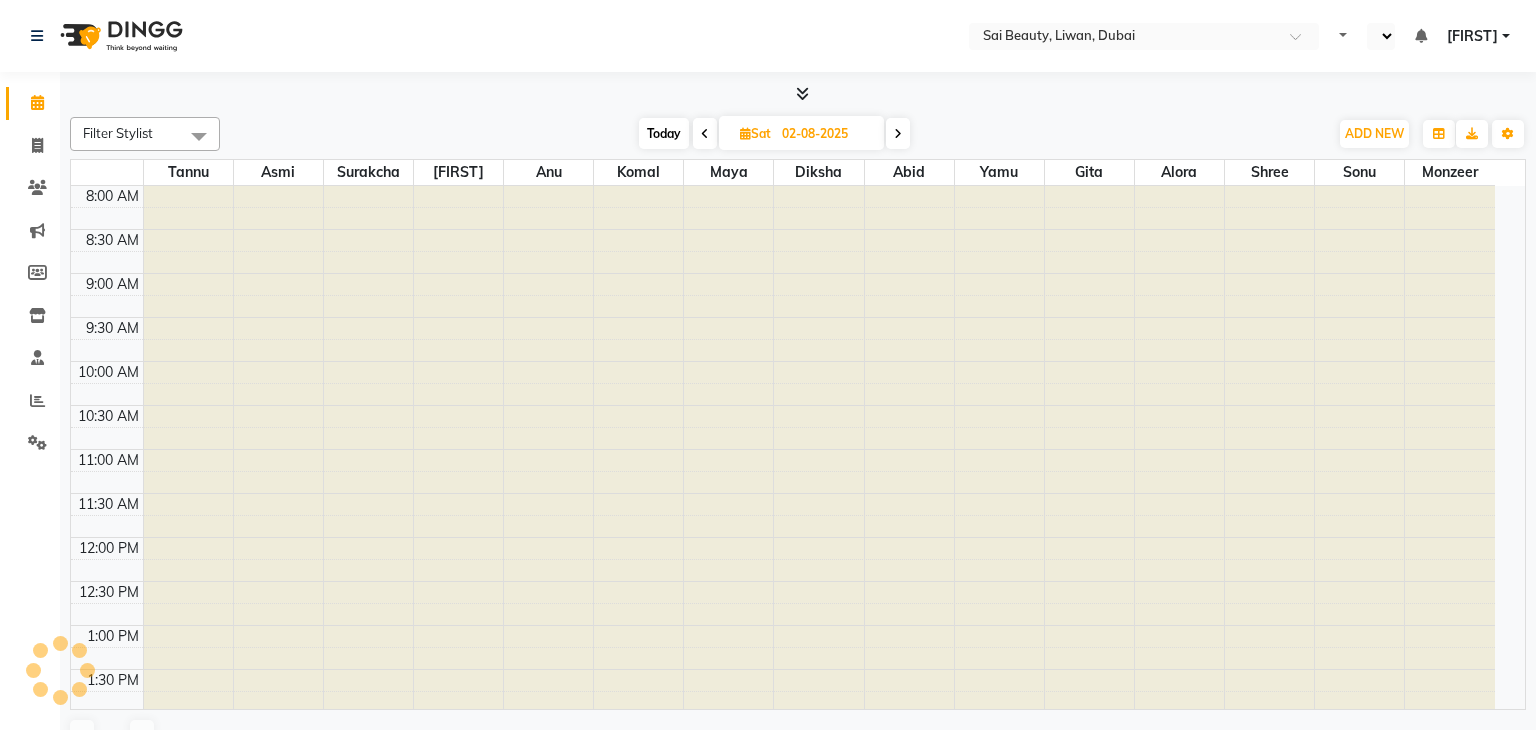 select on "en" 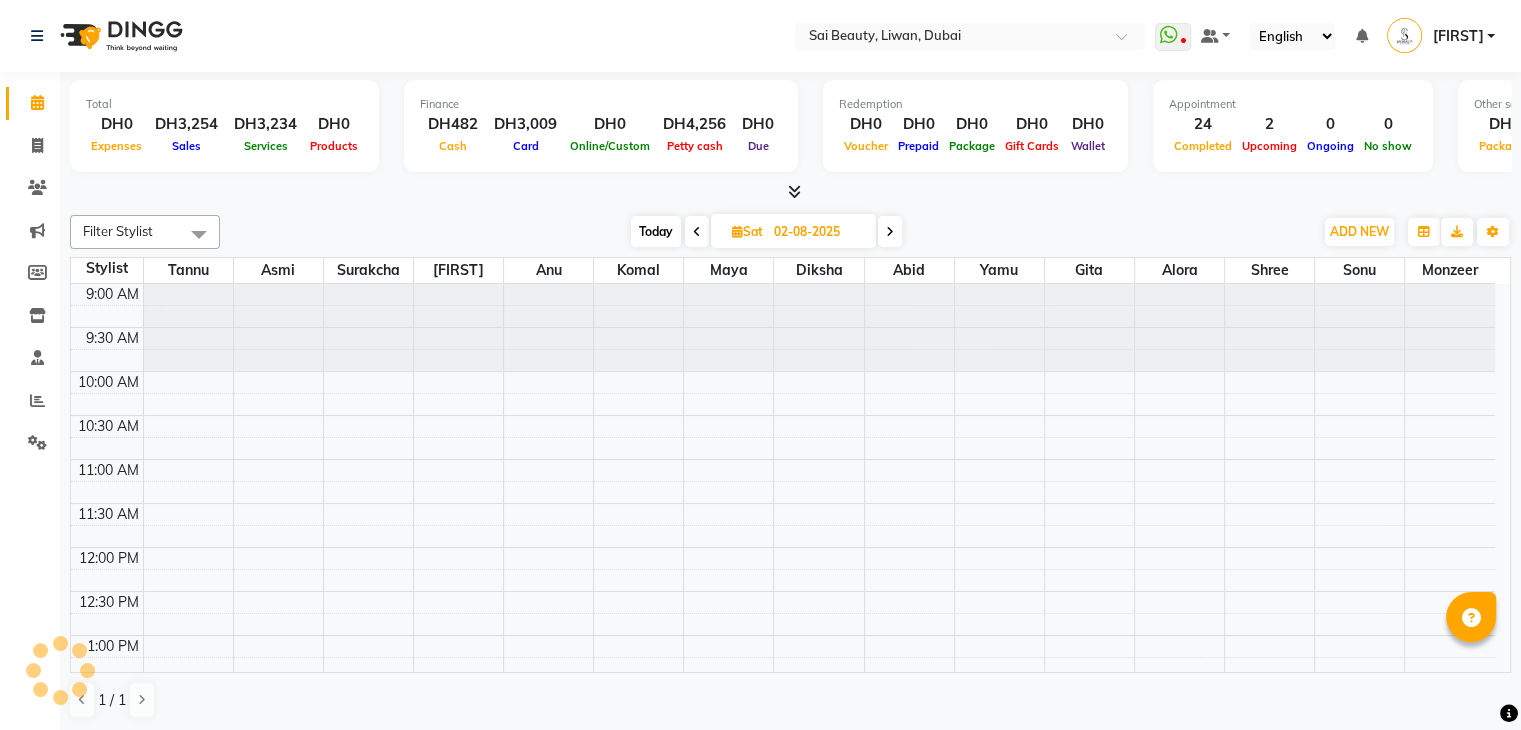 scroll, scrollTop: 0, scrollLeft: 0, axis: both 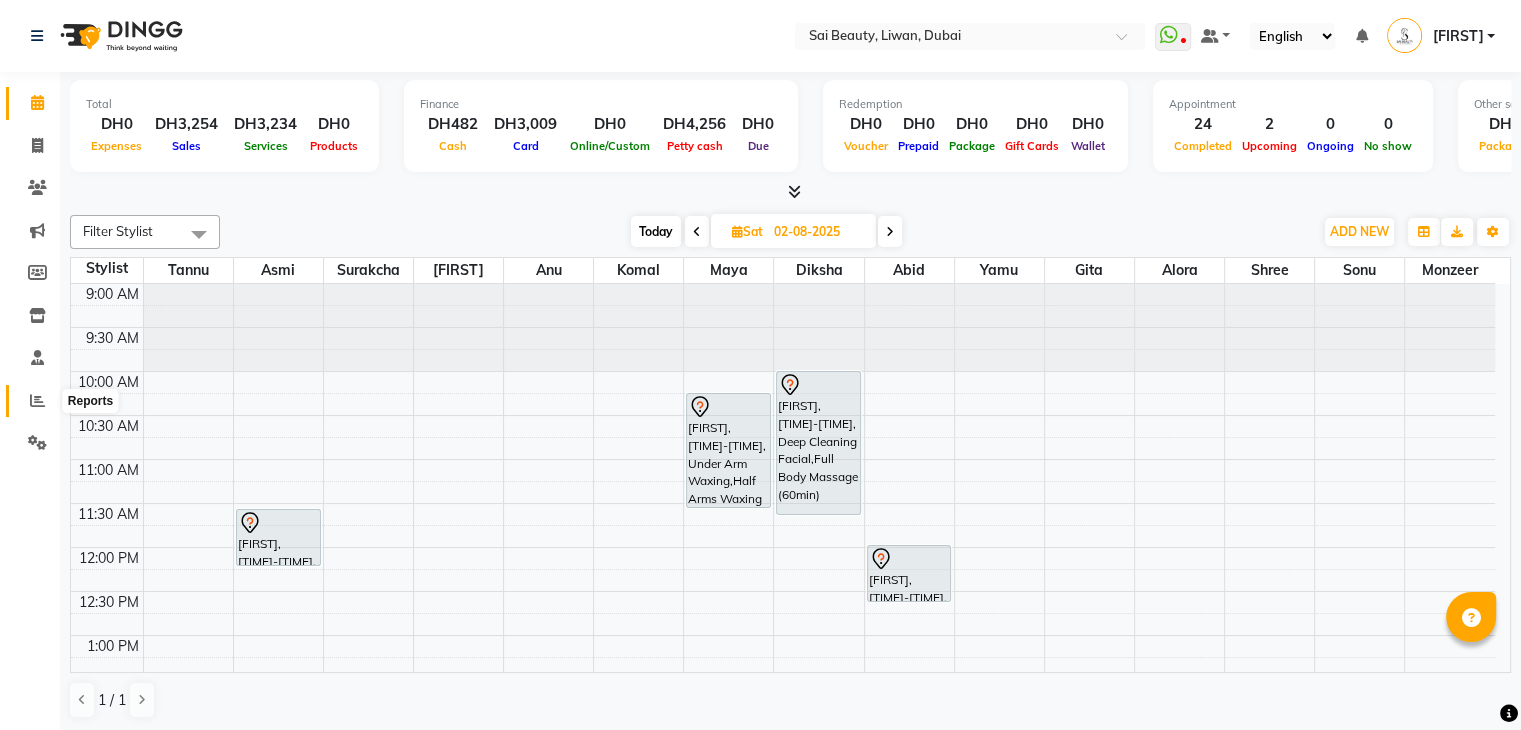click 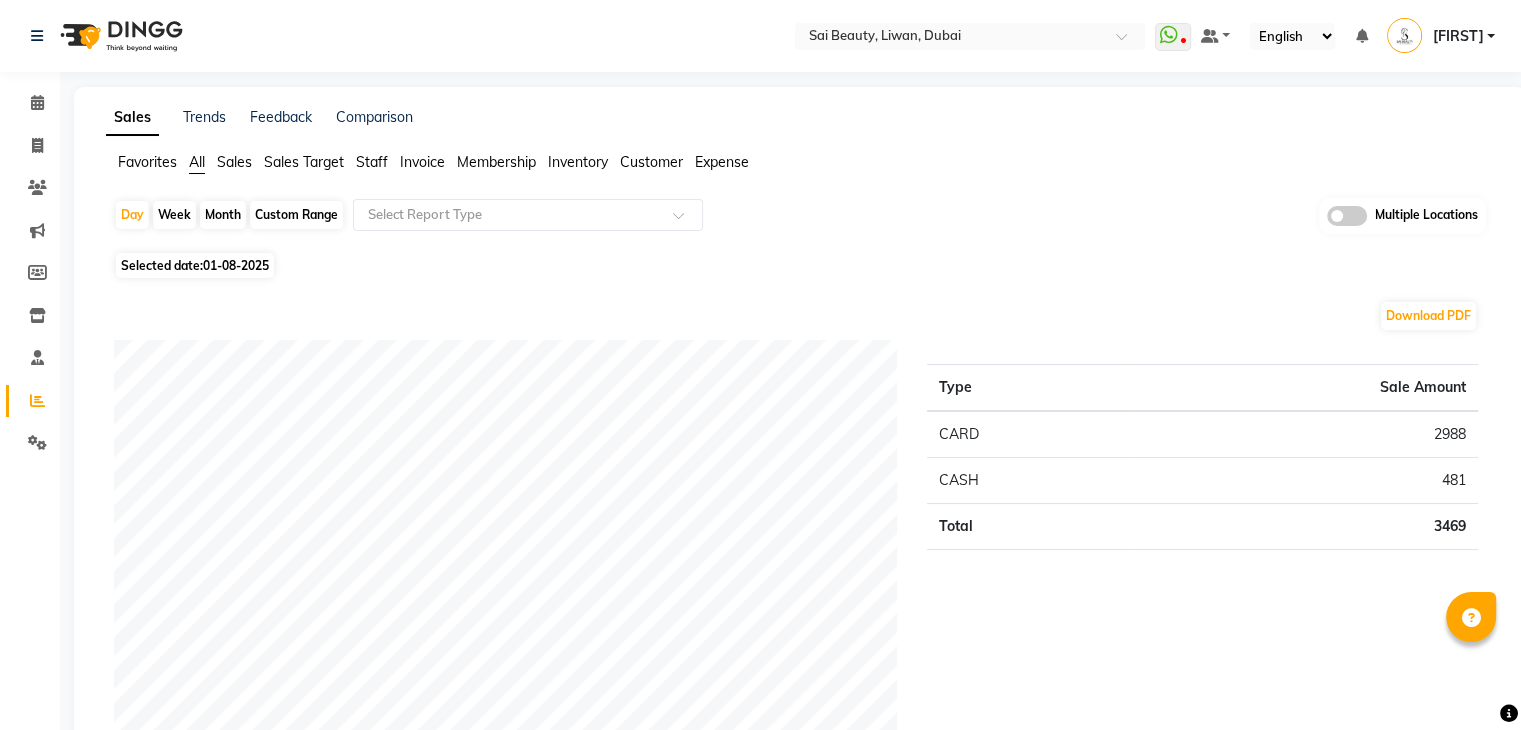 click on "Month" 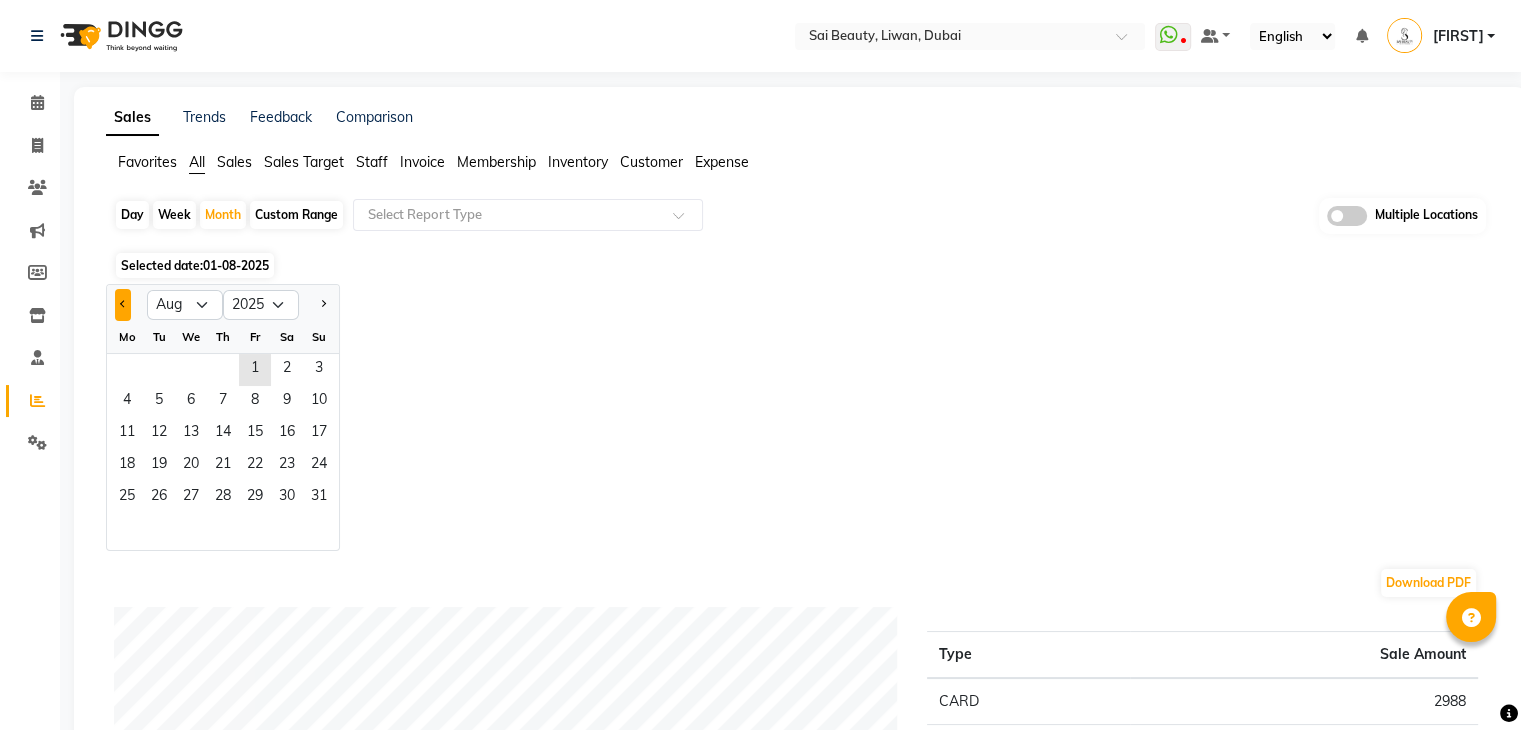 click 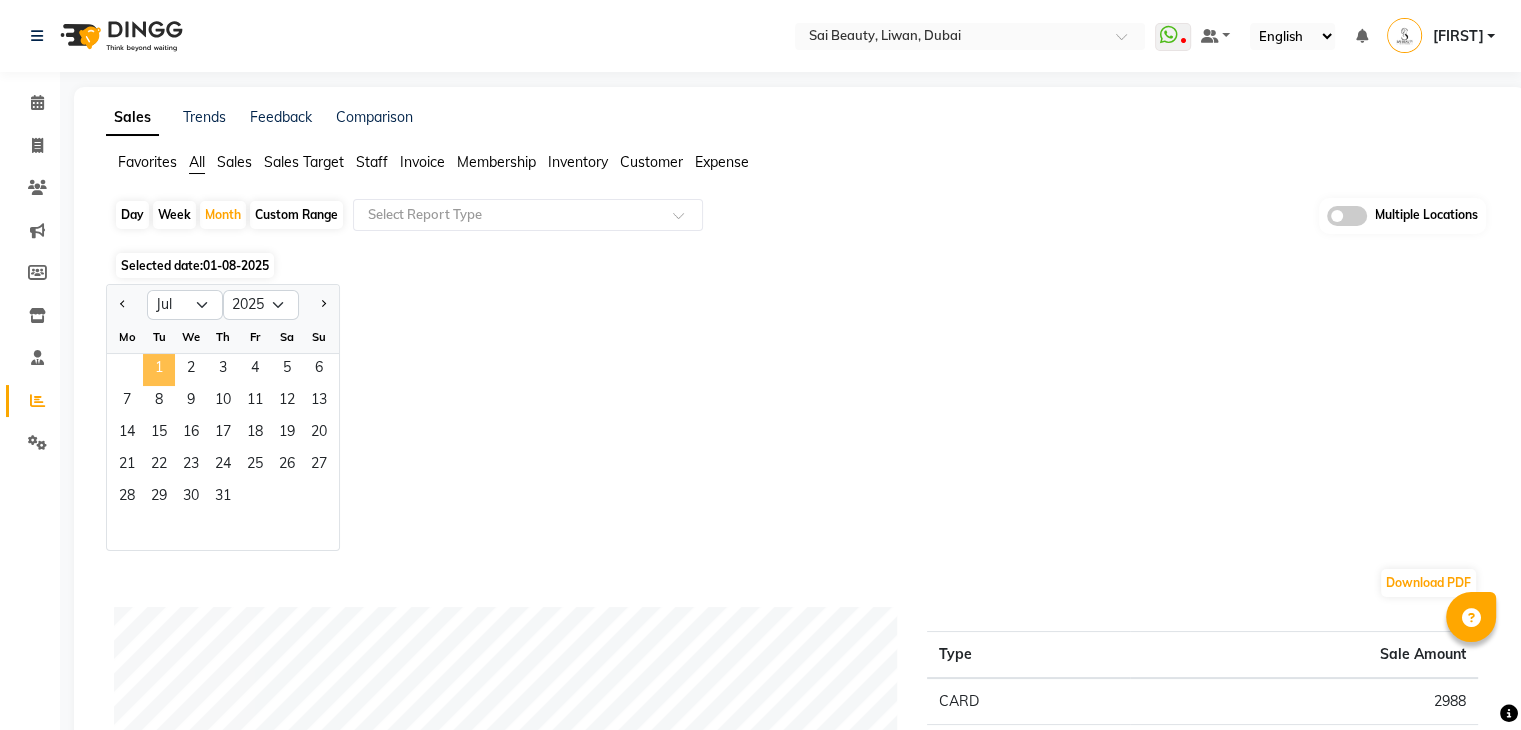 click on "1" 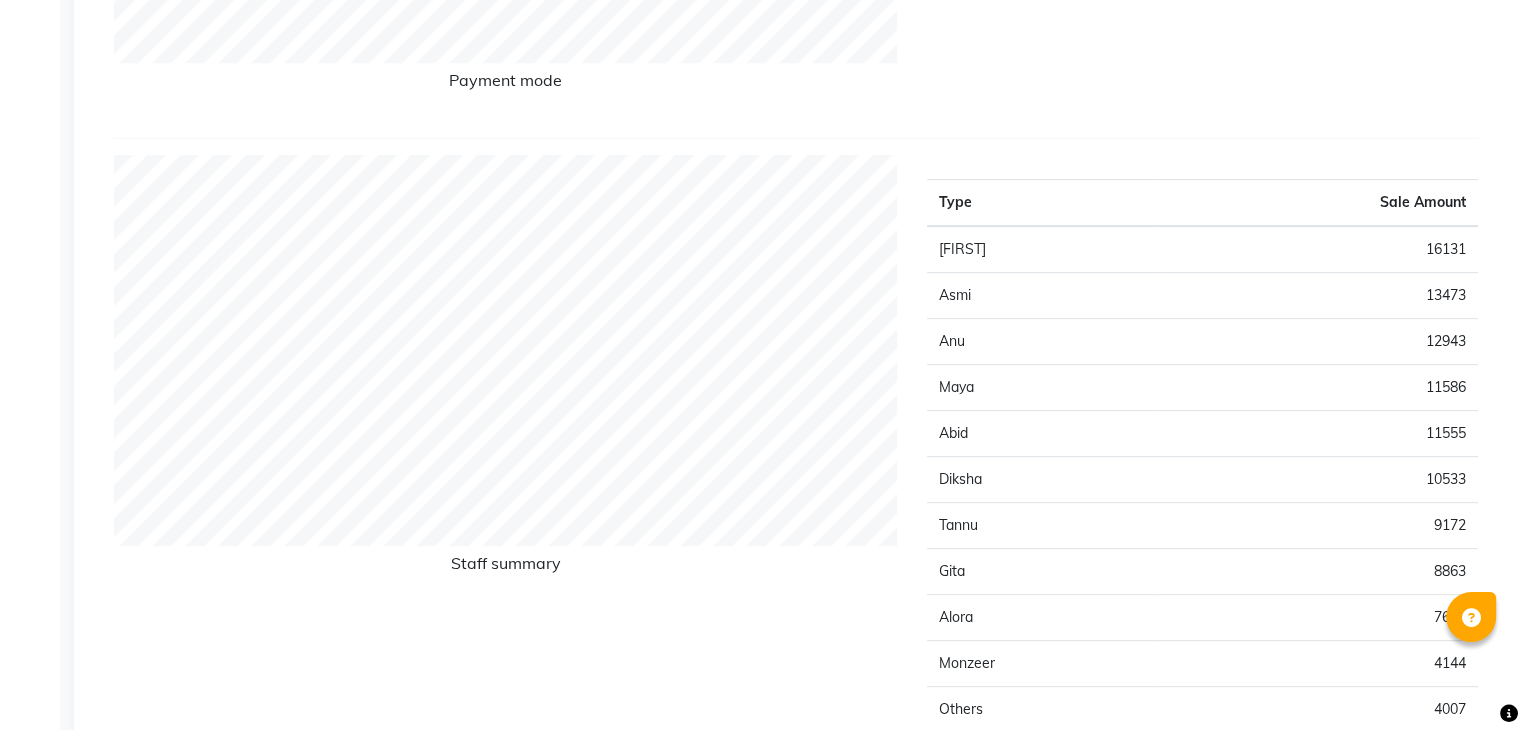 scroll, scrollTop: 700, scrollLeft: 0, axis: vertical 